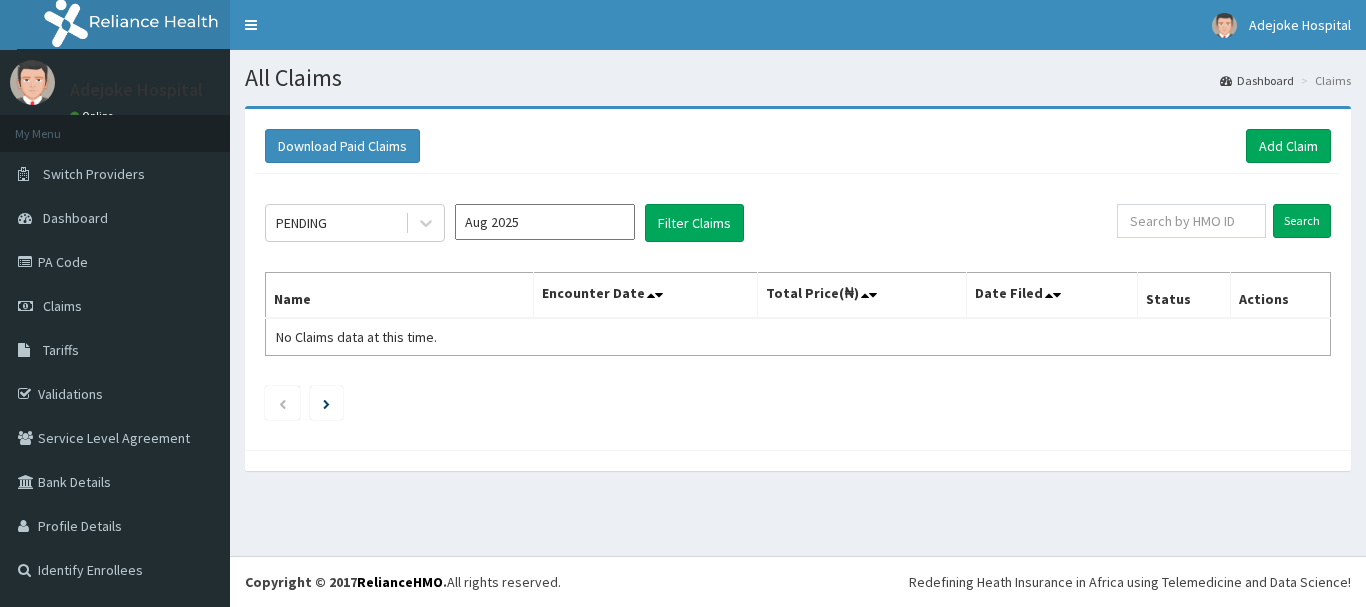 scroll, scrollTop: 0, scrollLeft: 0, axis: both 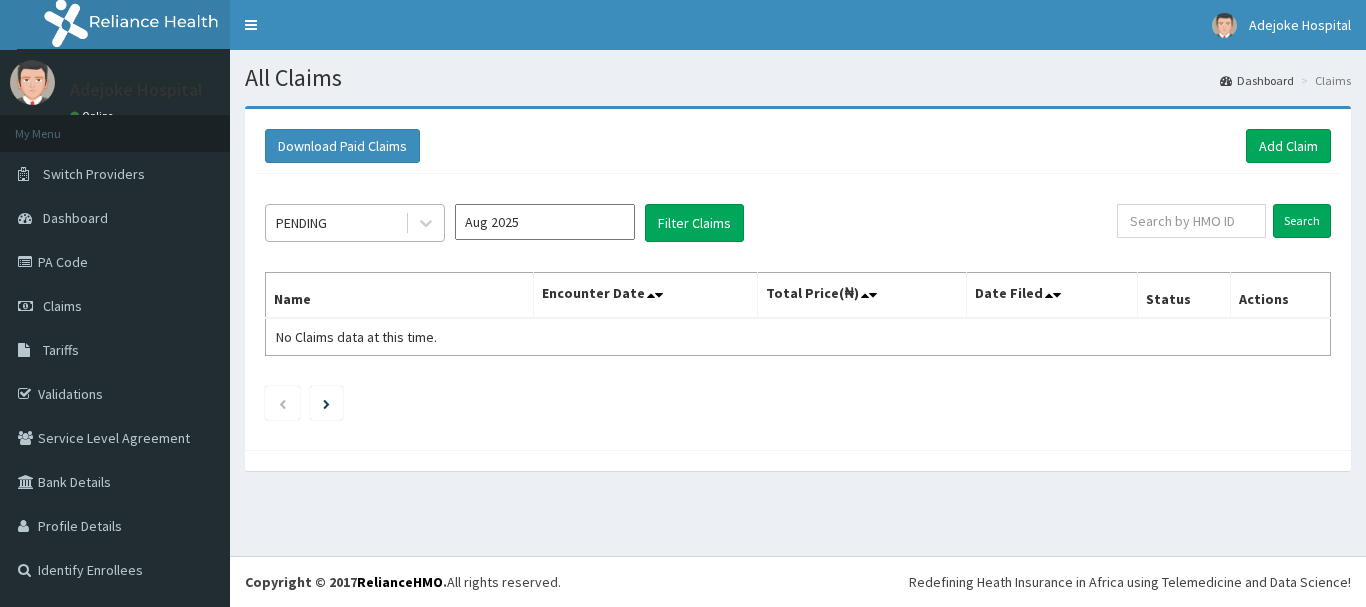 click on "PENDING" at bounding box center (335, 223) 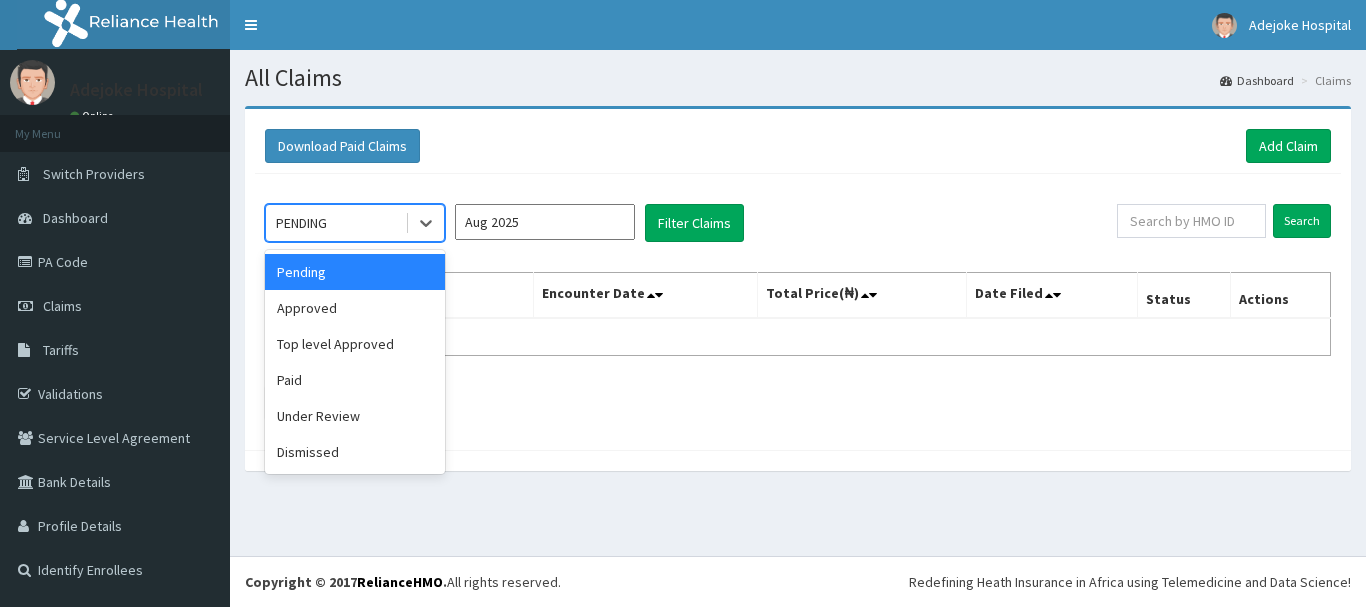 scroll, scrollTop: 0, scrollLeft: 0, axis: both 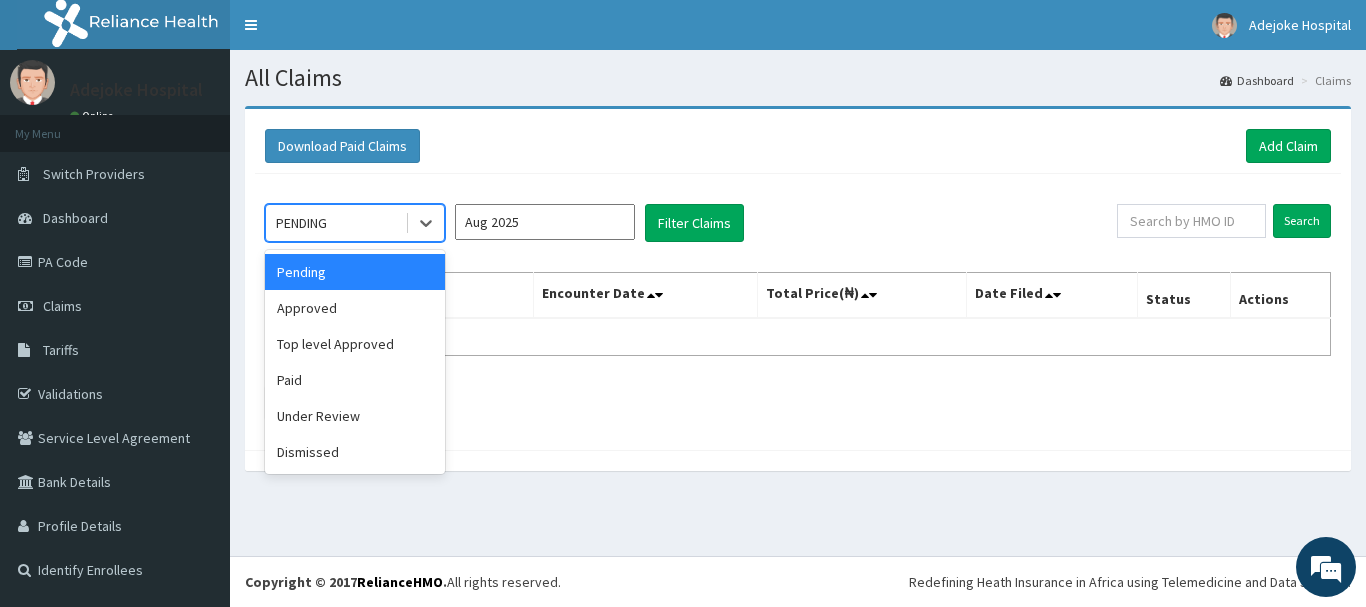 click on "Aug 2025" at bounding box center (545, 222) 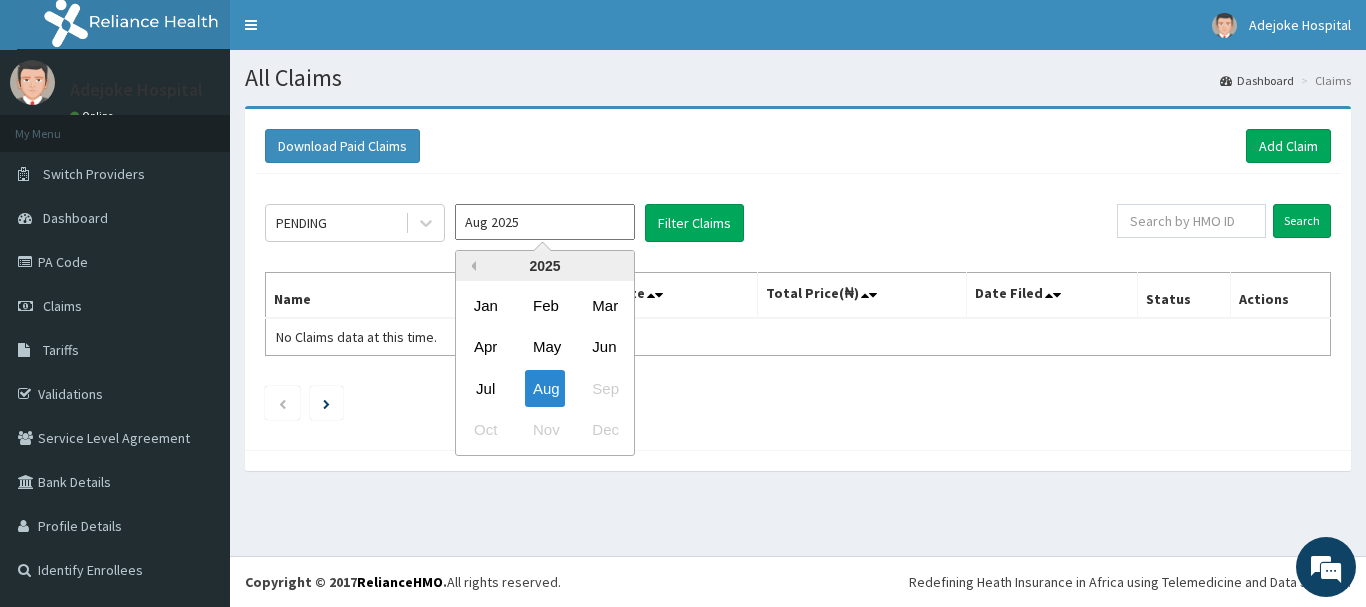 click on "Previous Year" at bounding box center [471, 266] 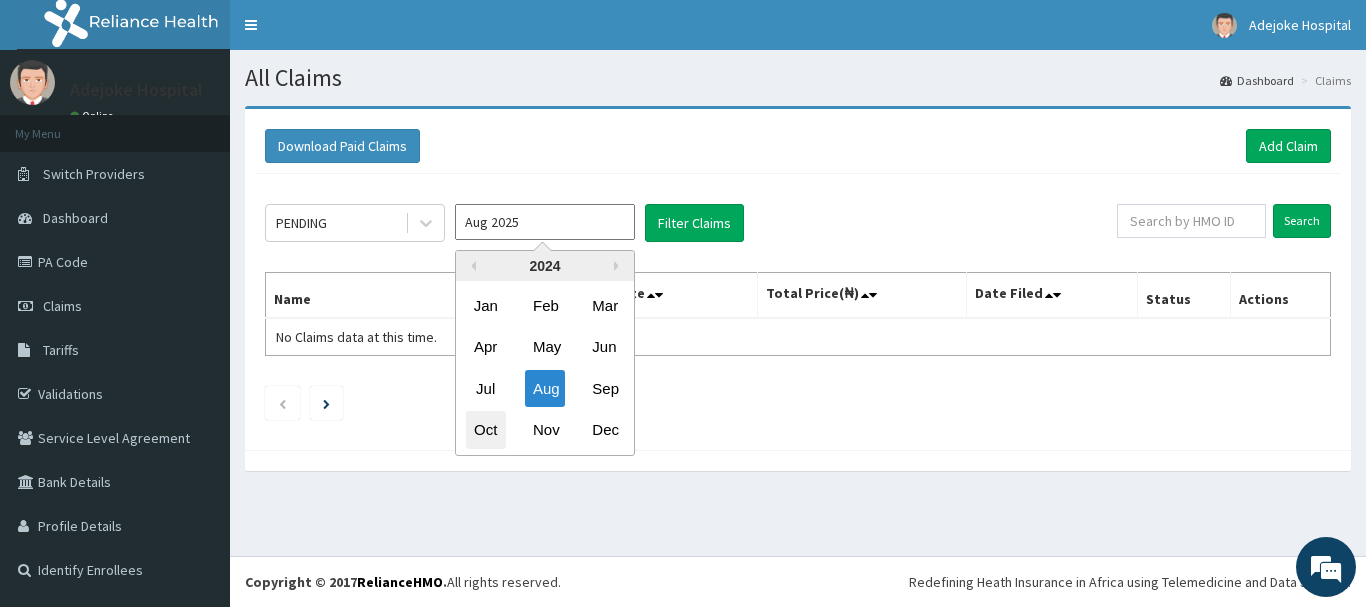 click on "Oct" at bounding box center [486, 430] 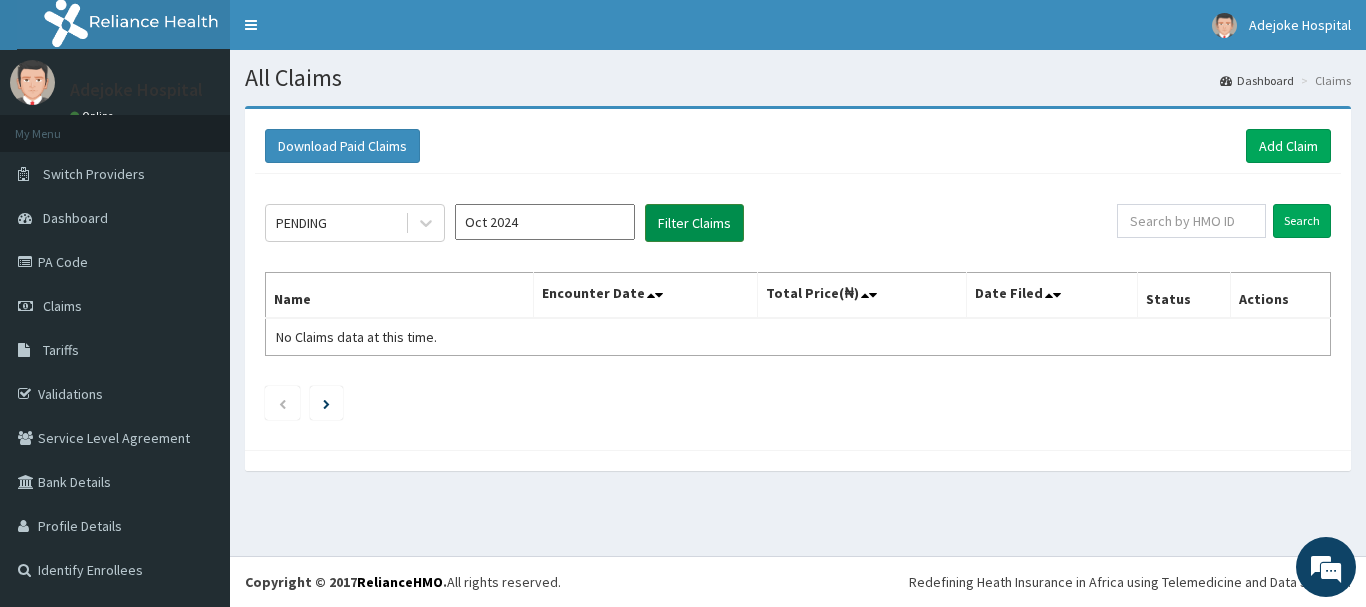 click on "Filter Claims" at bounding box center [694, 223] 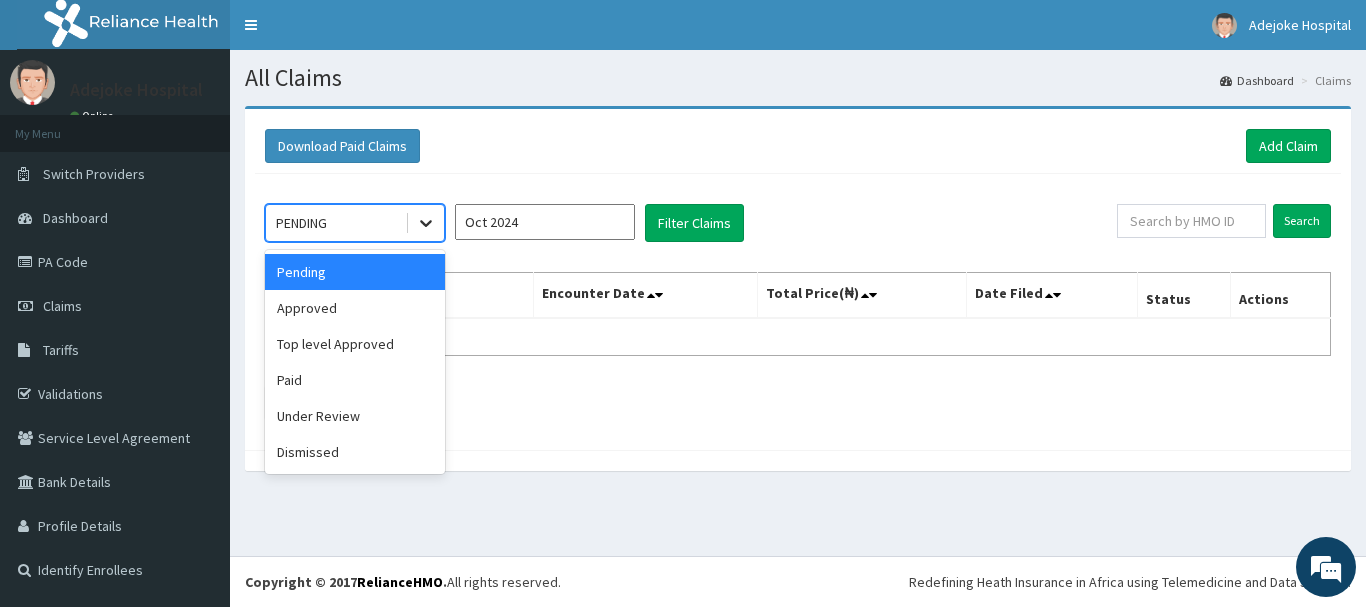 click at bounding box center [426, 223] 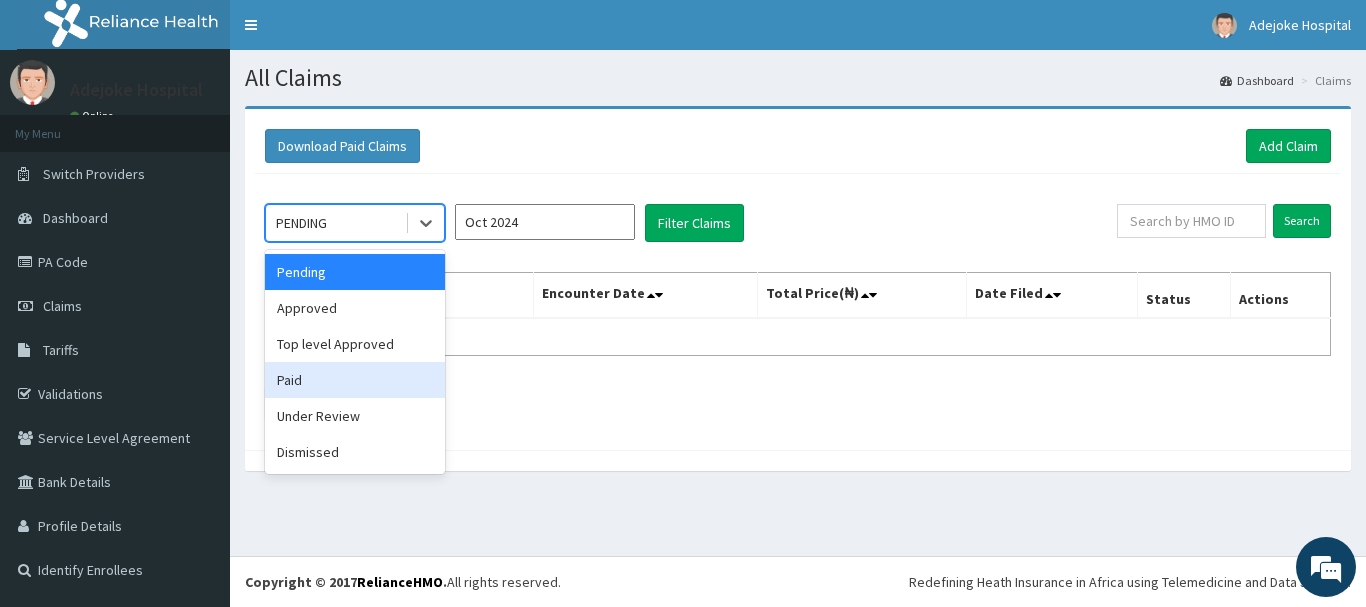 click on "Paid" at bounding box center [355, 380] 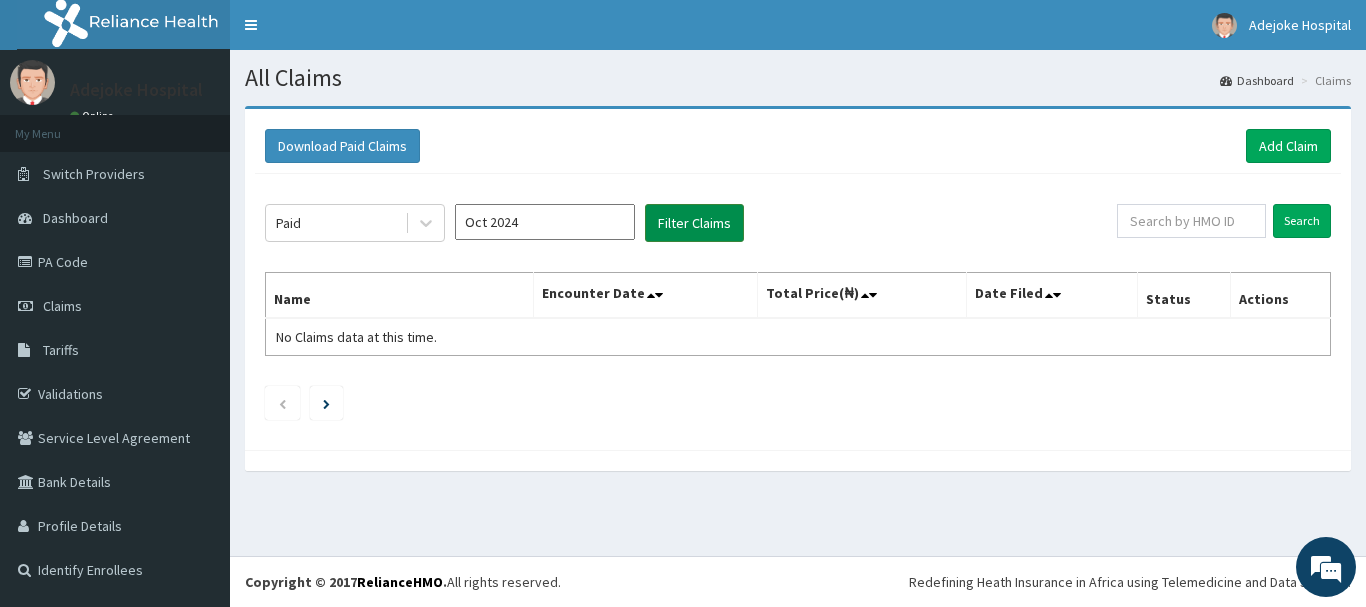 click on "Filter Claims" at bounding box center [694, 223] 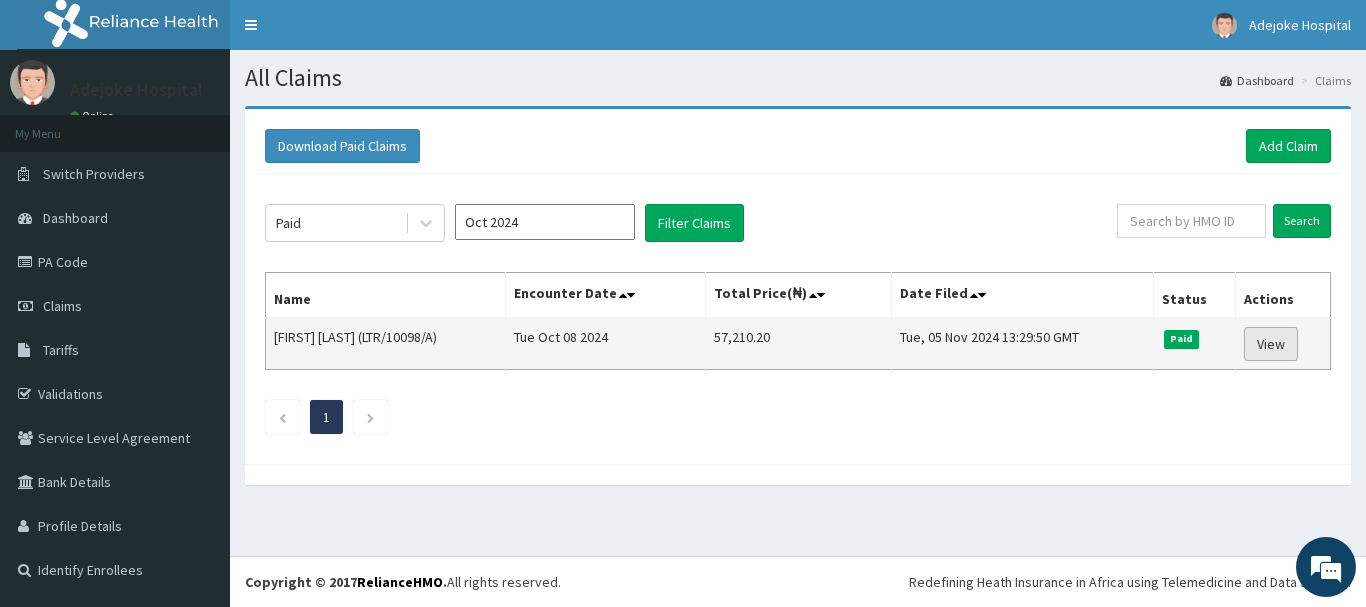 click on "View" at bounding box center [1271, 344] 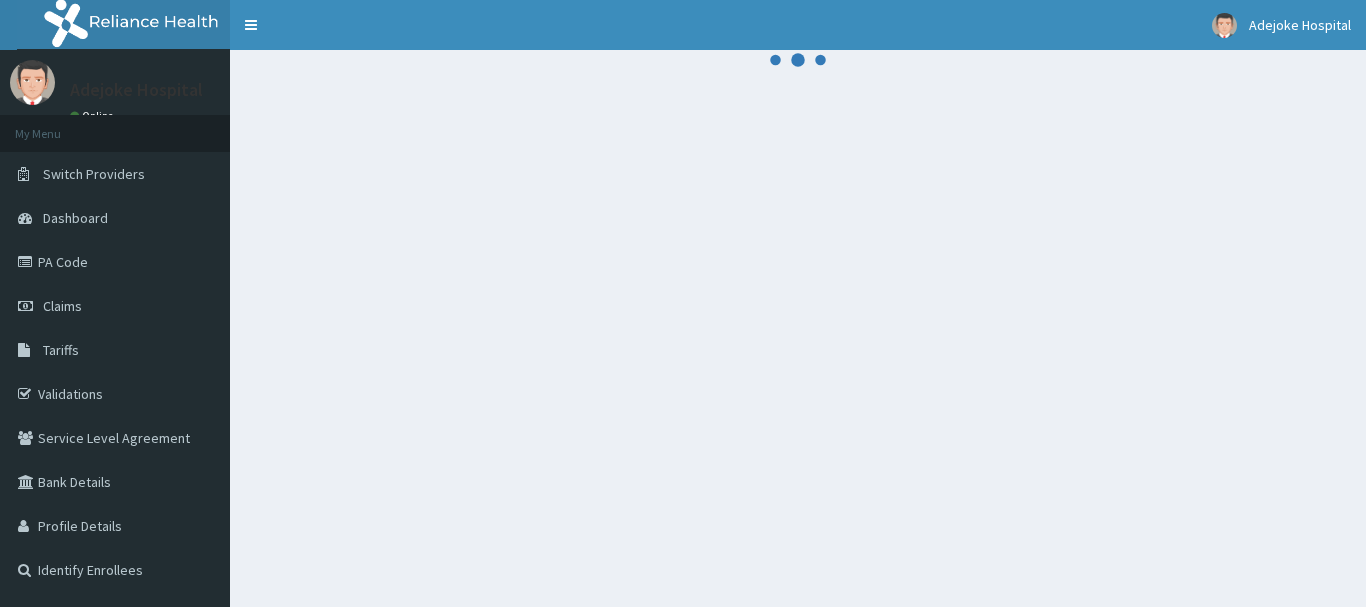 scroll, scrollTop: 0, scrollLeft: 0, axis: both 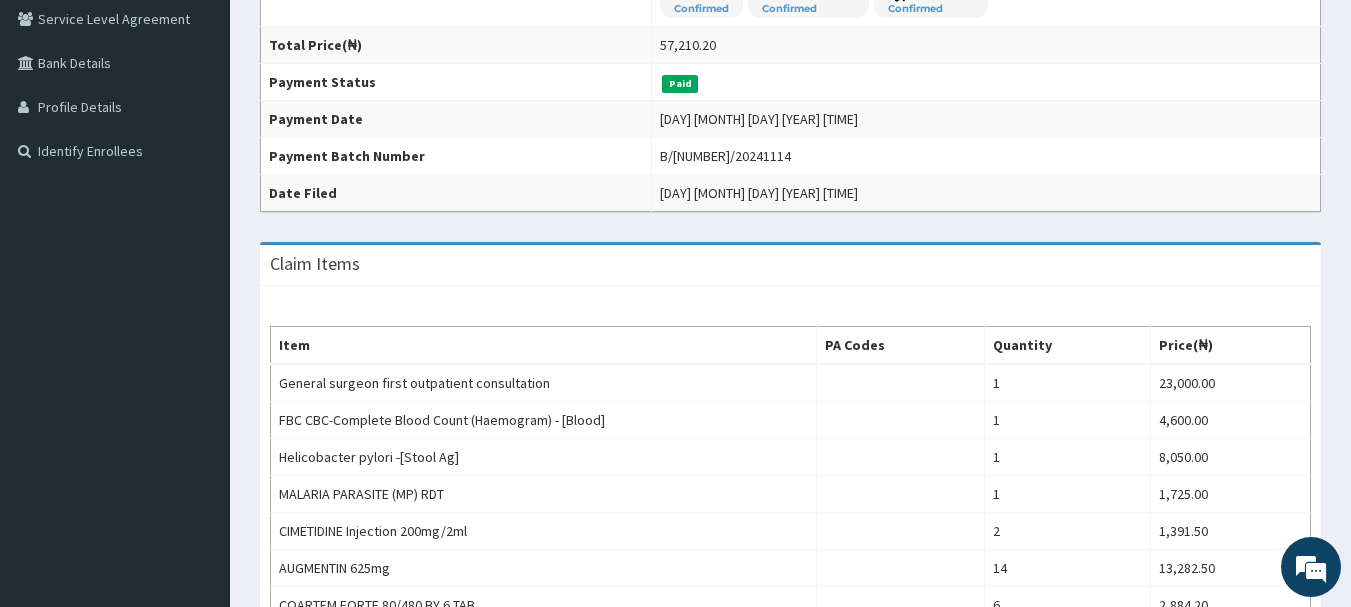 drag, startPoint x: 1361, startPoint y: 212, endPoint x: 1365, endPoint y: 366, distance: 154.05194 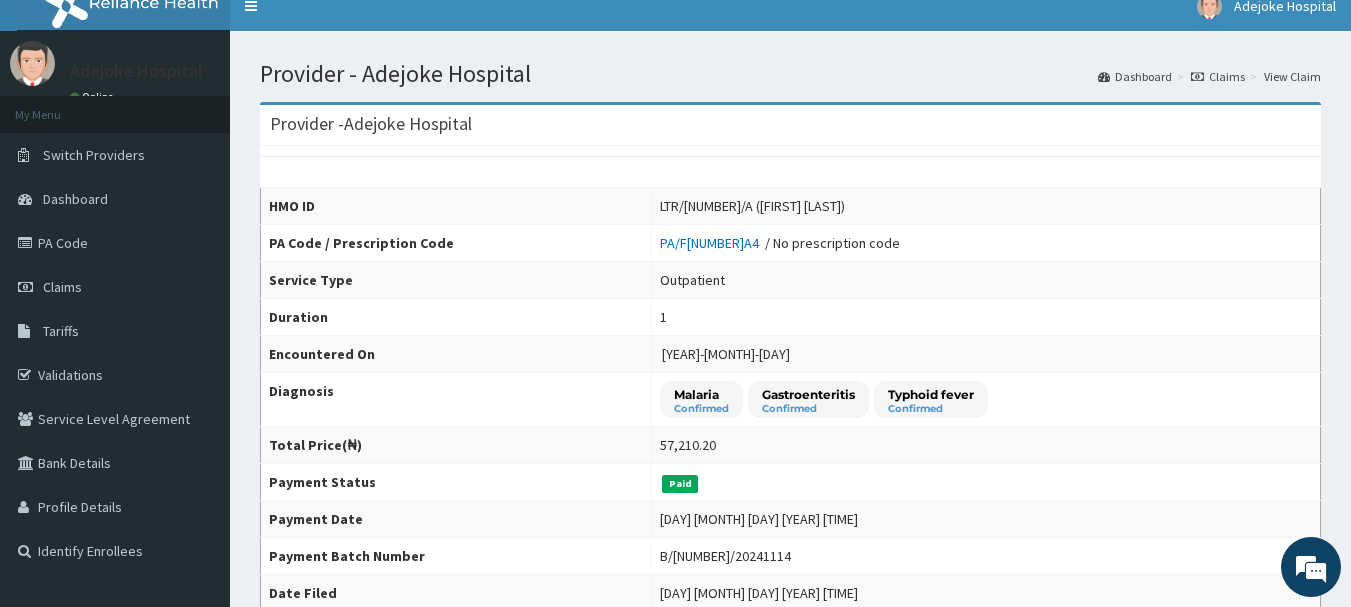 scroll, scrollTop: 0, scrollLeft: 0, axis: both 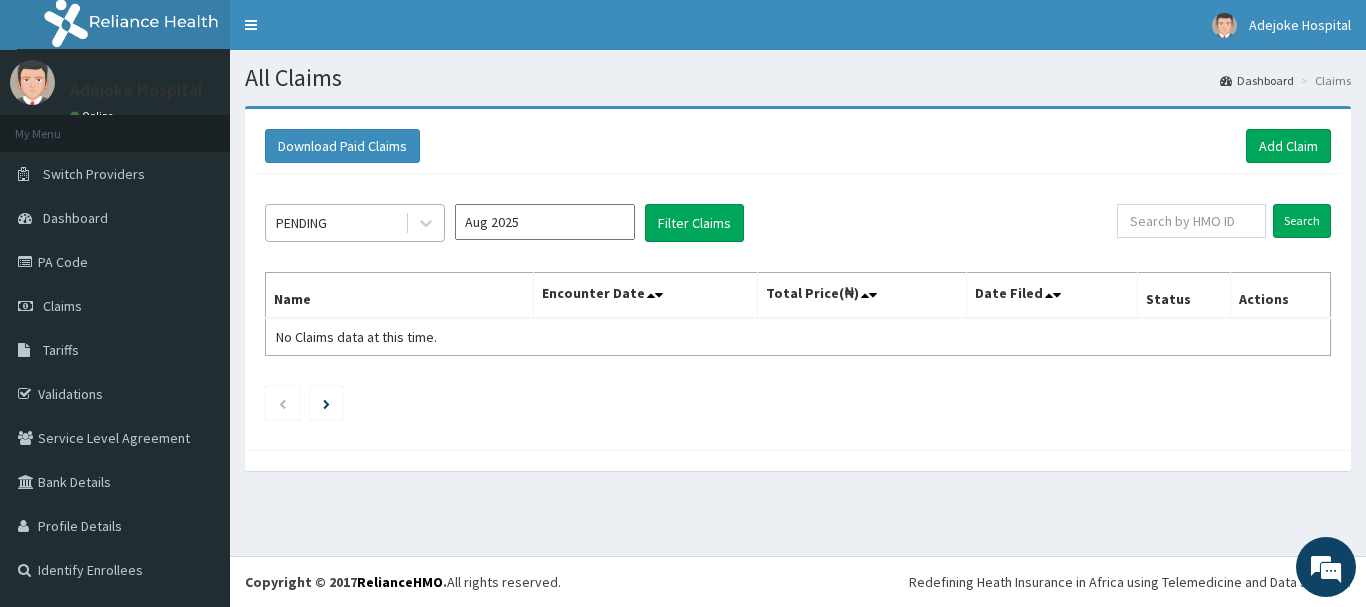 click on "PENDING" at bounding box center [335, 223] 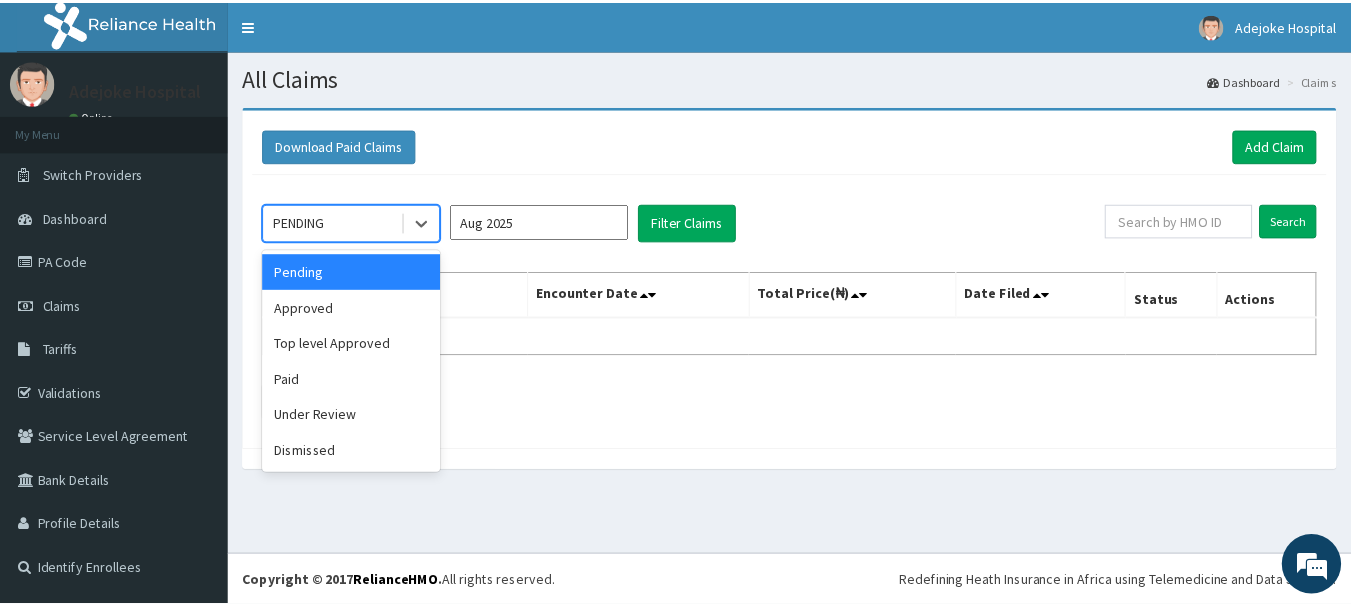 scroll, scrollTop: 0, scrollLeft: 0, axis: both 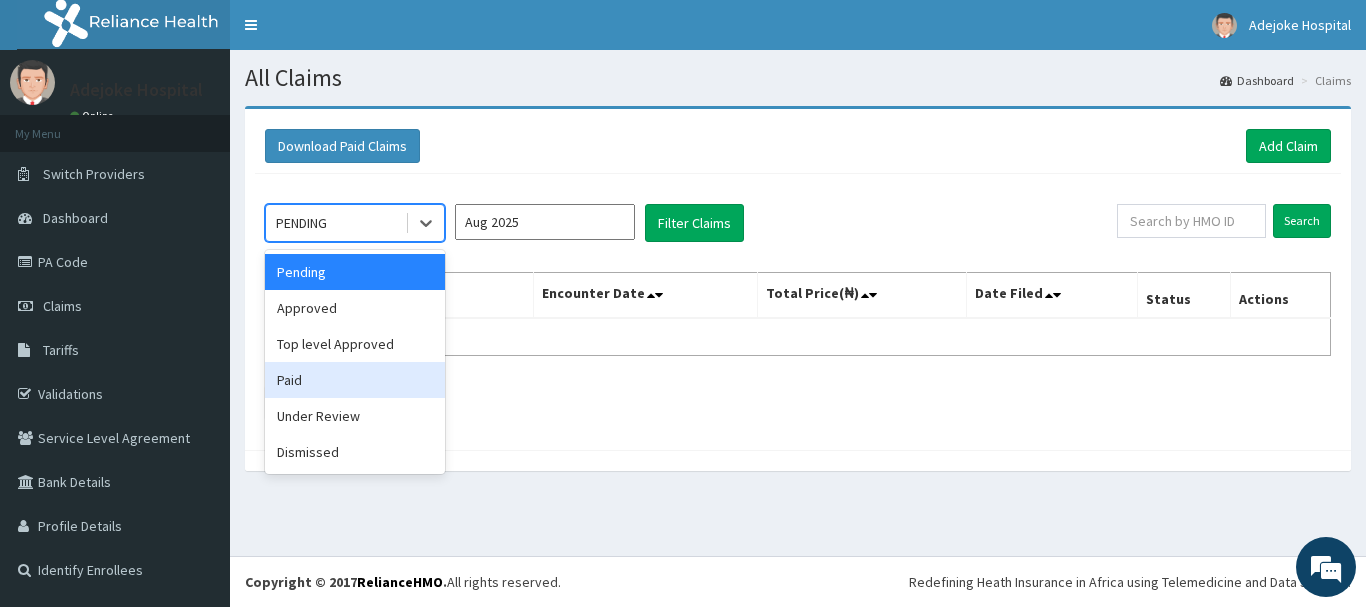 click on "Paid" at bounding box center (355, 380) 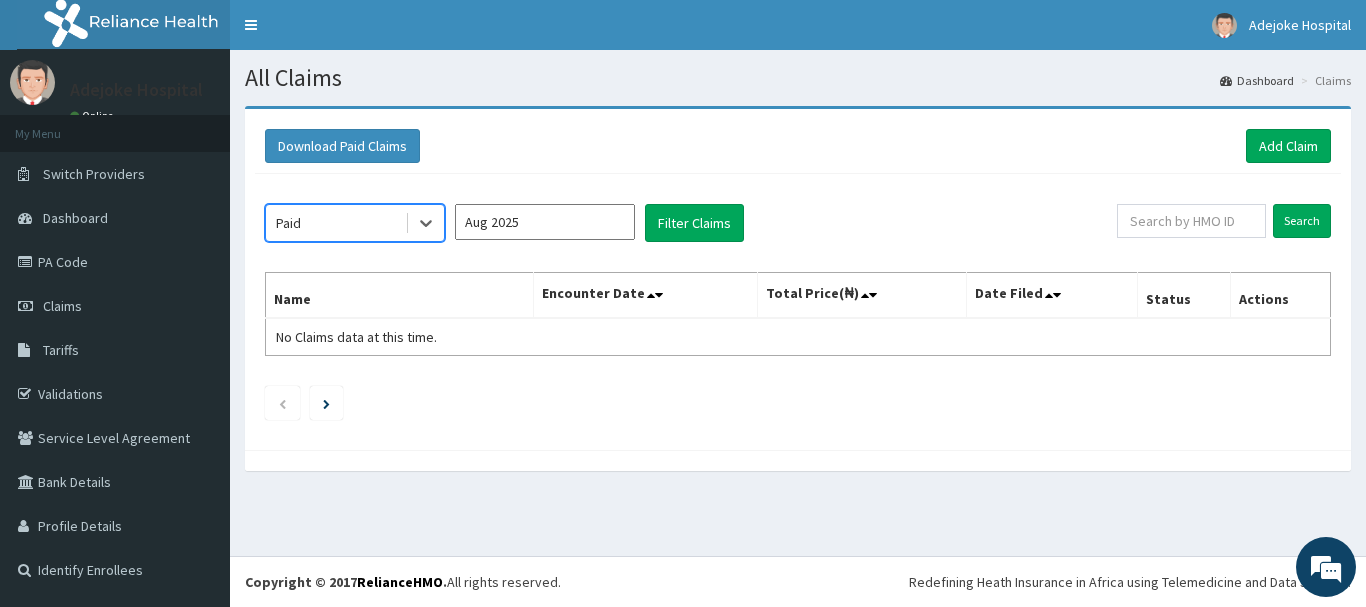 click on "Aug 2025" at bounding box center (545, 222) 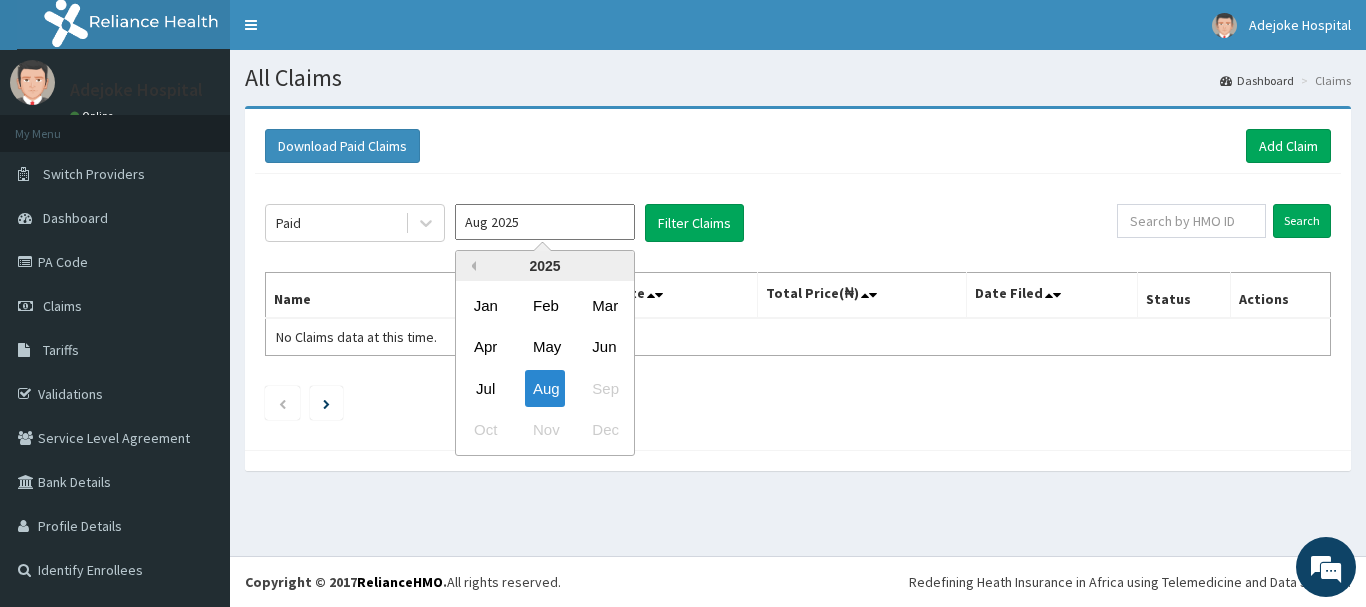click on "Previous Year" at bounding box center (471, 266) 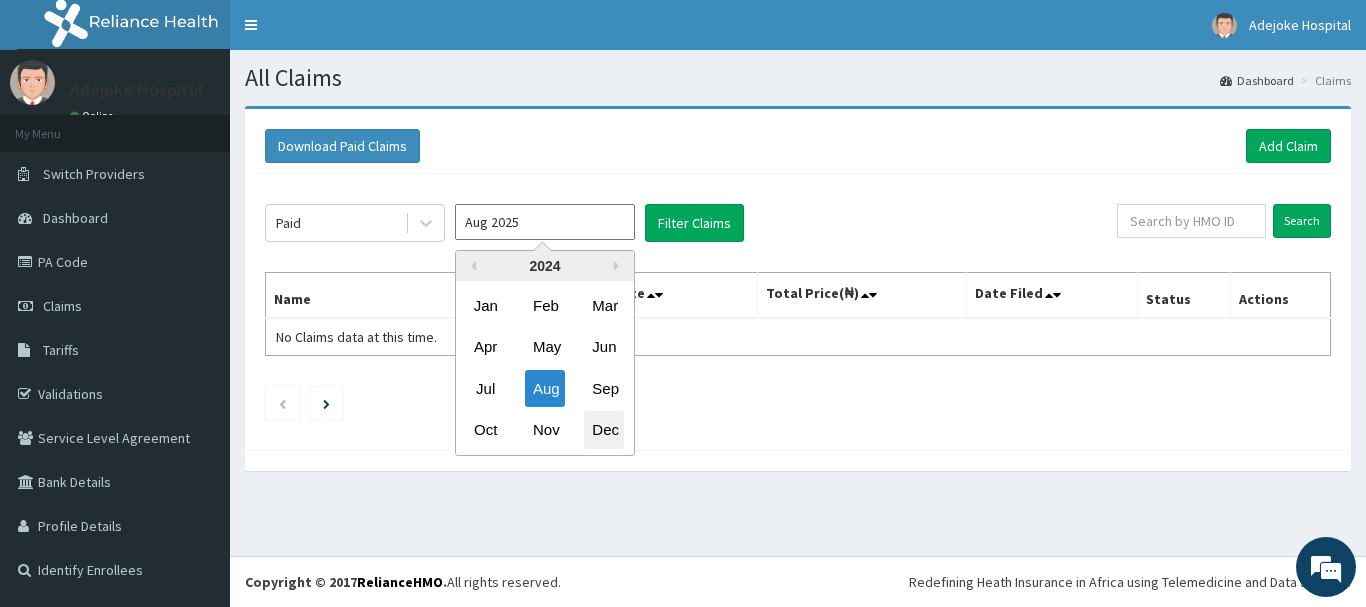 click on "Dec" at bounding box center (604, 430) 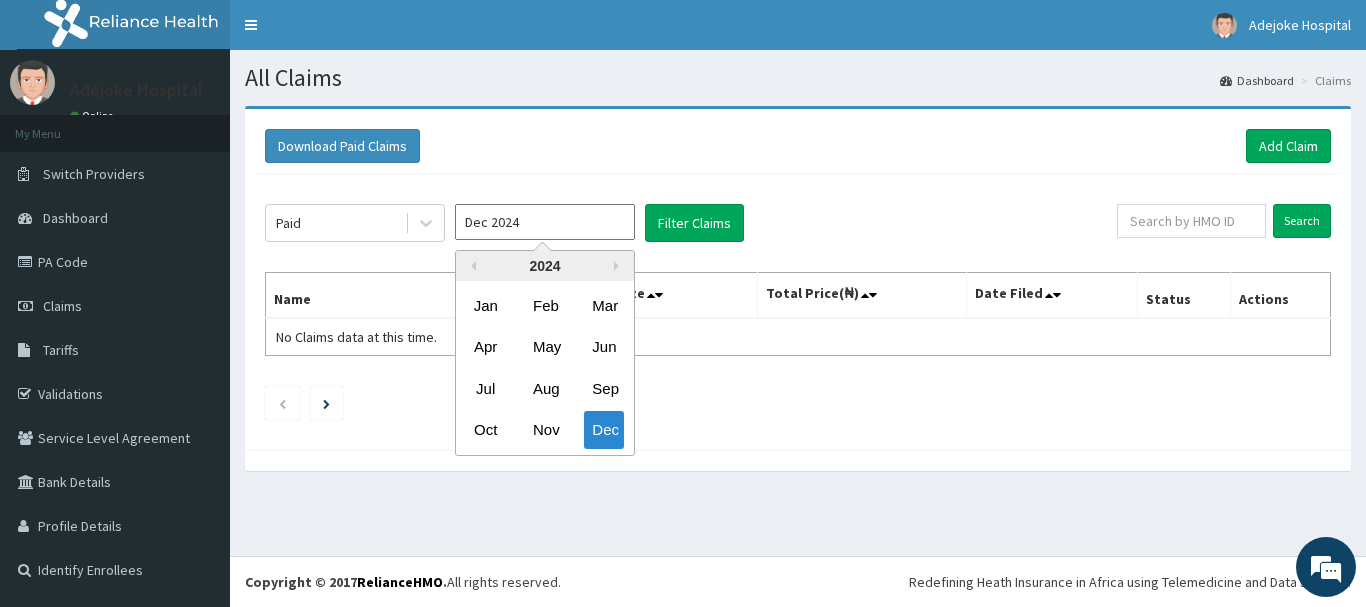 click on "Dec 2024" at bounding box center [545, 222] 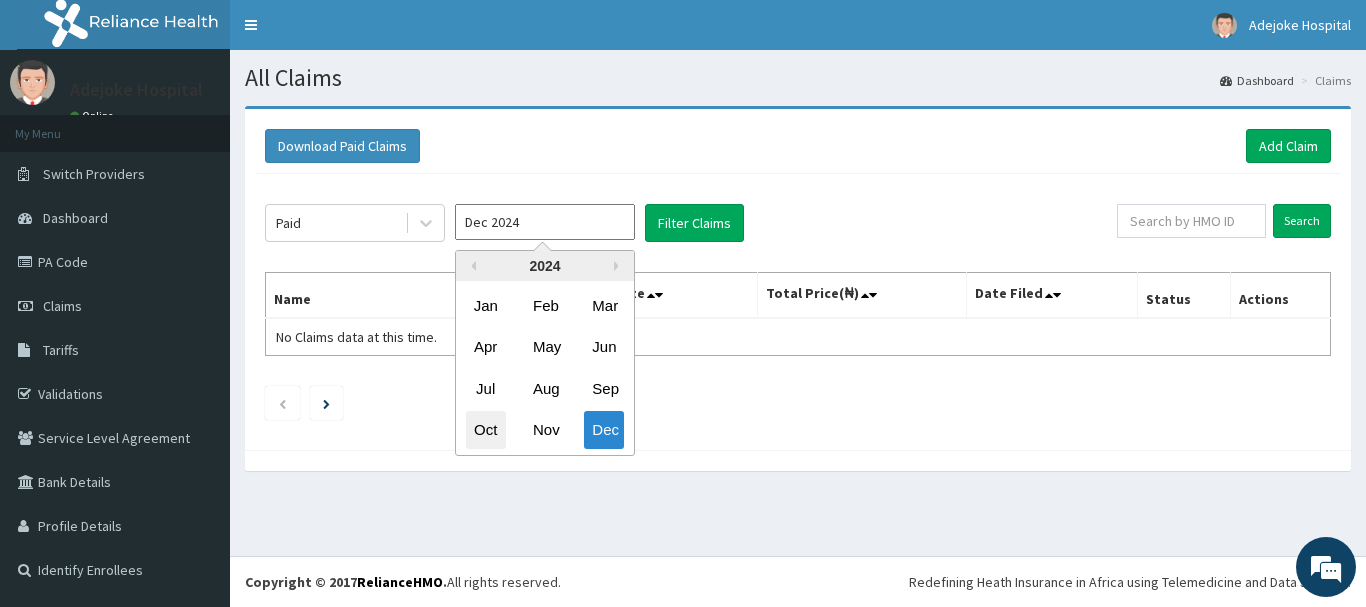 click on "Oct" at bounding box center [486, 430] 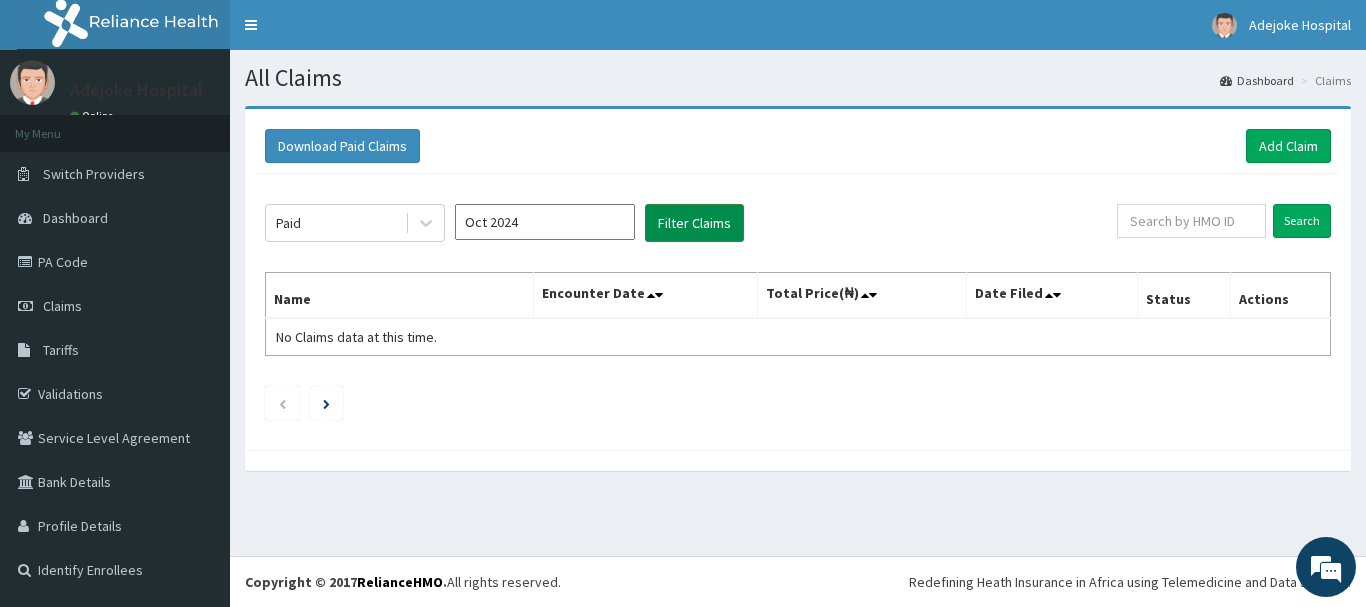 click on "Filter Claims" at bounding box center (694, 223) 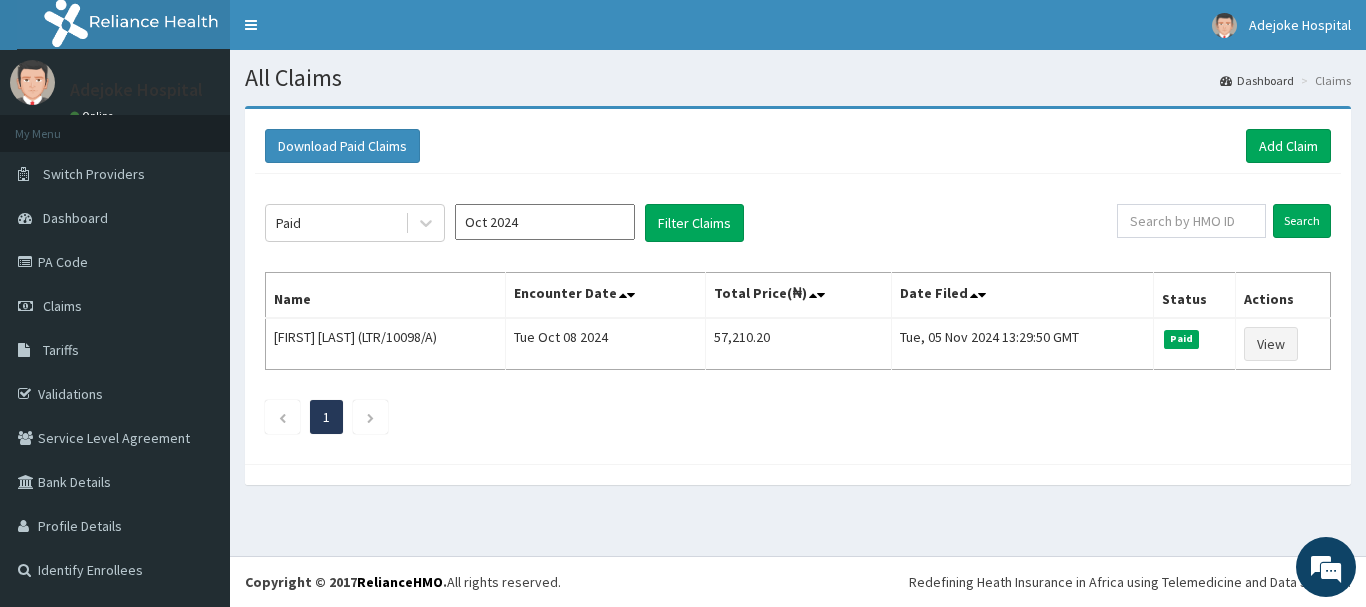 click on "Oct 2024" at bounding box center [545, 222] 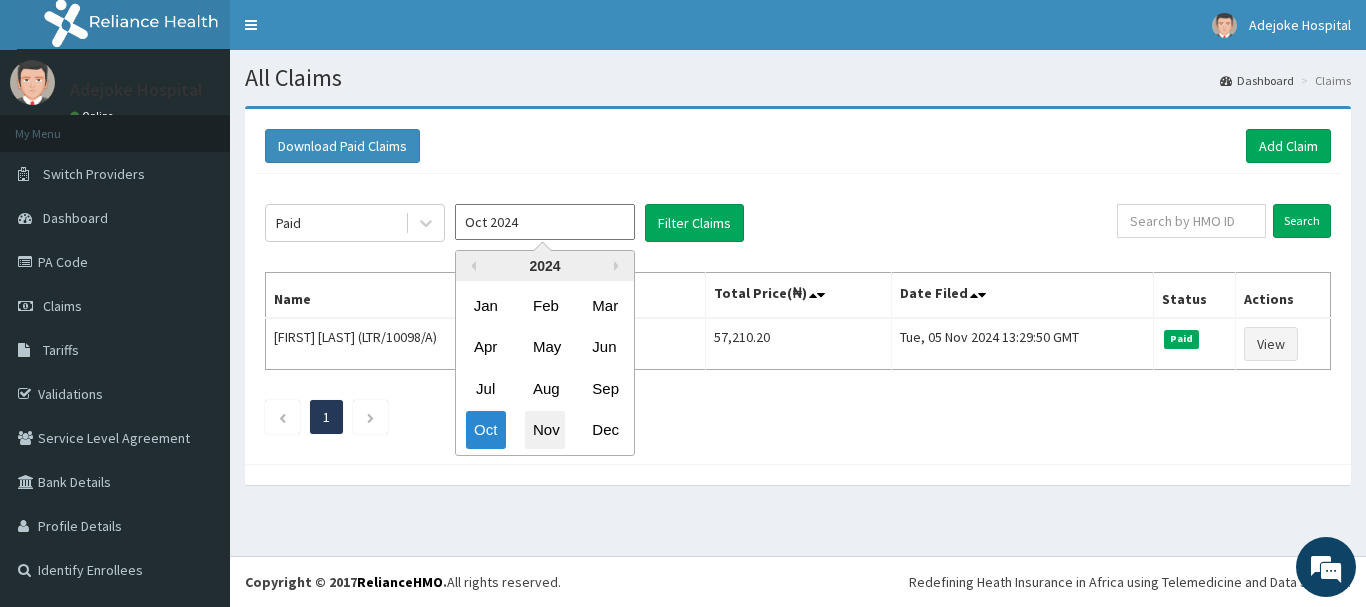 click on "Nov" at bounding box center (545, 430) 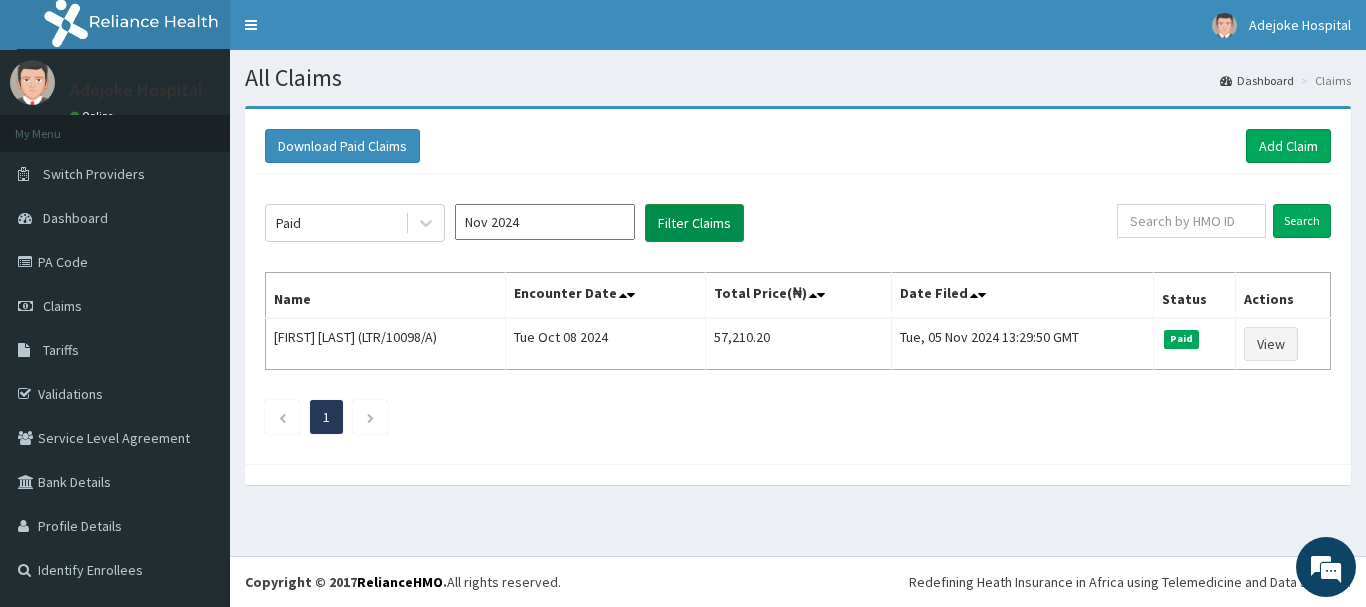 click on "Filter Claims" at bounding box center [694, 223] 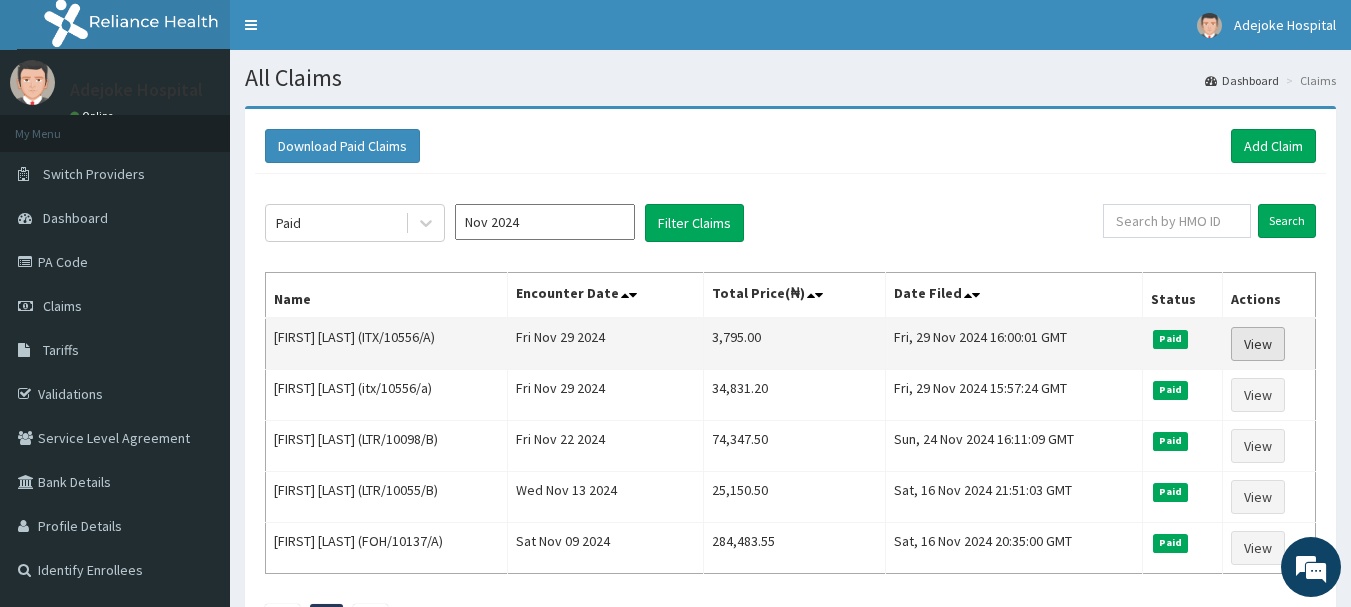 click on "View" at bounding box center [1258, 344] 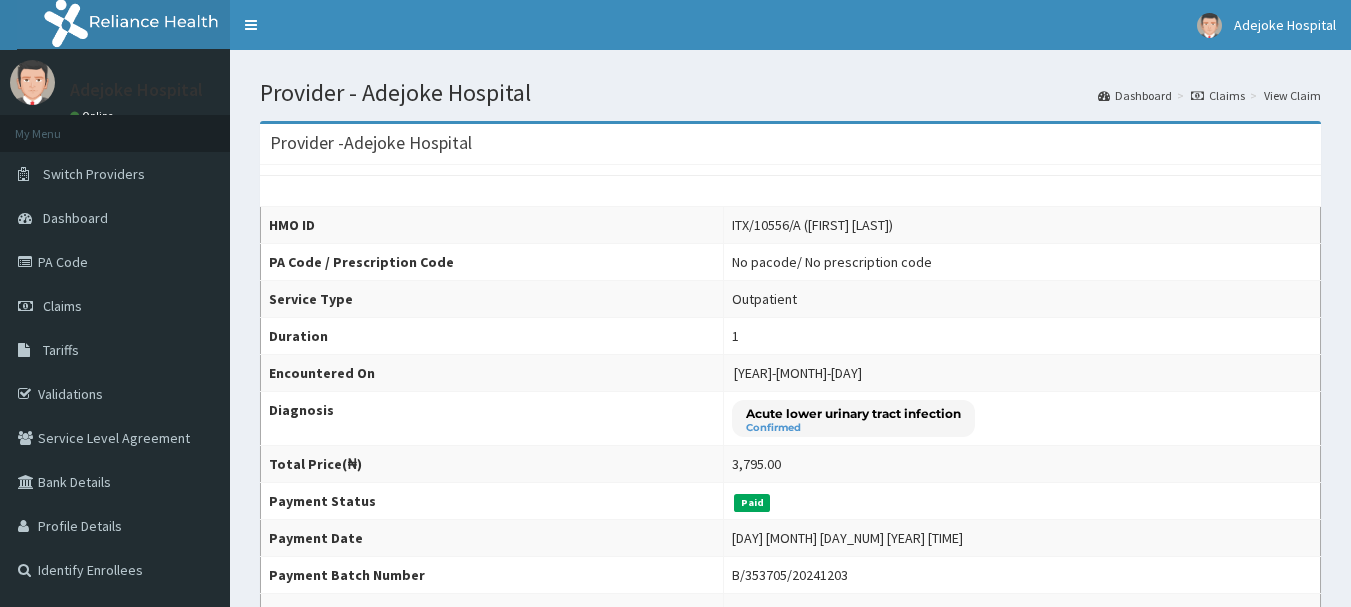 scroll, scrollTop: 0, scrollLeft: 0, axis: both 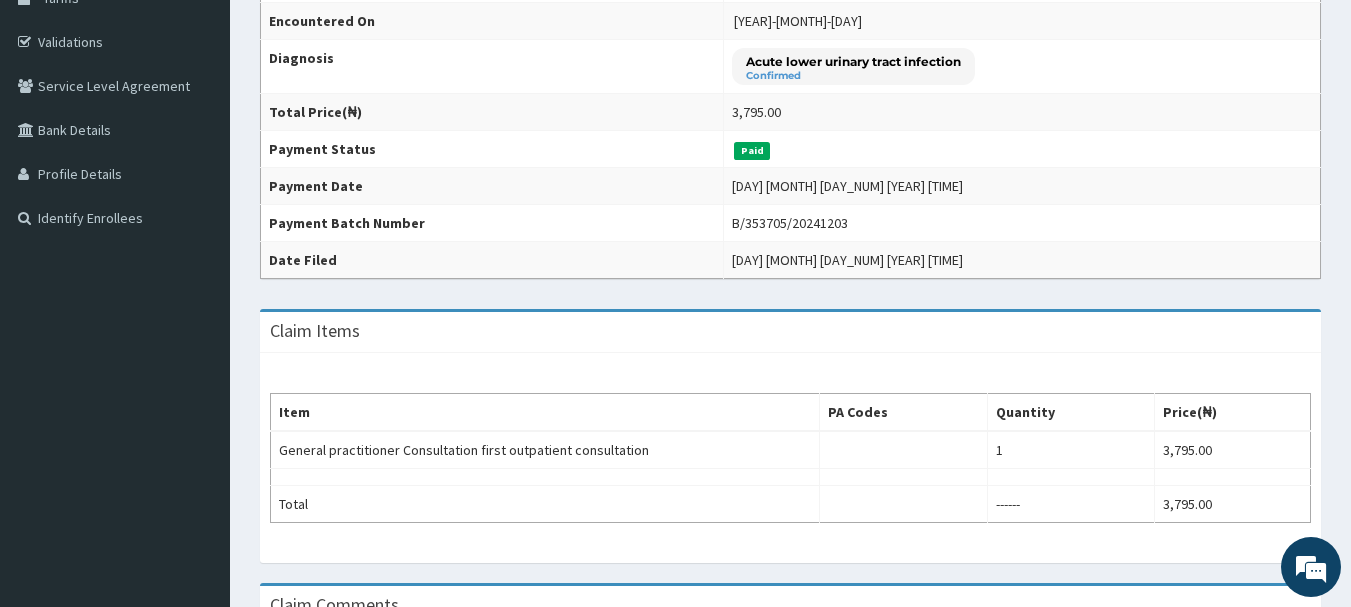 click on "R EL
Toggle navigation
Adejoke Hospital Adejoke Hospital - adejokehealthcare2024@gmail.com Member since  August 8, 2024 at 10:06:16 AM   Profile Sign out" at bounding box center (675, 258) 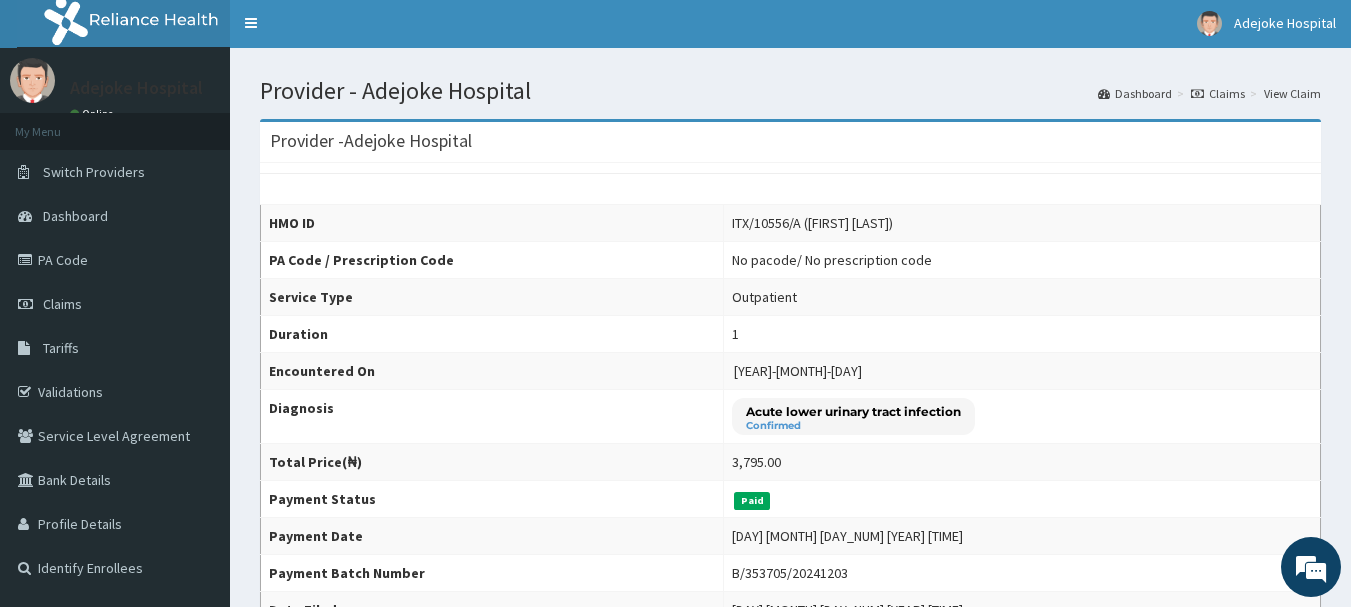 scroll, scrollTop: 0, scrollLeft: 0, axis: both 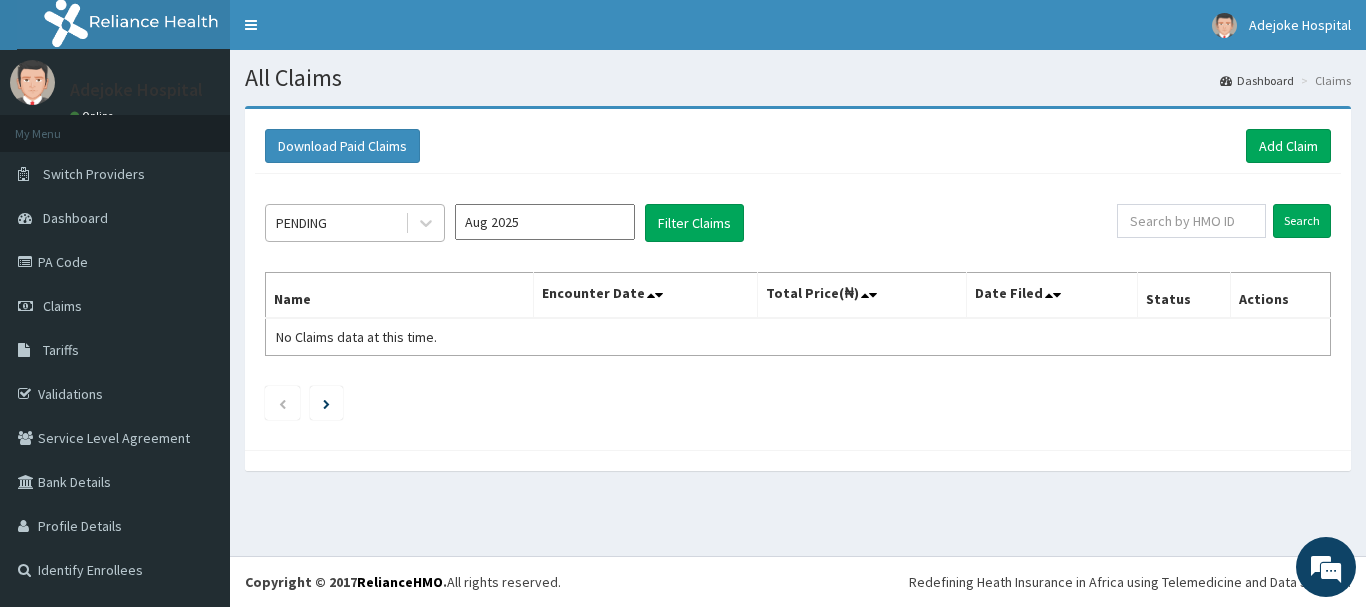 click on "PENDING" at bounding box center (335, 223) 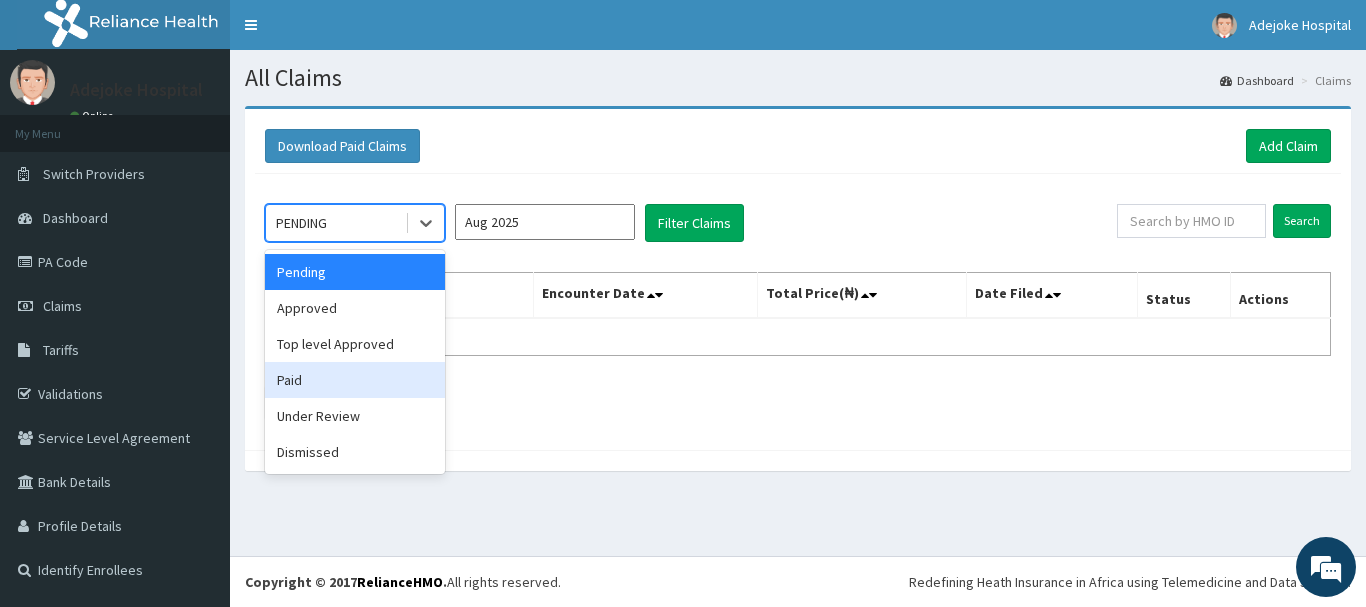 click on "Paid" at bounding box center [355, 380] 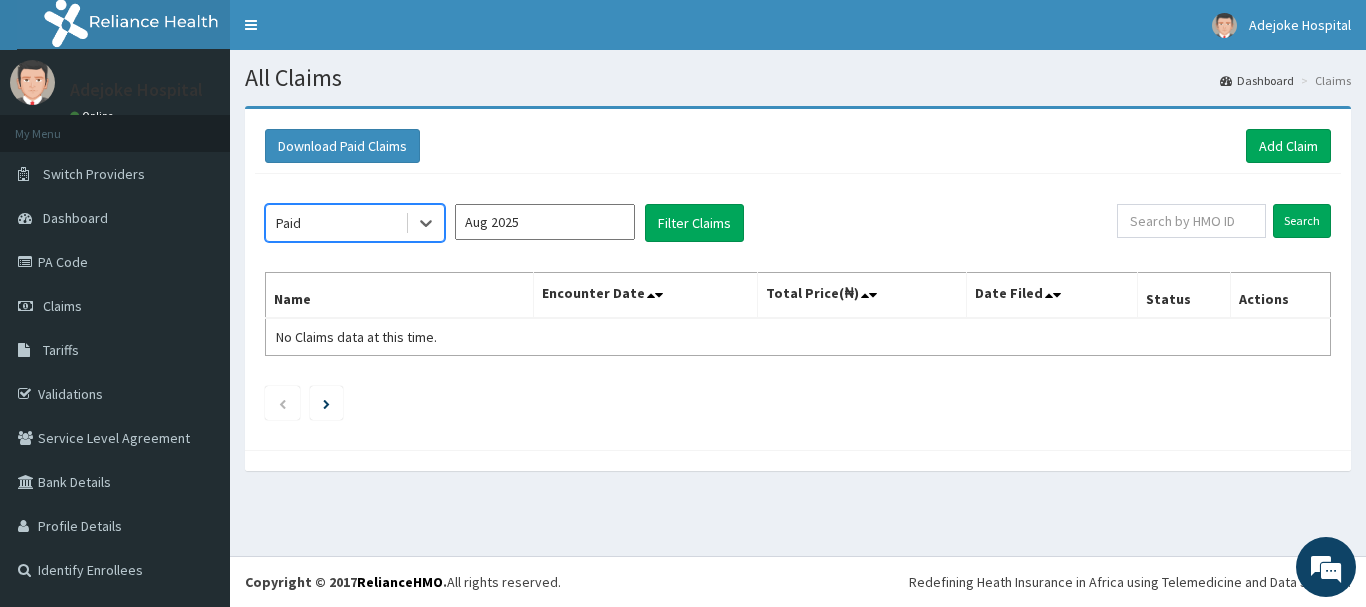 click on "Aug 2025" at bounding box center (545, 222) 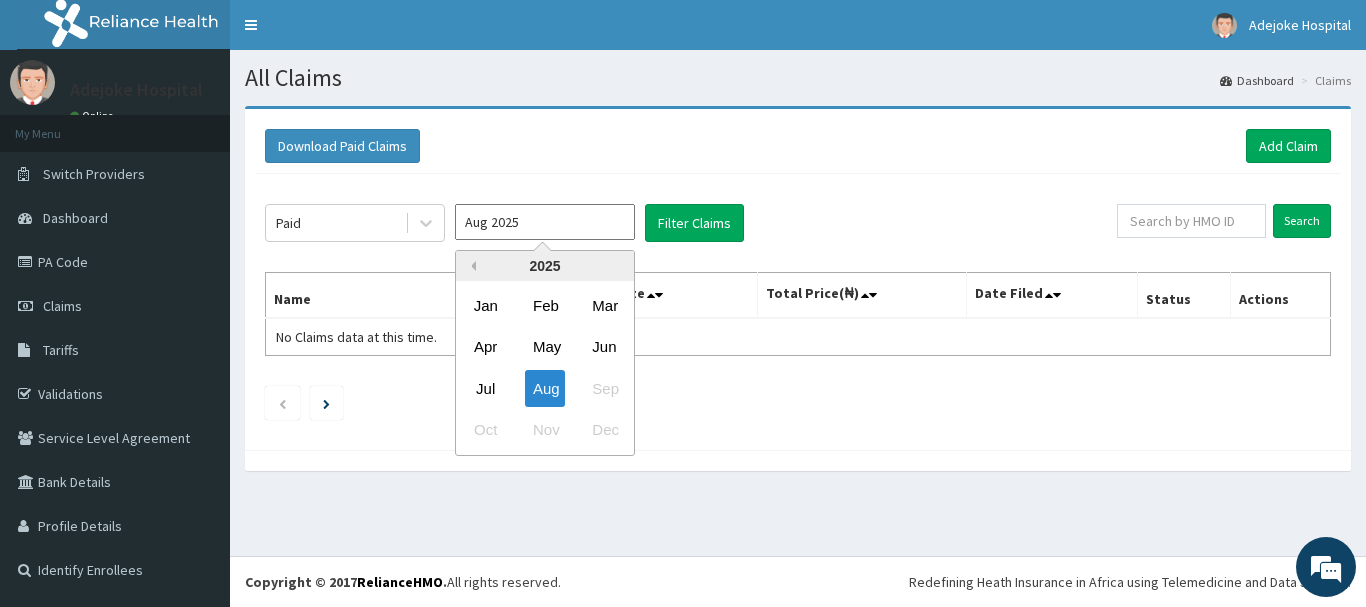 click on "Previous Year" at bounding box center [471, 266] 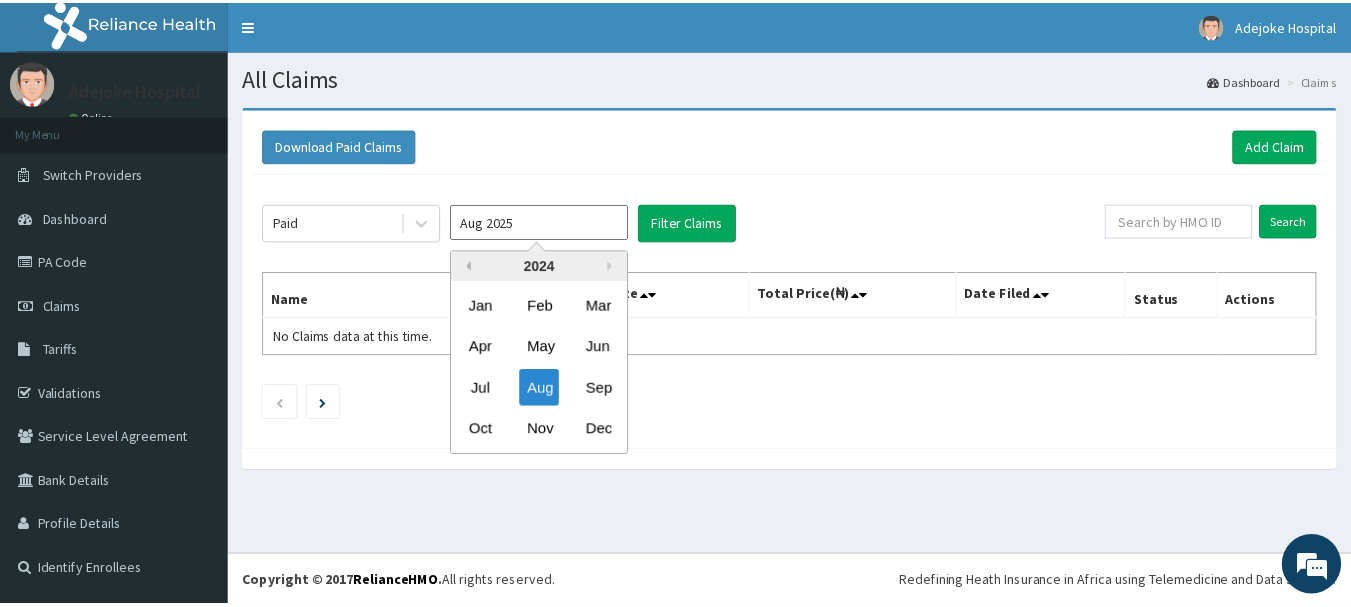 scroll, scrollTop: 0, scrollLeft: 0, axis: both 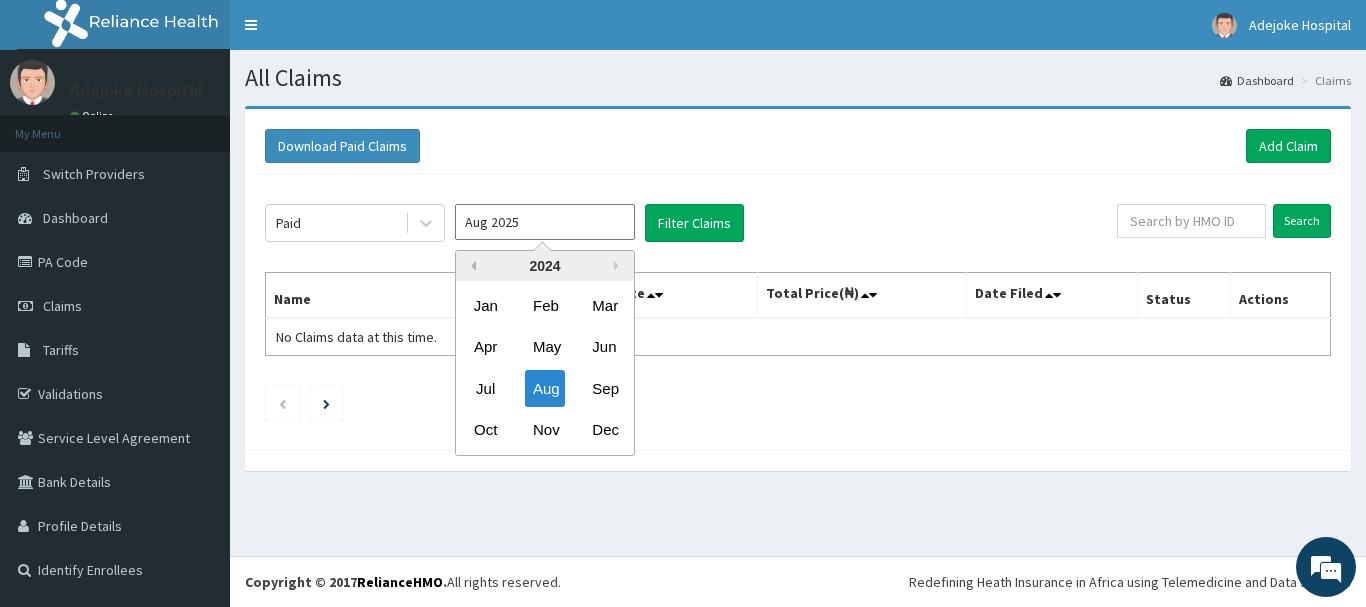 type 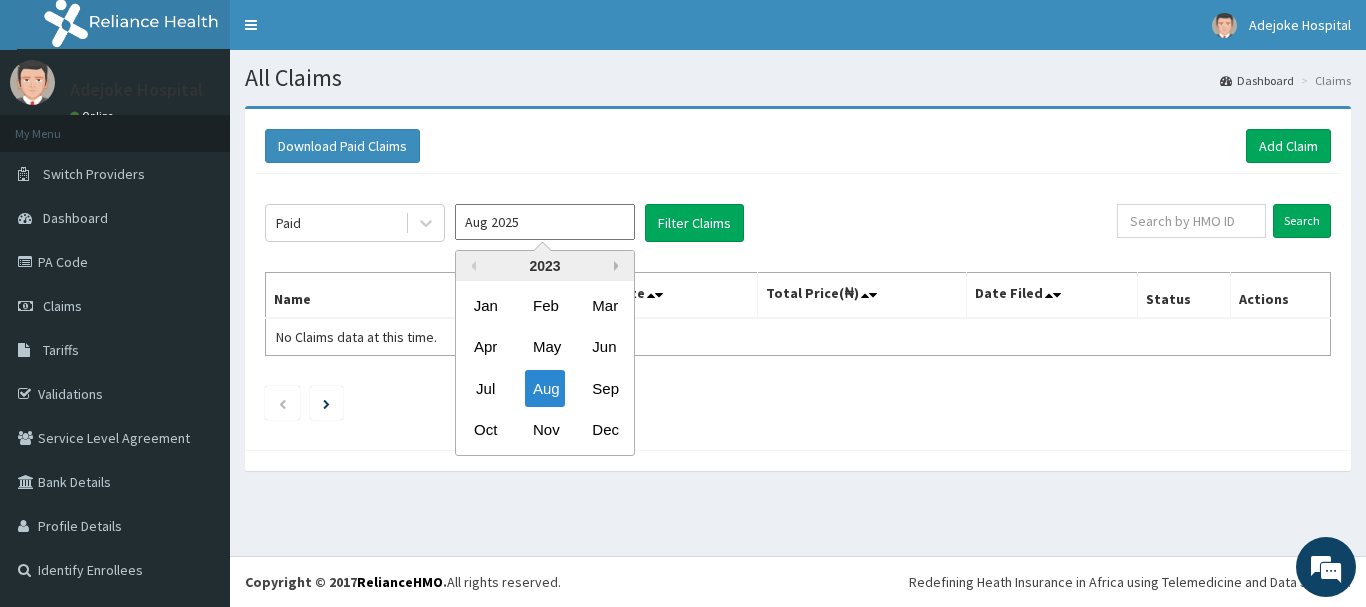 click on "Next Year" at bounding box center (619, 266) 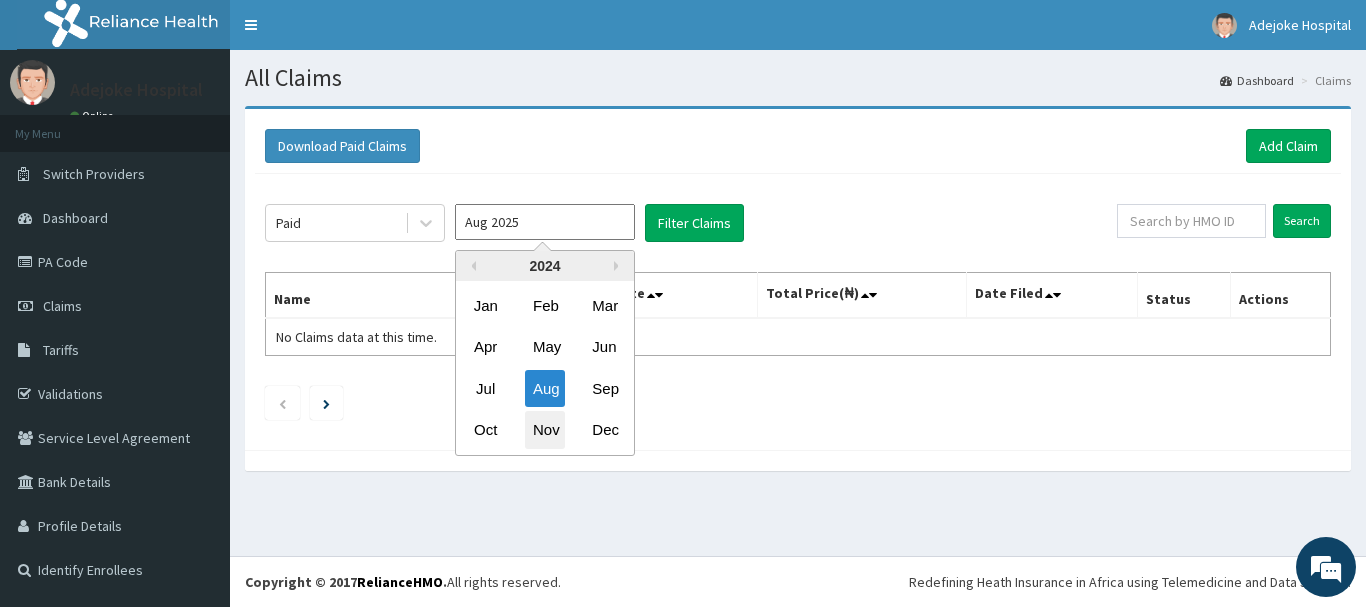 click on "Nov" at bounding box center (545, 430) 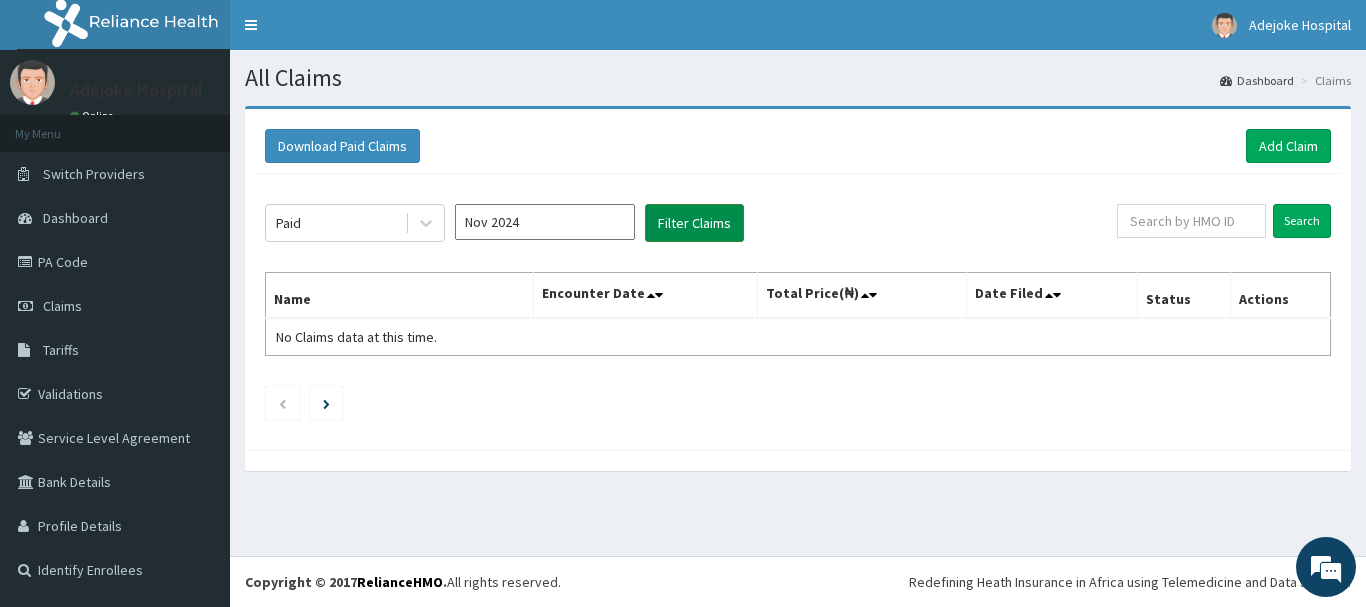 click on "Filter Claims" at bounding box center (694, 223) 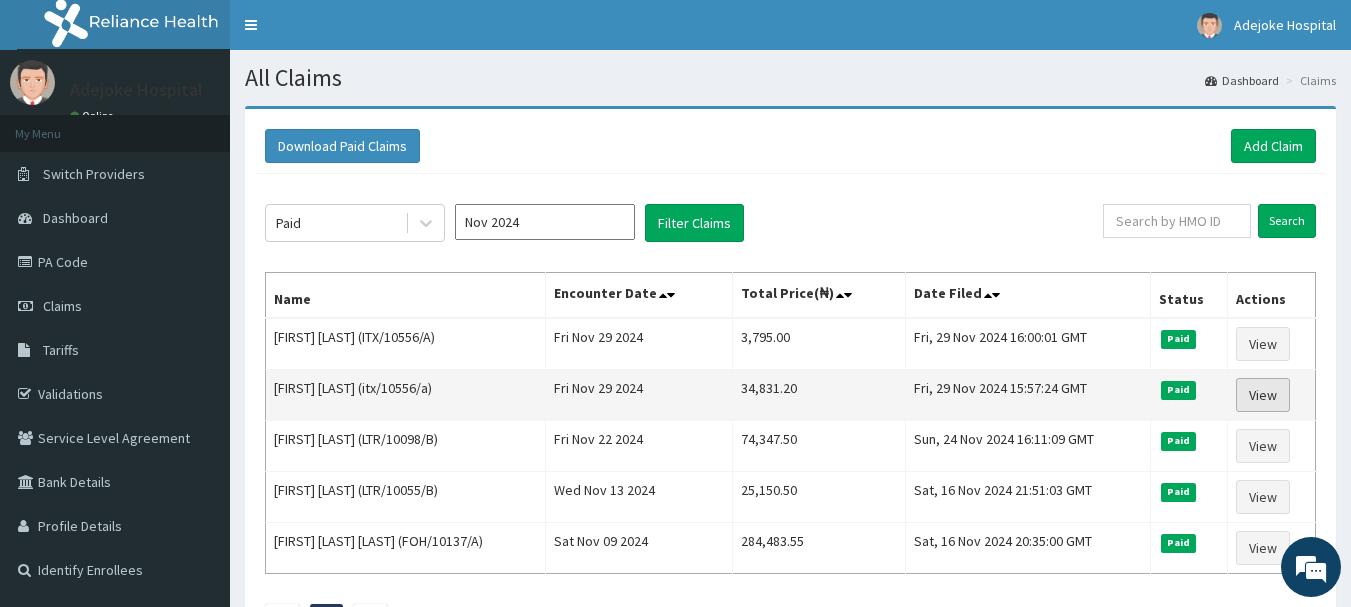 click on "View" at bounding box center [1263, 395] 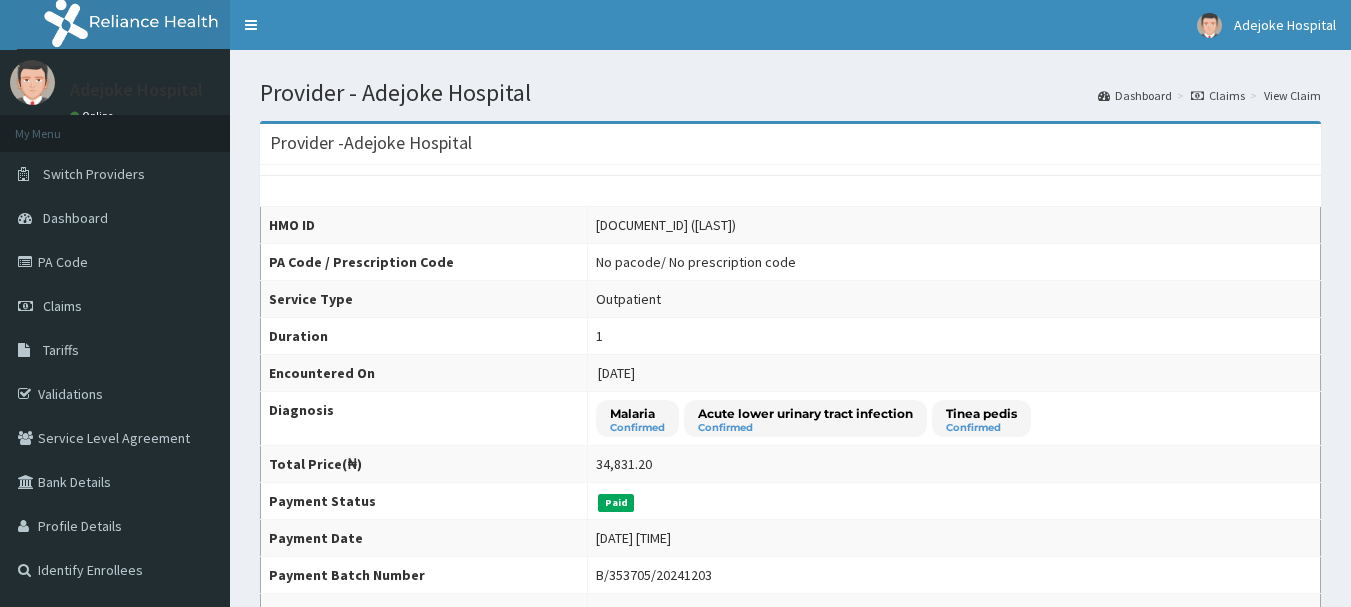 scroll, scrollTop: 0, scrollLeft: 0, axis: both 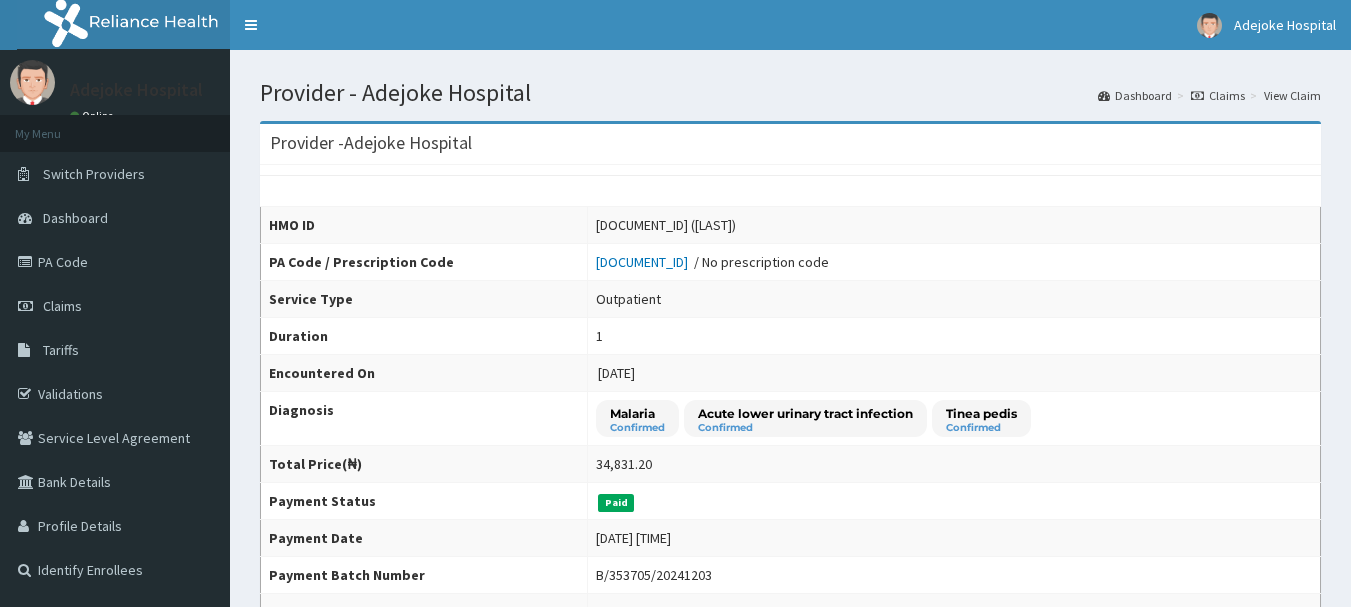 drag, startPoint x: 1360, startPoint y: 214, endPoint x: 1198, endPoint y: 243, distance: 164.57521 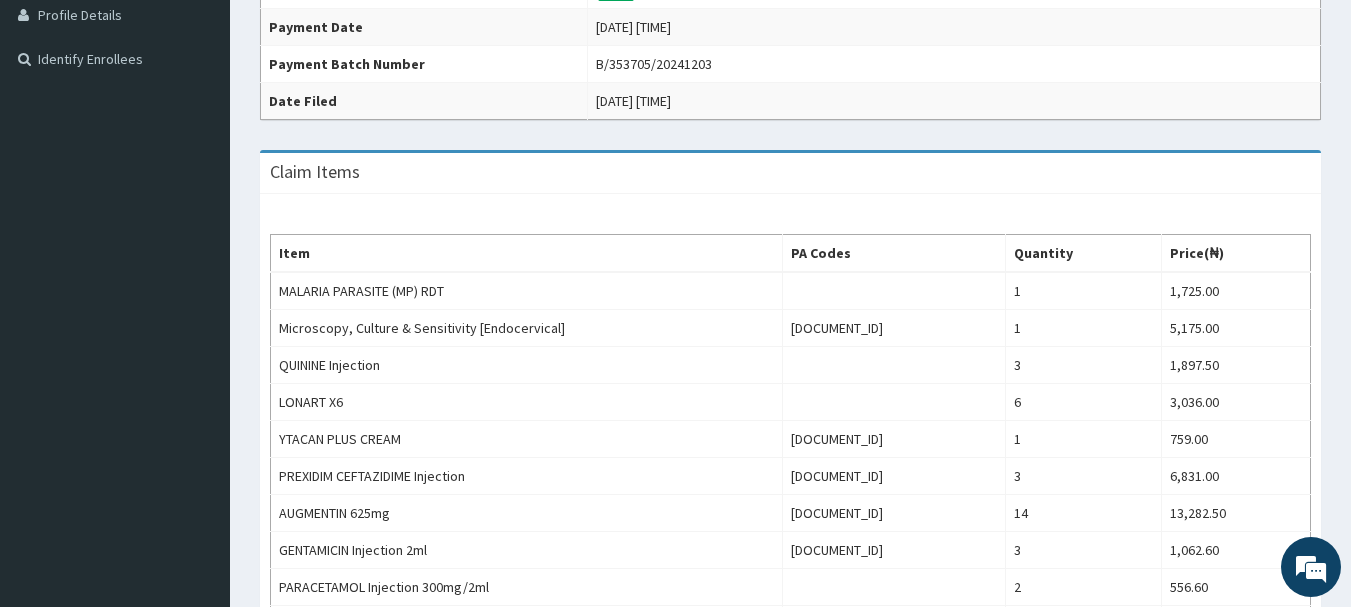 scroll, scrollTop: 516, scrollLeft: 0, axis: vertical 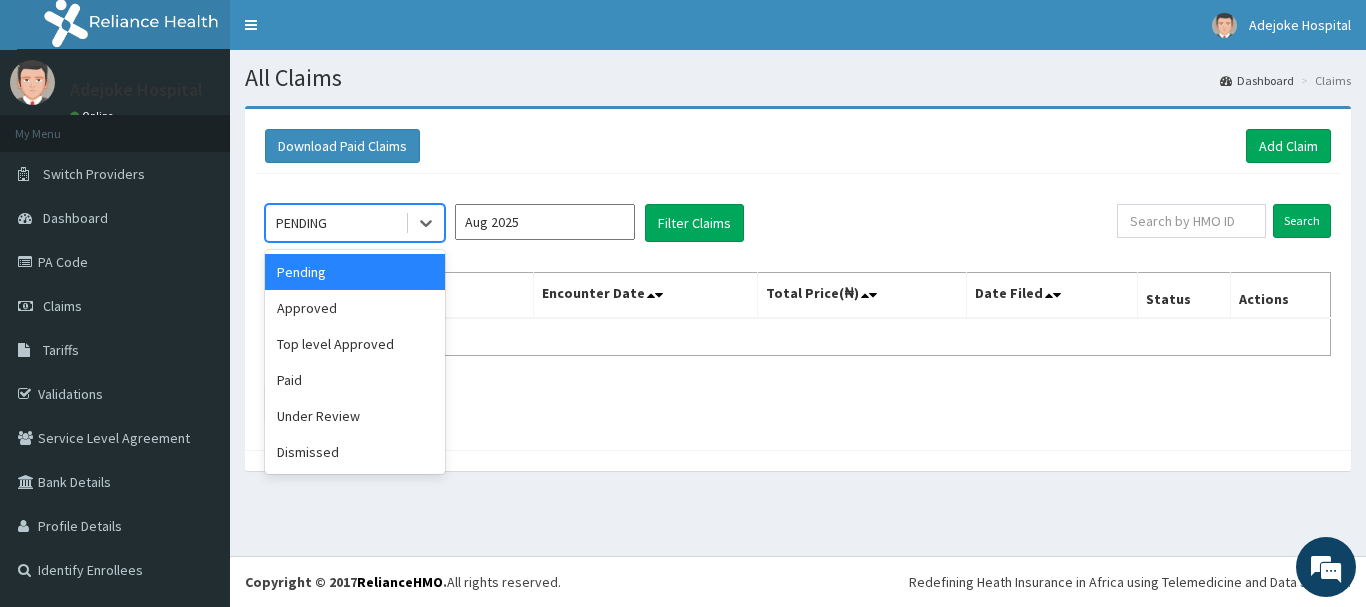 click on "PENDING" at bounding box center (335, 223) 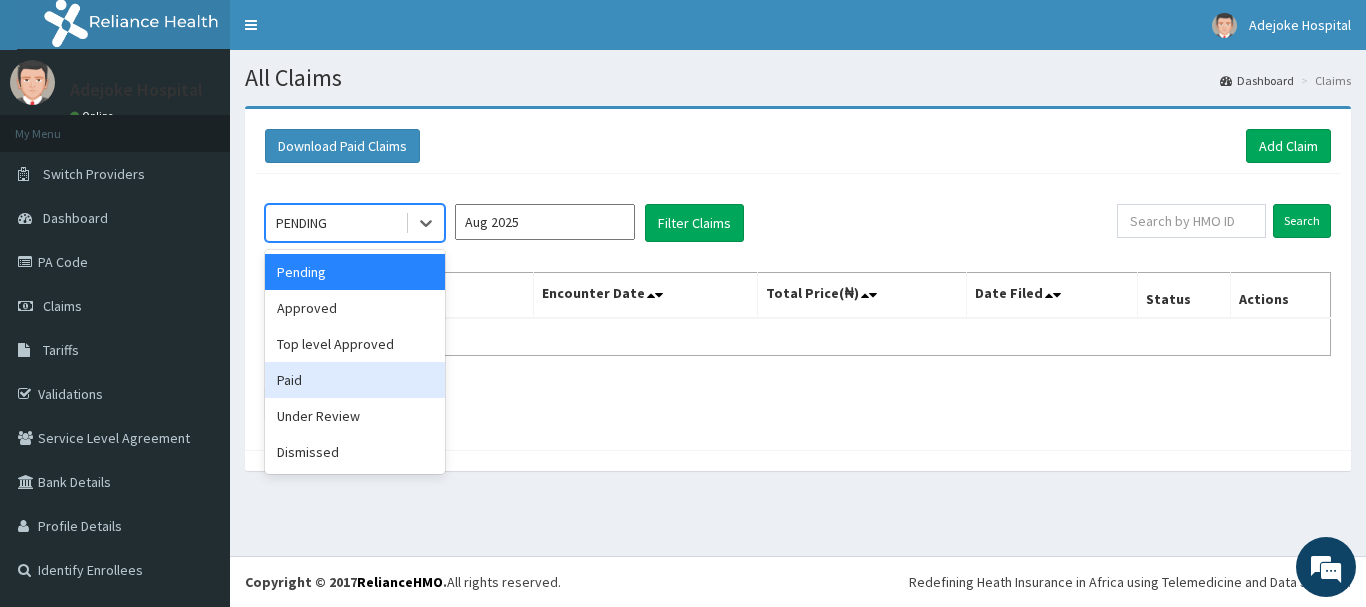 click on "Paid" at bounding box center [355, 380] 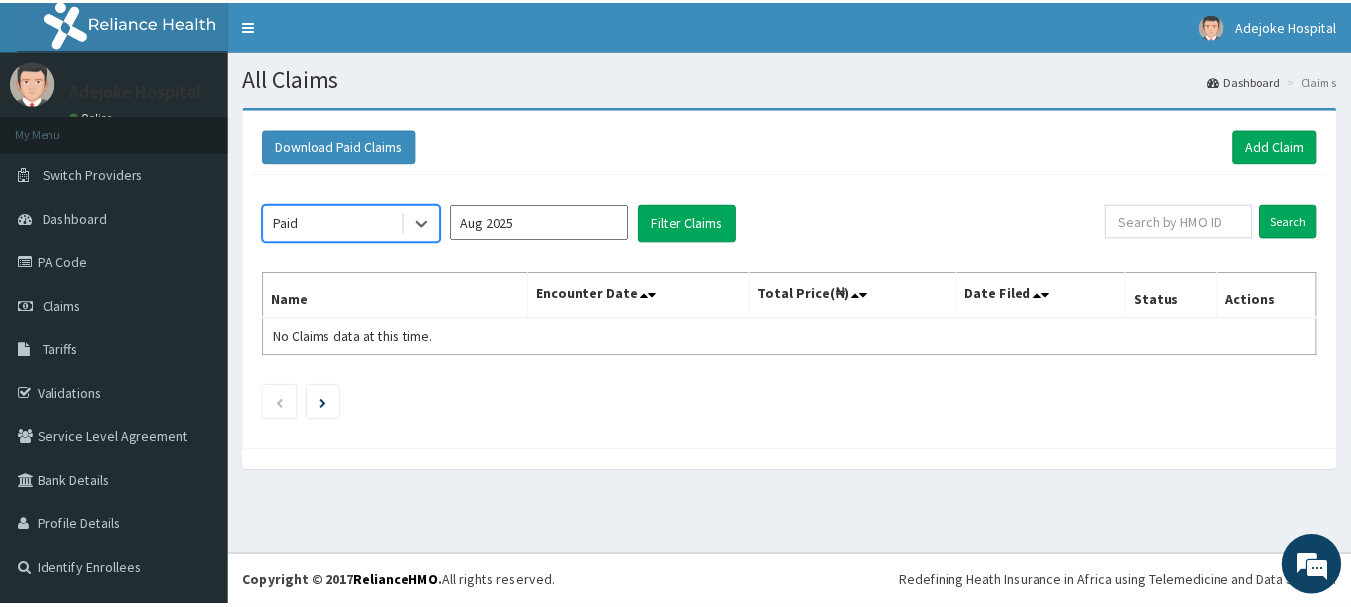 scroll, scrollTop: 0, scrollLeft: 0, axis: both 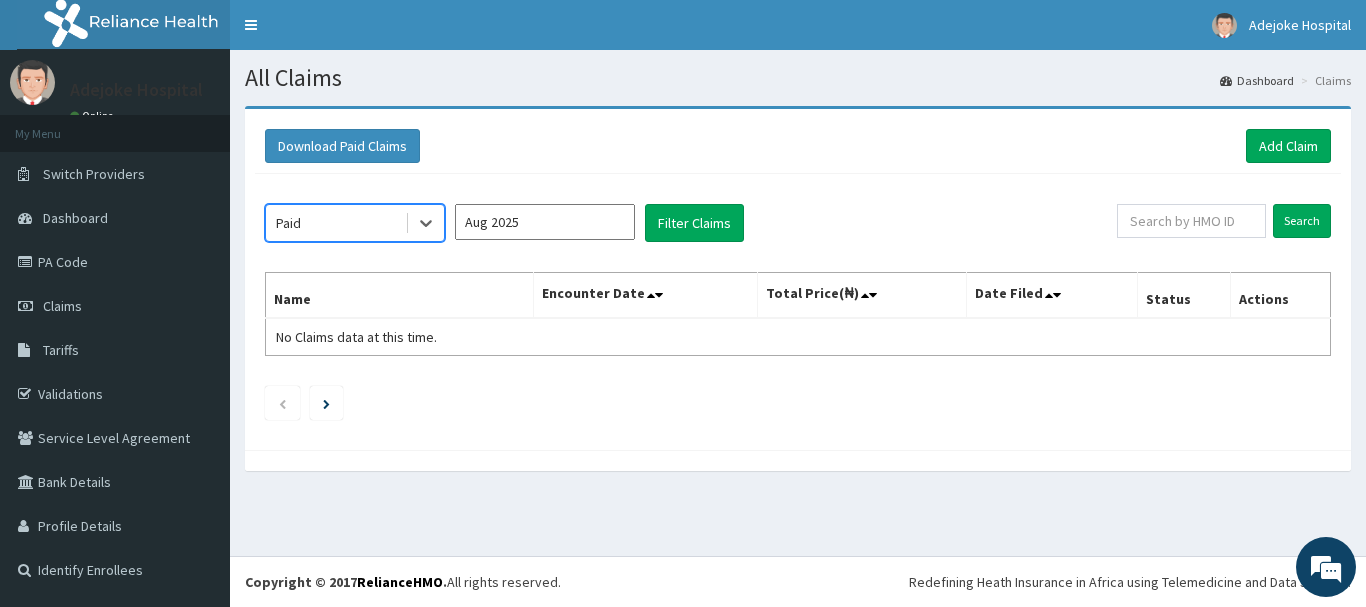 click on "Aug 2025" at bounding box center [545, 222] 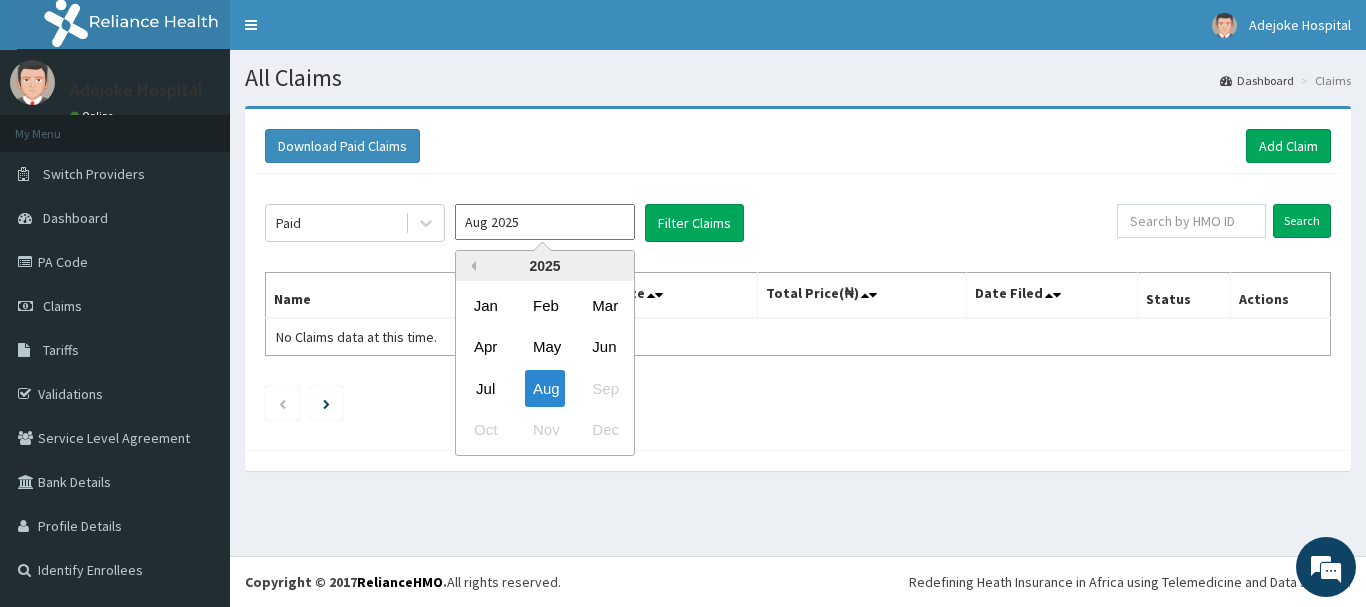 click on "Previous Year" at bounding box center (471, 266) 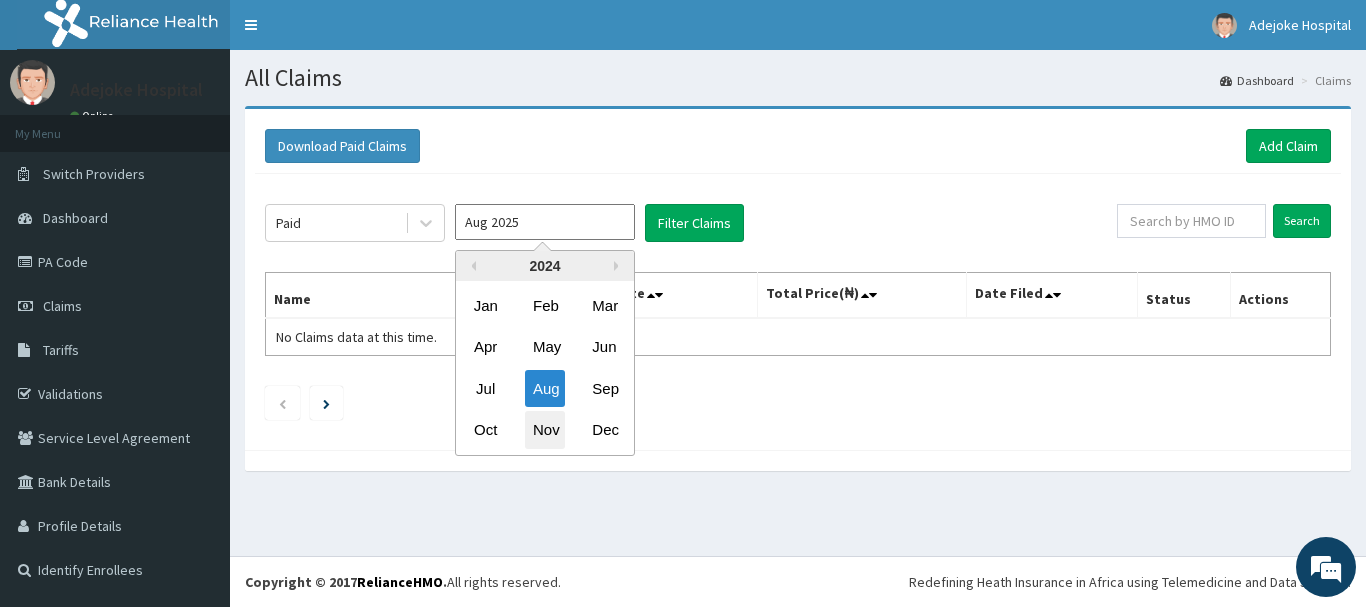 click on "Nov" at bounding box center (545, 430) 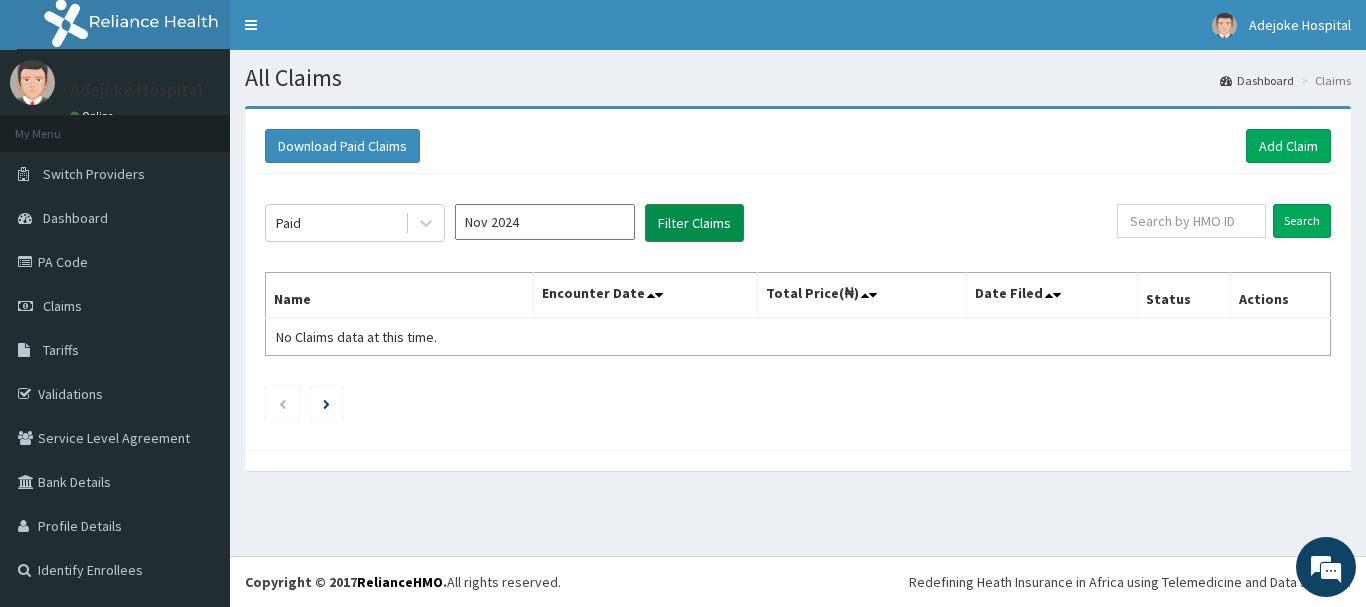 click on "Filter Claims" at bounding box center (694, 223) 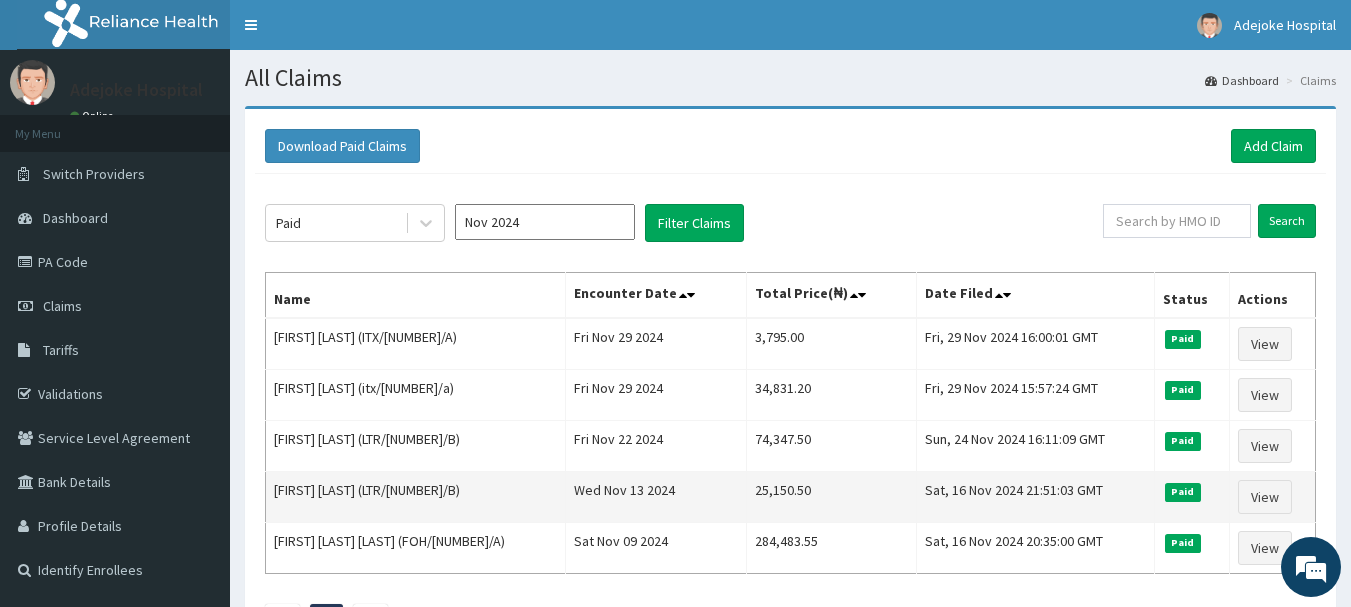 click on "Sat, 16 Nov 2024 21:51:03 GMT" at bounding box center (1035, 497) 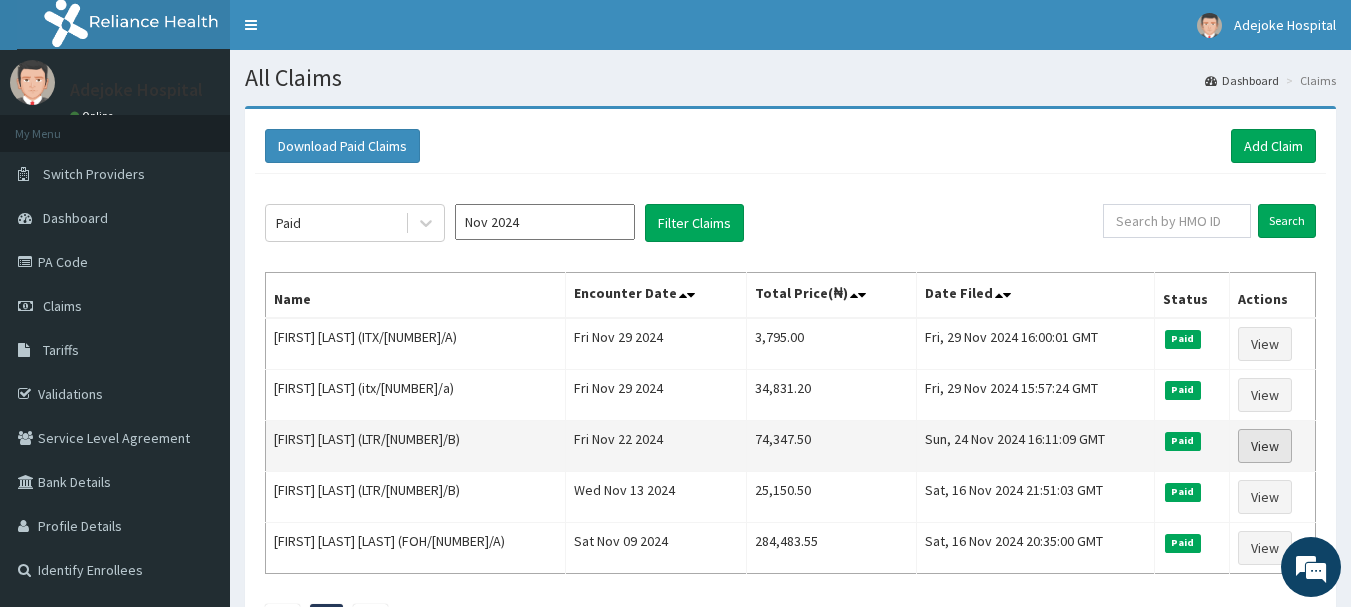 click on "View" at bounding box center (1265, 446) 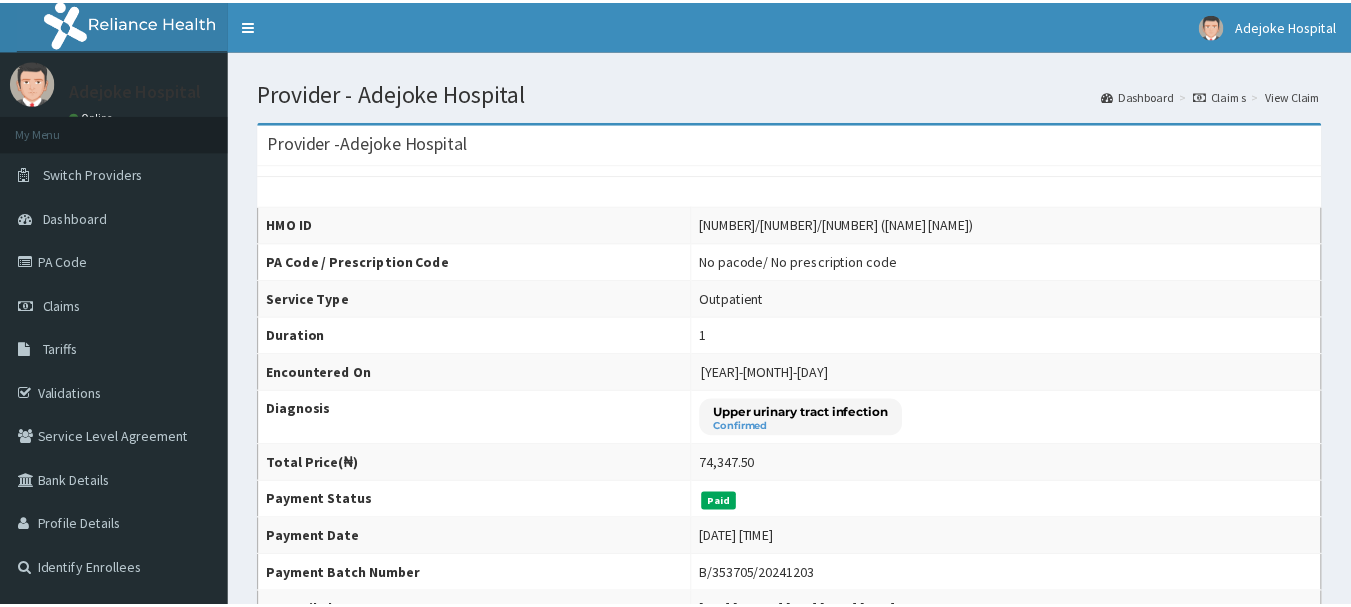scroll, scrollTop: 0, scrollLeft: 0, axis: both 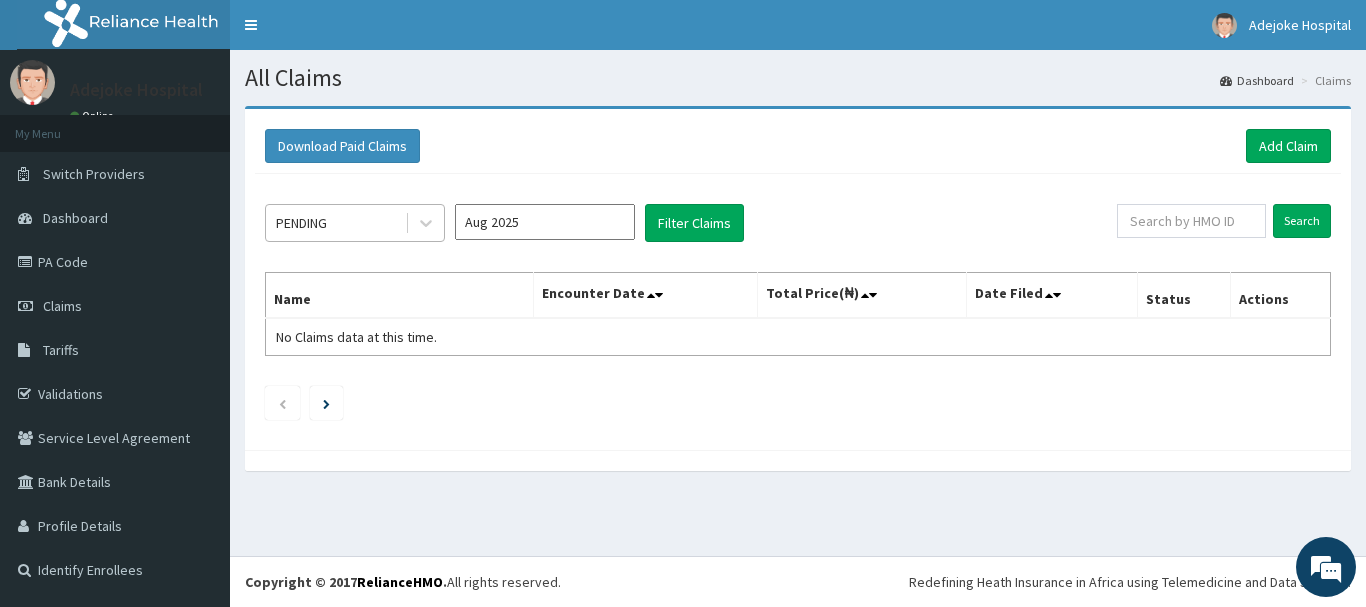 click on "PENDING" at bounding box center [301, 223] 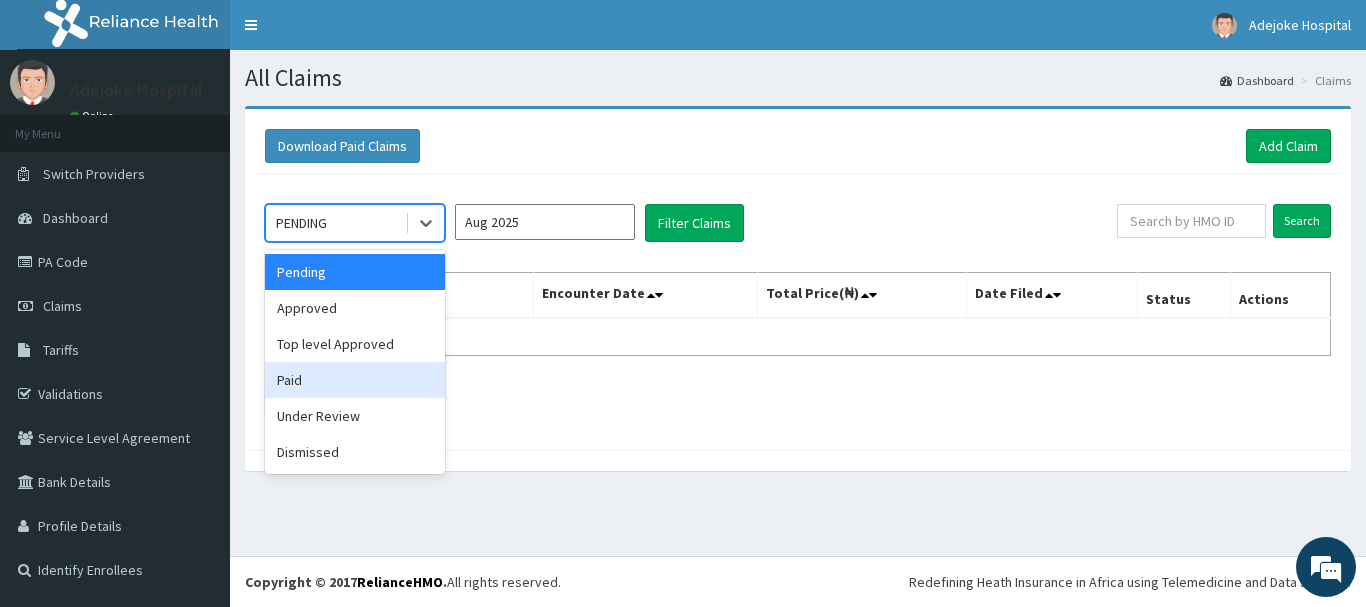 click on "Paid" at bounding box center [355, 380] 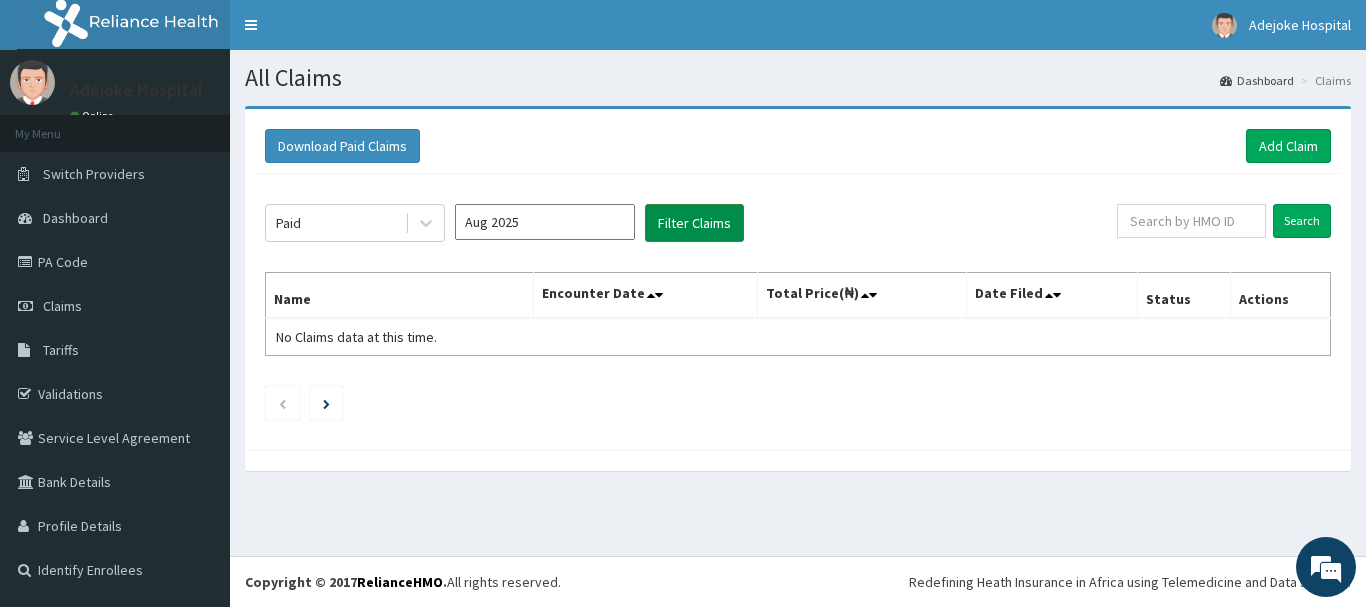click on "Filter Claims" at bounding box center (694, 223) 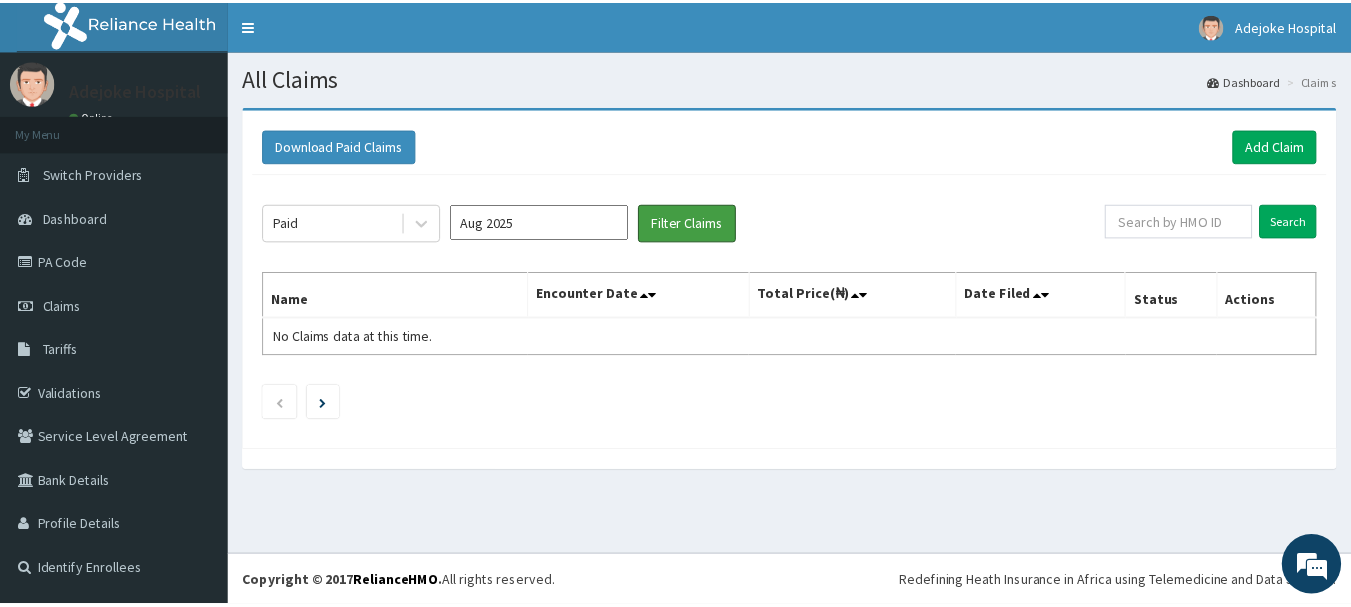 scroll, scrollTop: 0, scrollLeft: 0, axis: both 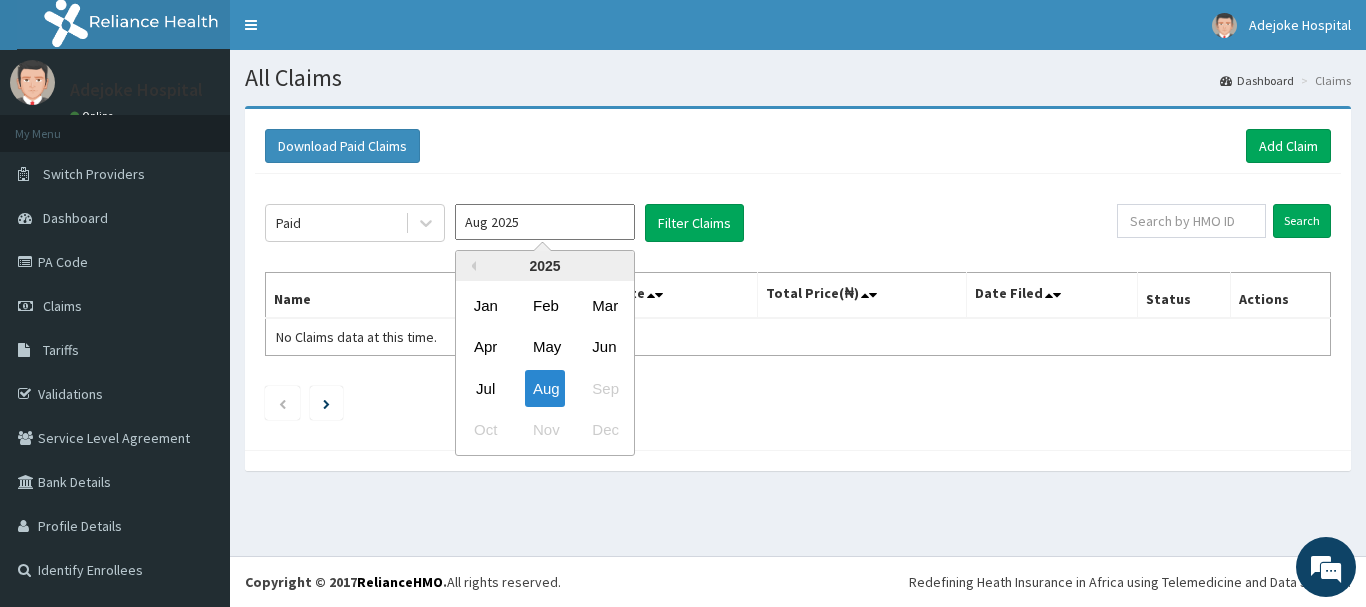 click on "Aug 2025" at bounding box center (545, 222) 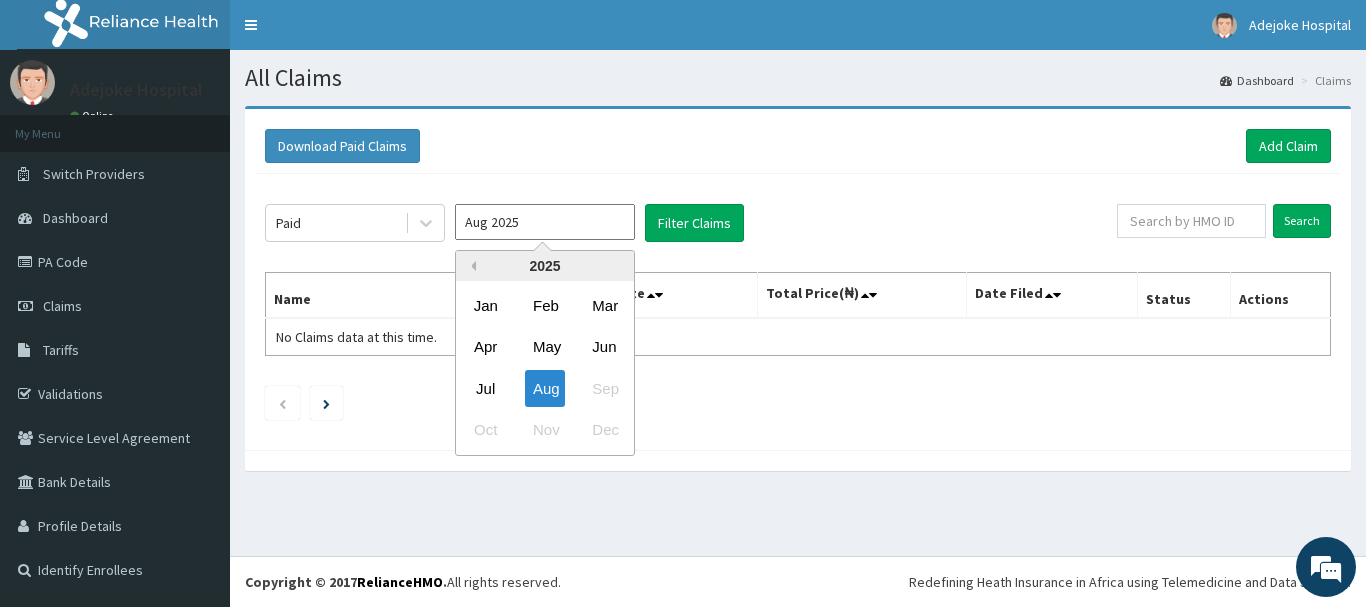click on "Previous Year" at bounding box center [471, 266] 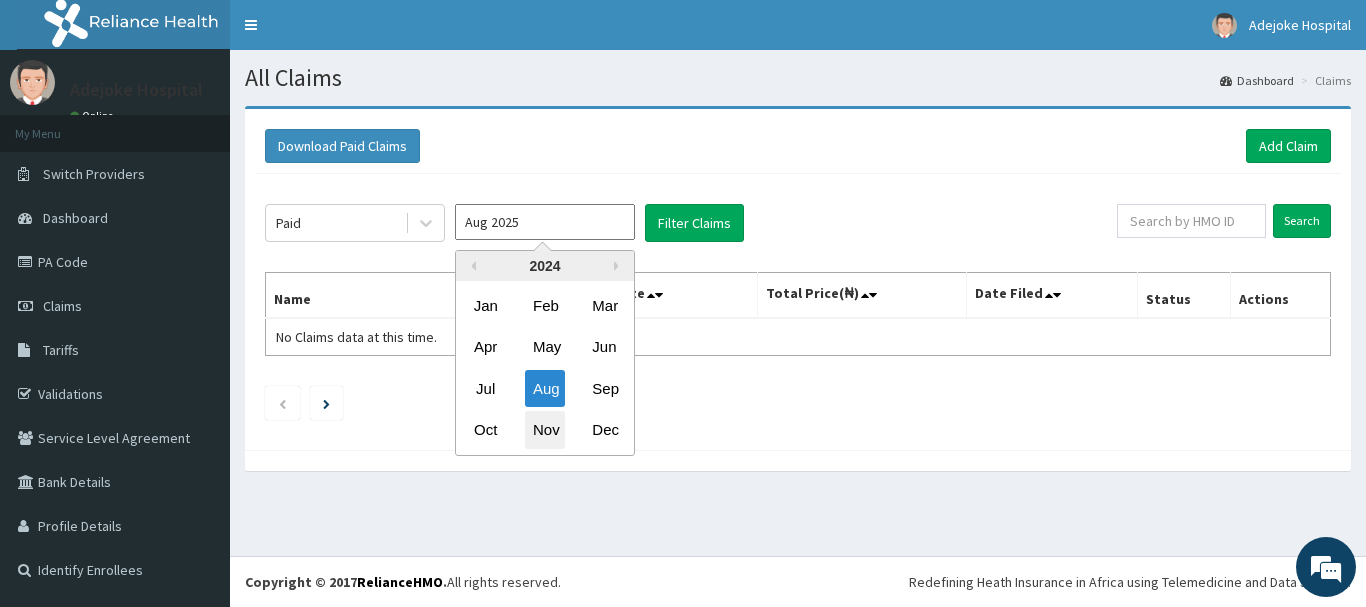 click on "Nov" at bounding box center (545, 430) 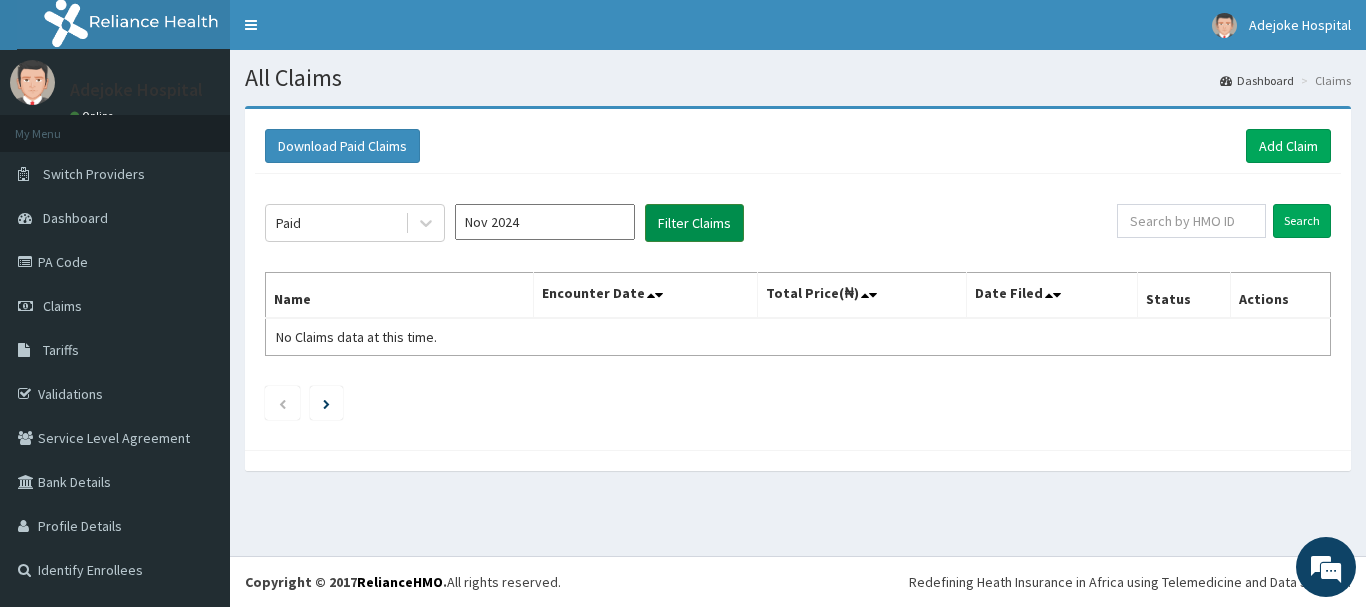 click on "Filter Claims" at bounding box center (694, 223) 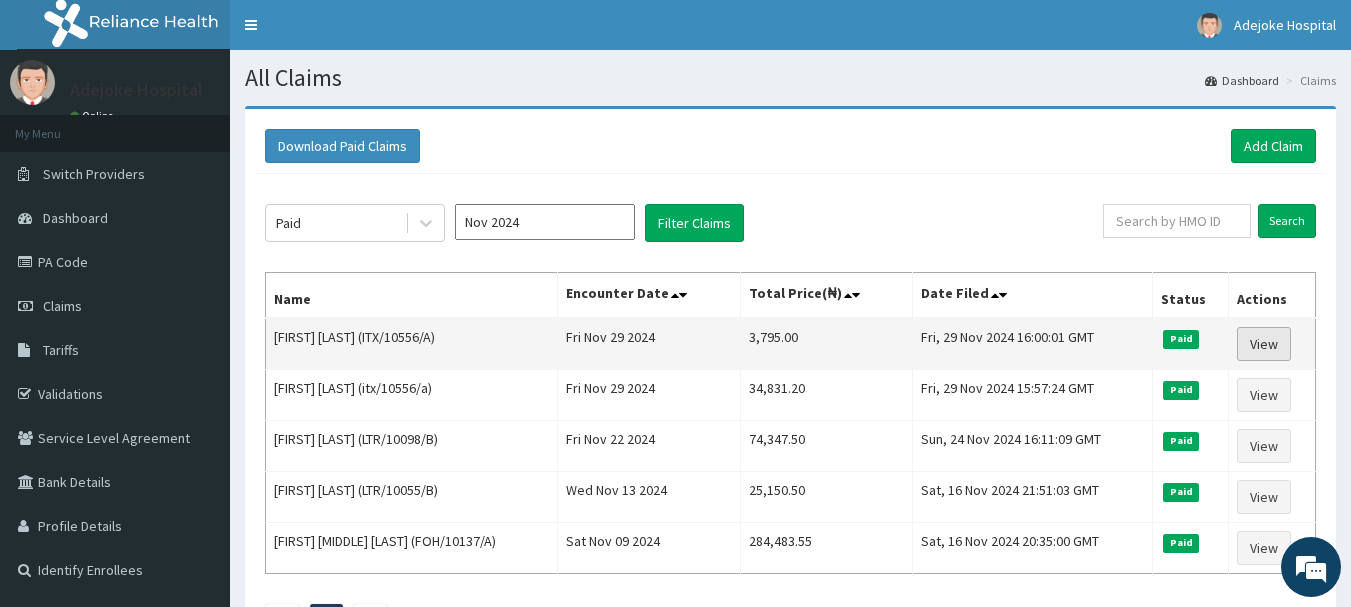 click on "View" at bounding box center [1264, 344] 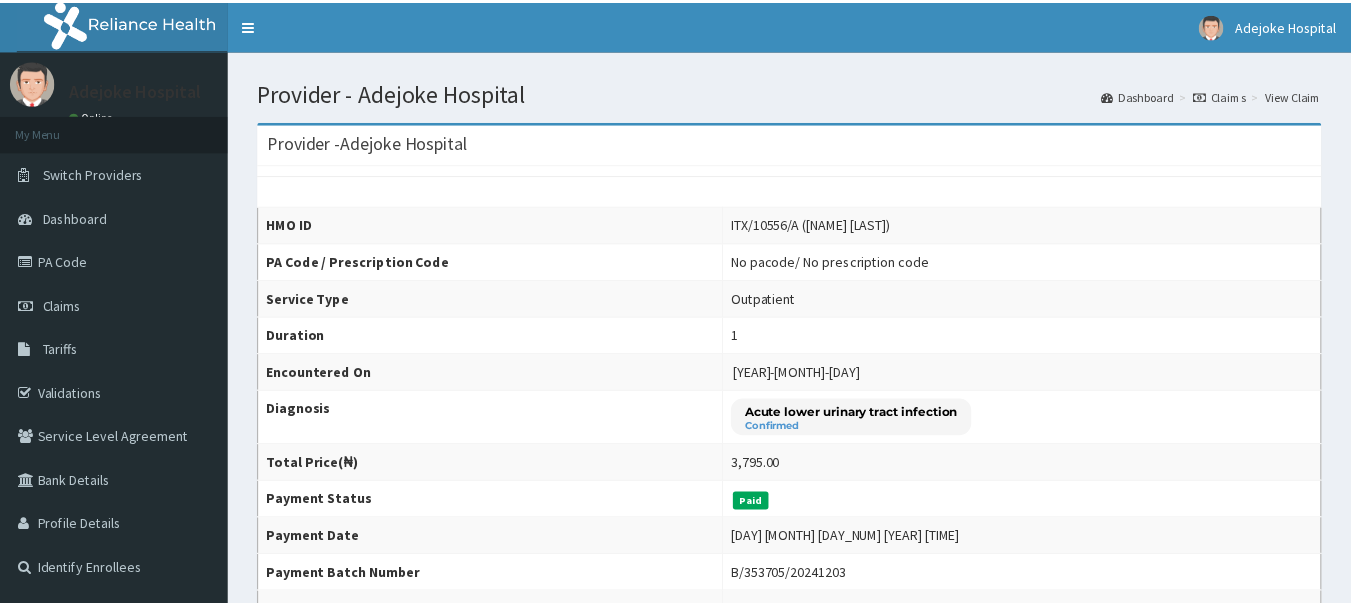 scroll, scrollTop: 0, scrollLeft: 0, axis: both 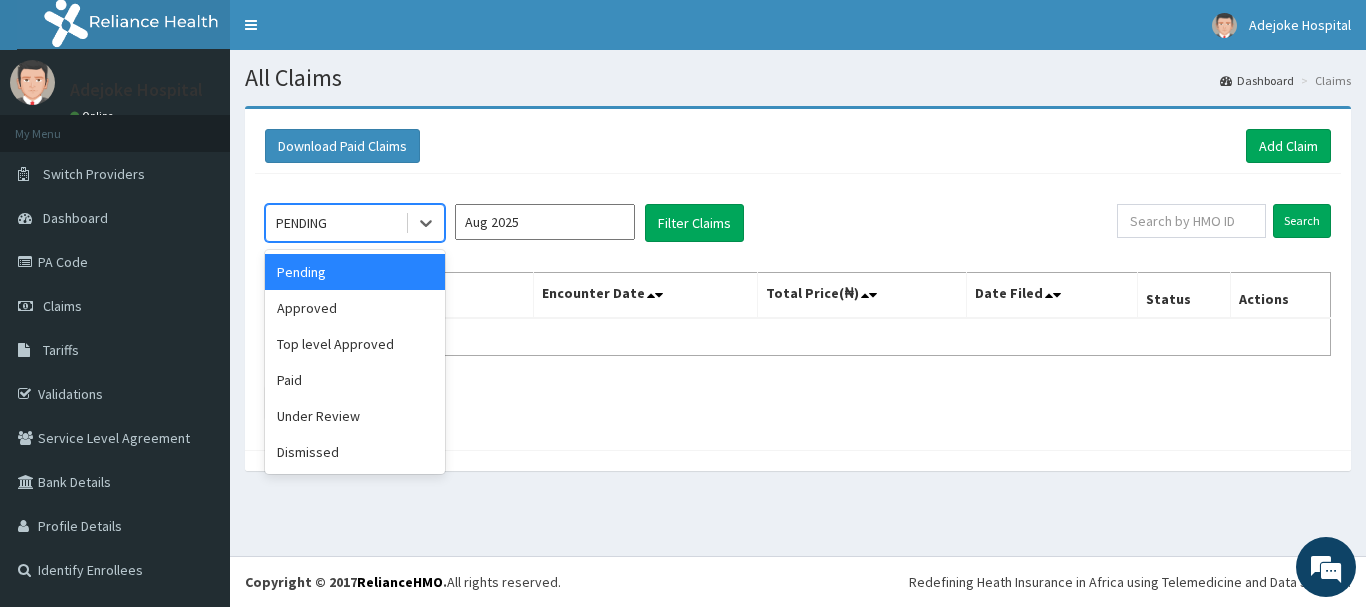click on "PENDING" at bounding box center (335, 223) 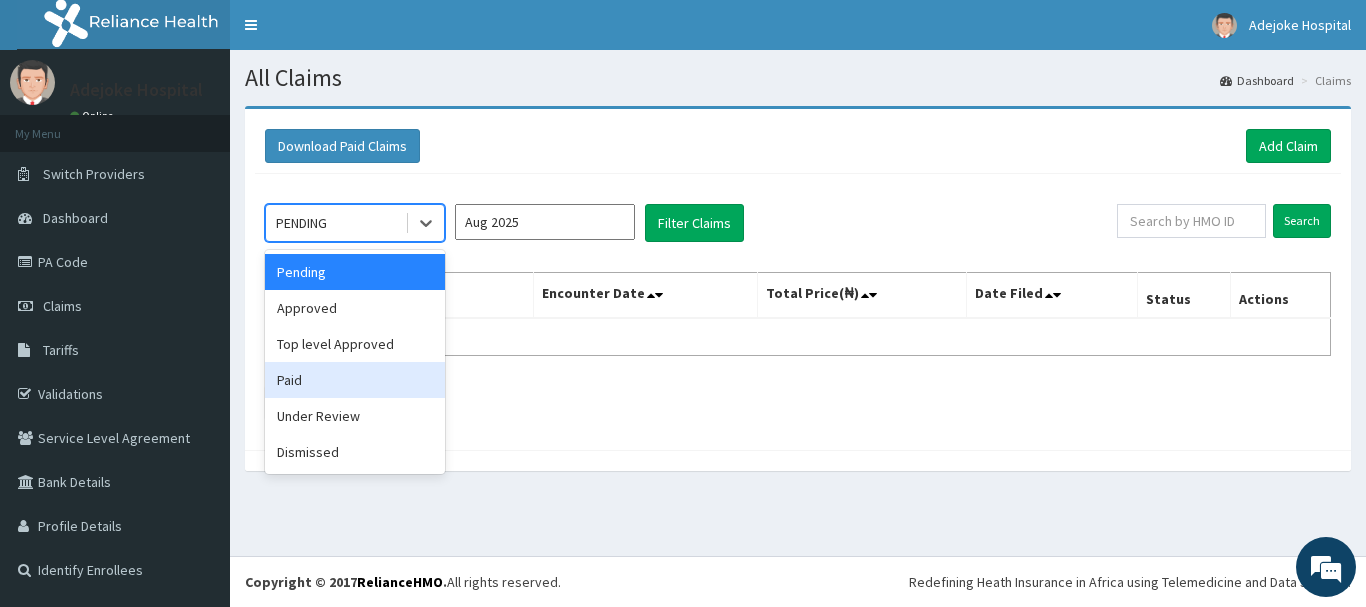 click on "Paid" at bounding box center (355, 380) 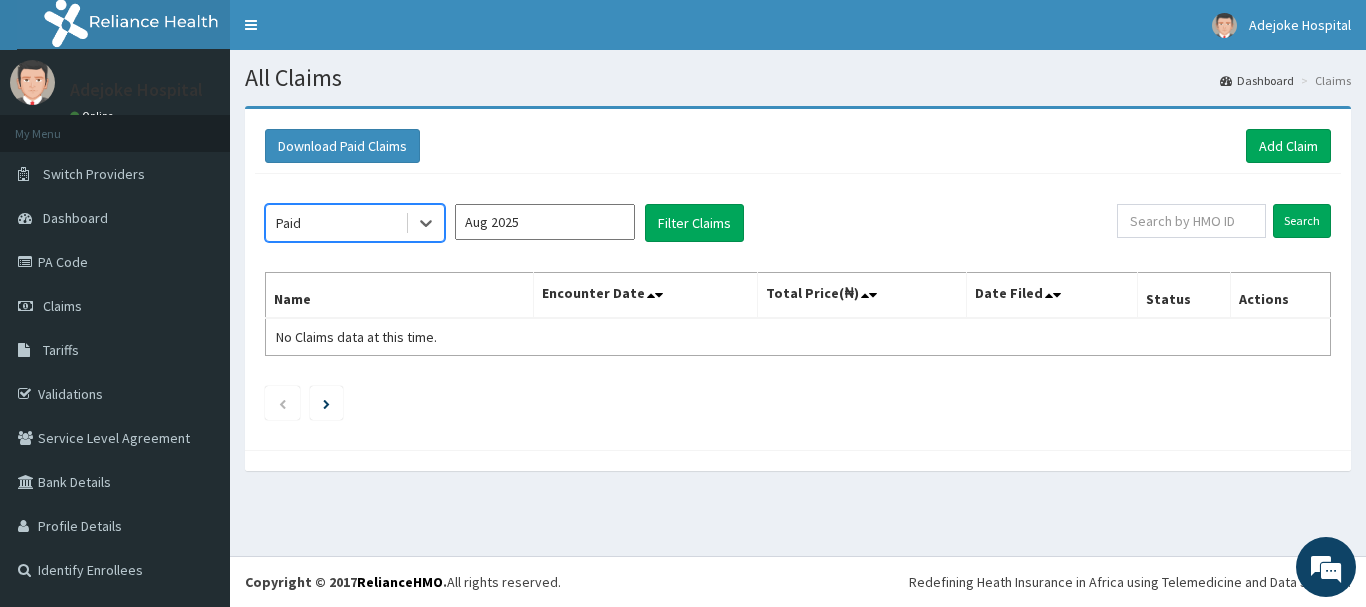 click on "Aug 2025" at bounding box center [545, 222] 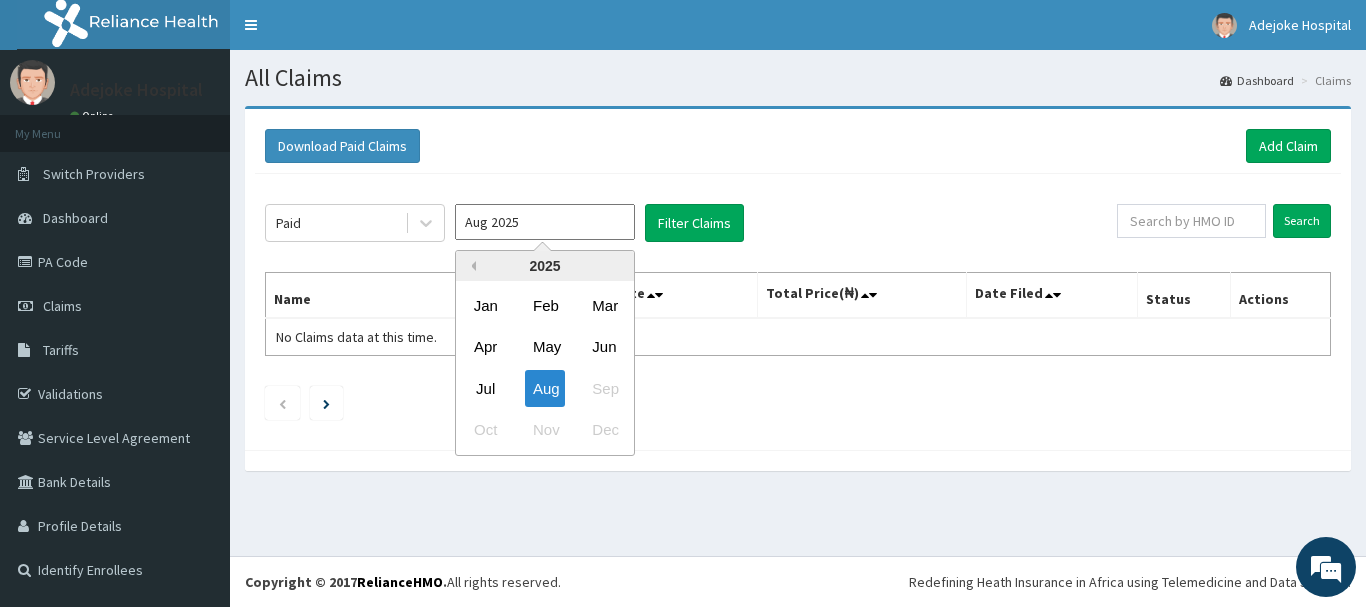 click on "Previous Year" at bounding box center [471, 266] 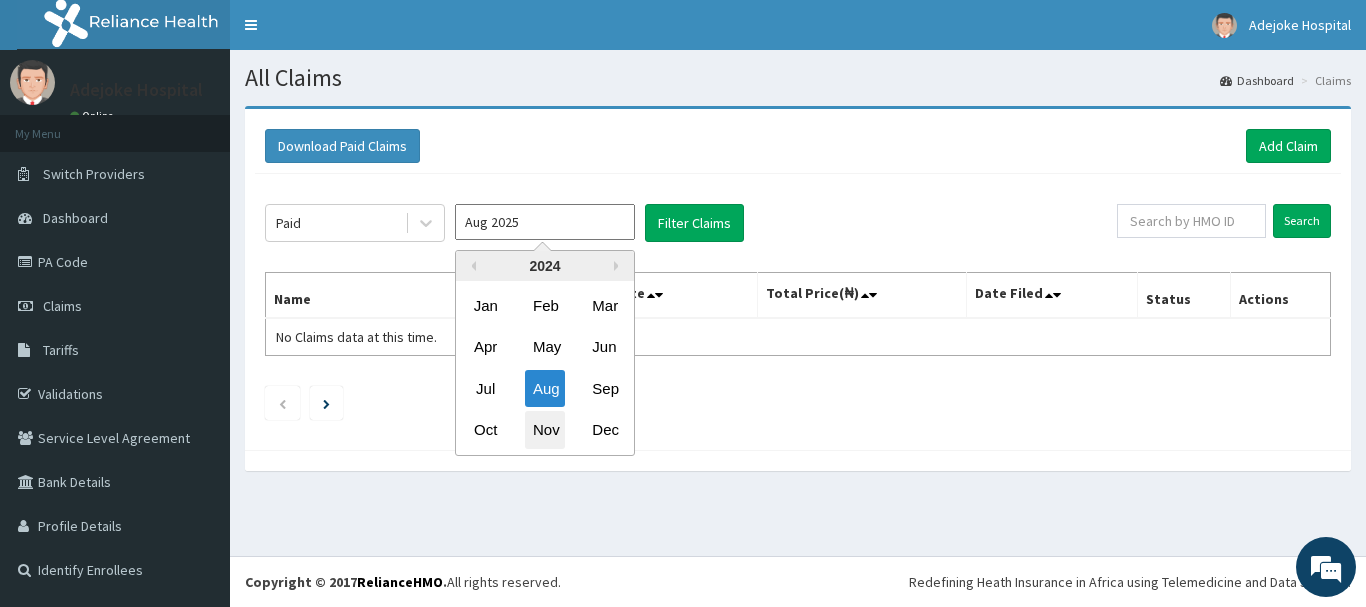 click on "Nov" at bounding box center [545, 430] 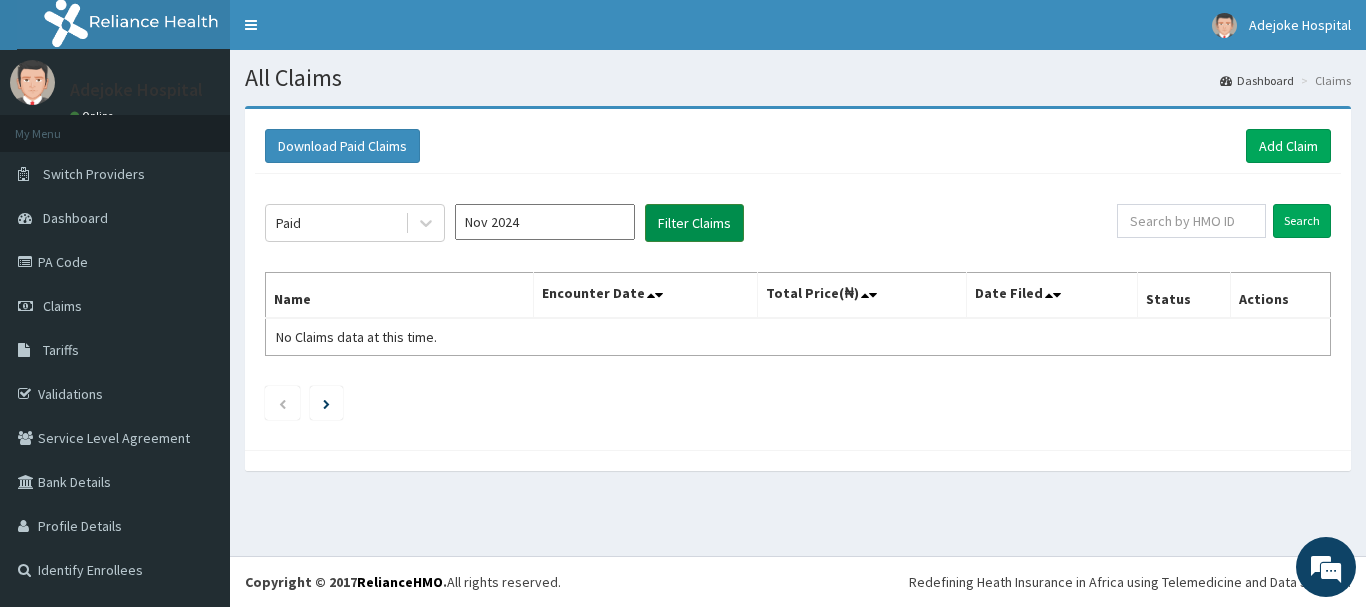 click on "Filter Claims" at bounding box center (694, 223) 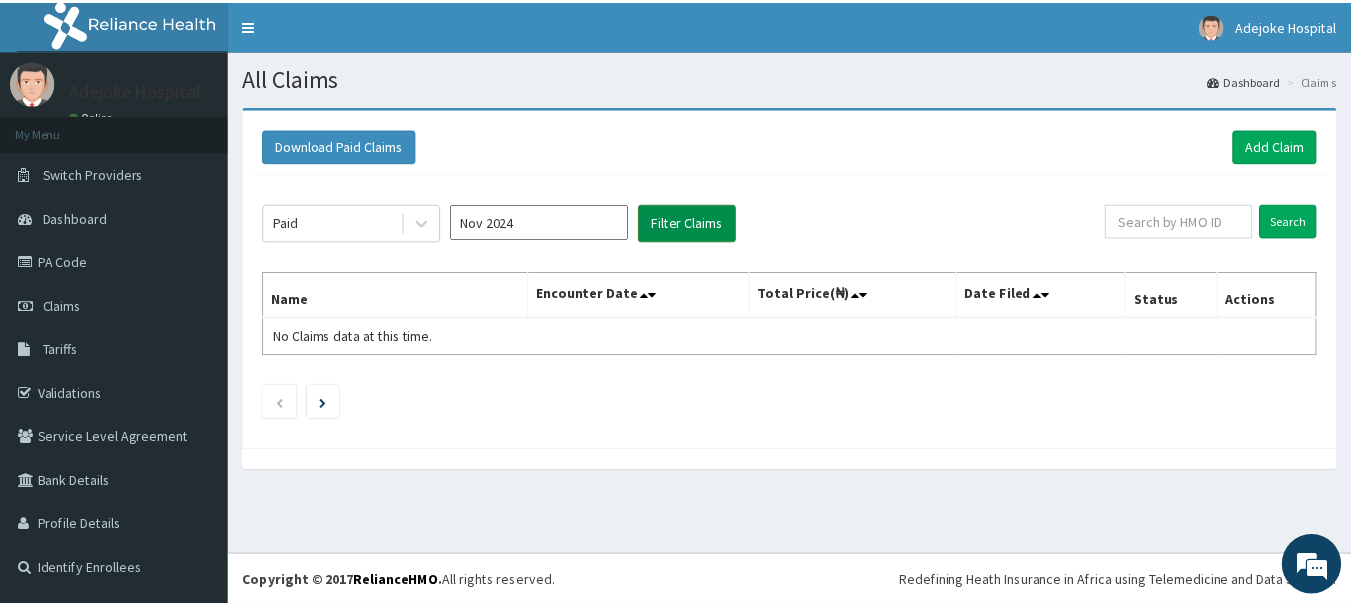 scroll, scrollTop: 0, scrollLeft: 0, axis: both 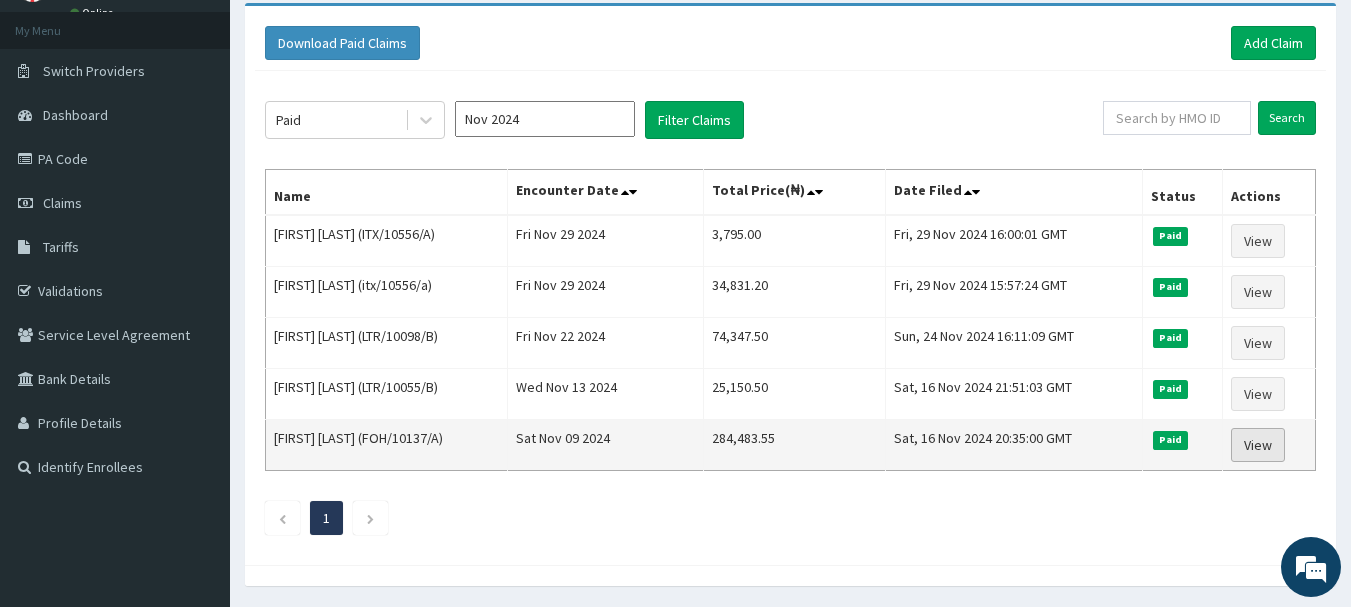 click on "View" at bounding box center [1258, 445] 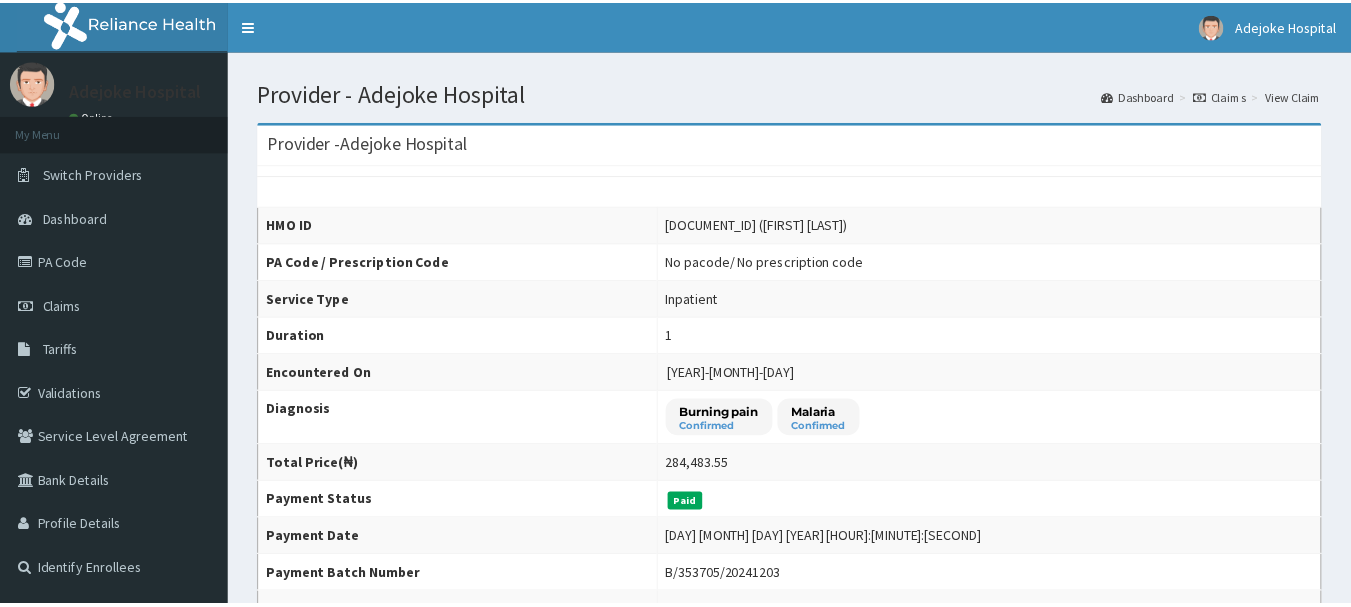 scroll, scrollTop: 0, scrollLeft: 0, axis: both 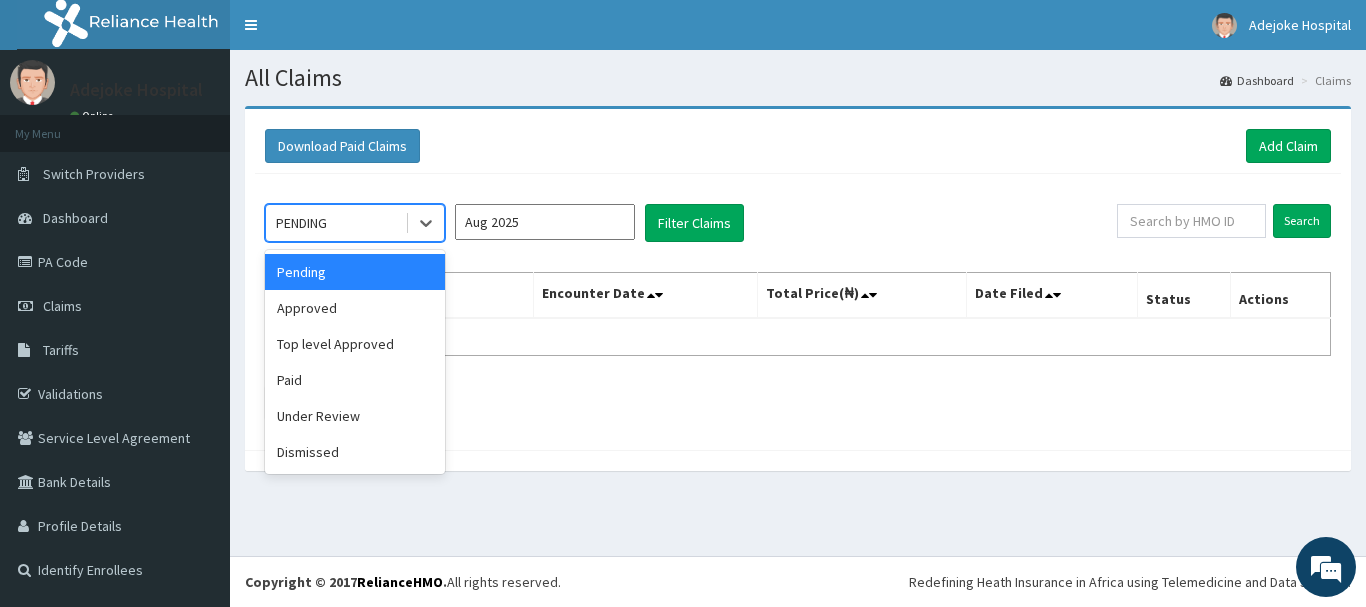 click on "PENDING" at bounding box center [335, 223] 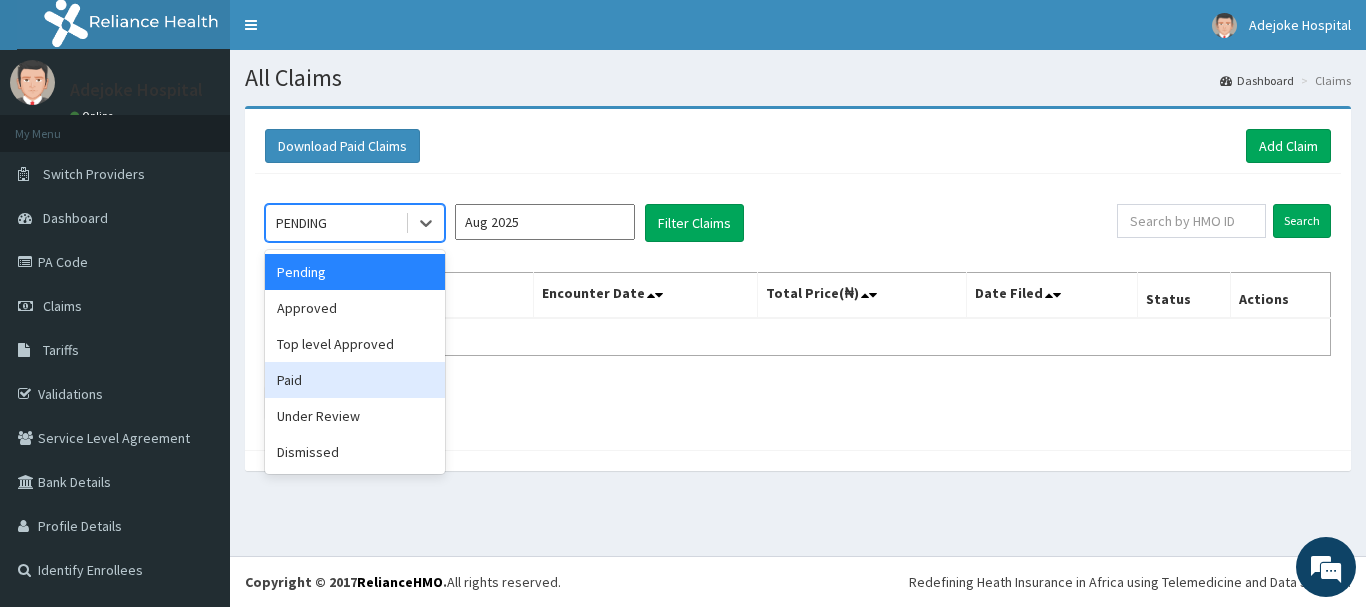 click on "Paid" at bounding box center [355, 380] 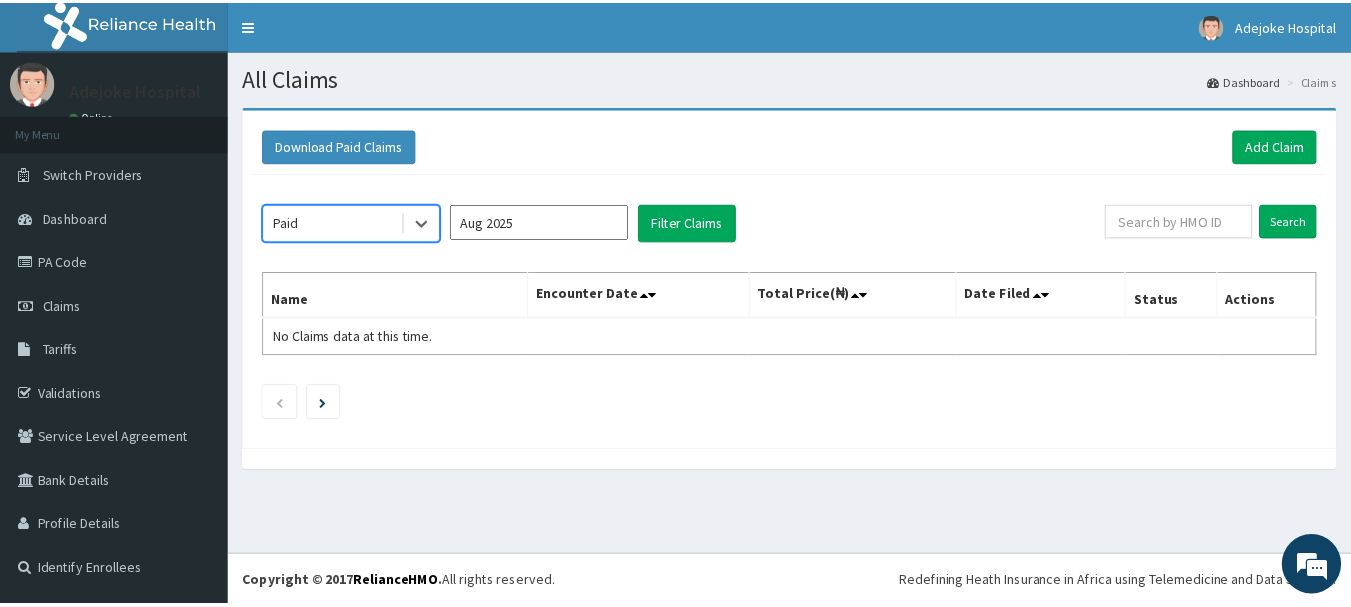 scroll, scrollTop: 0, scrollLeft: 0, axis: both 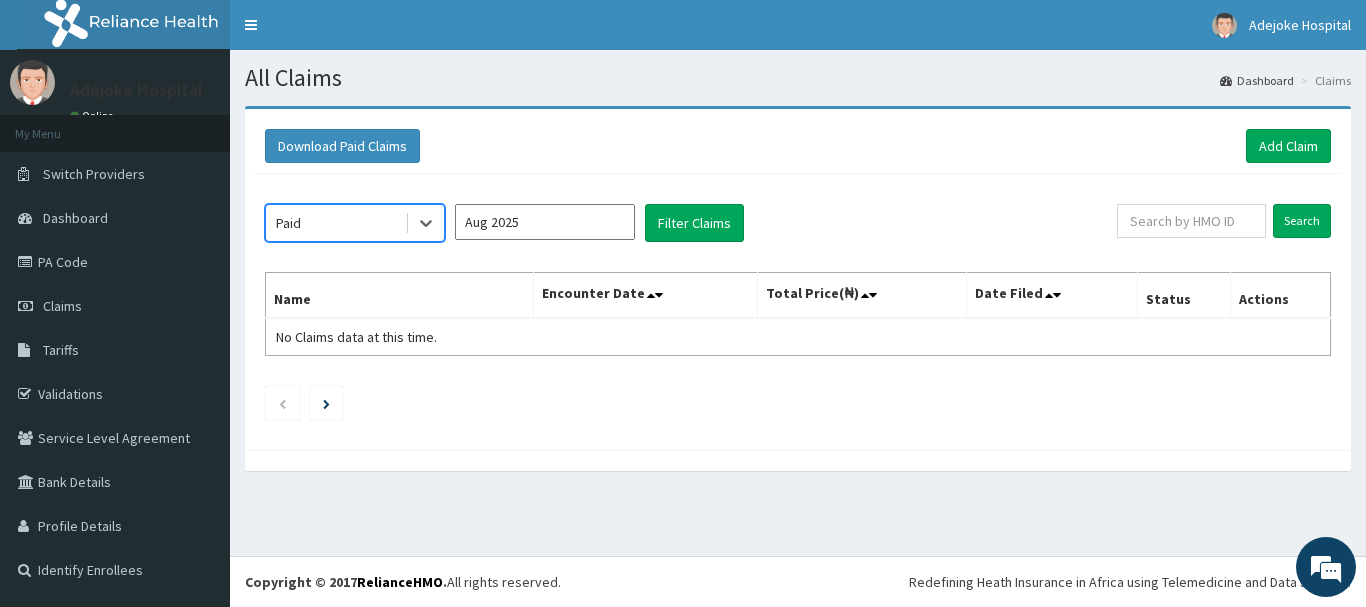 click on "Aug 2025" at bounding box center (545, 222) 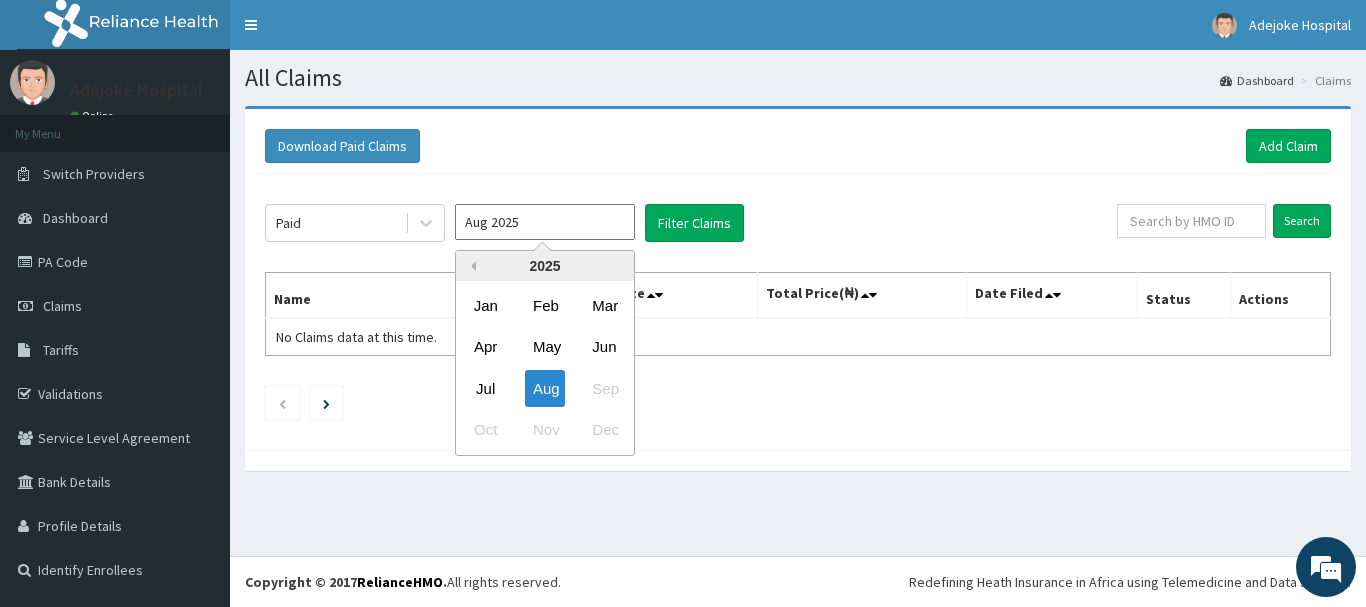 click on "Previous Year" at bounding box center [471, 266] 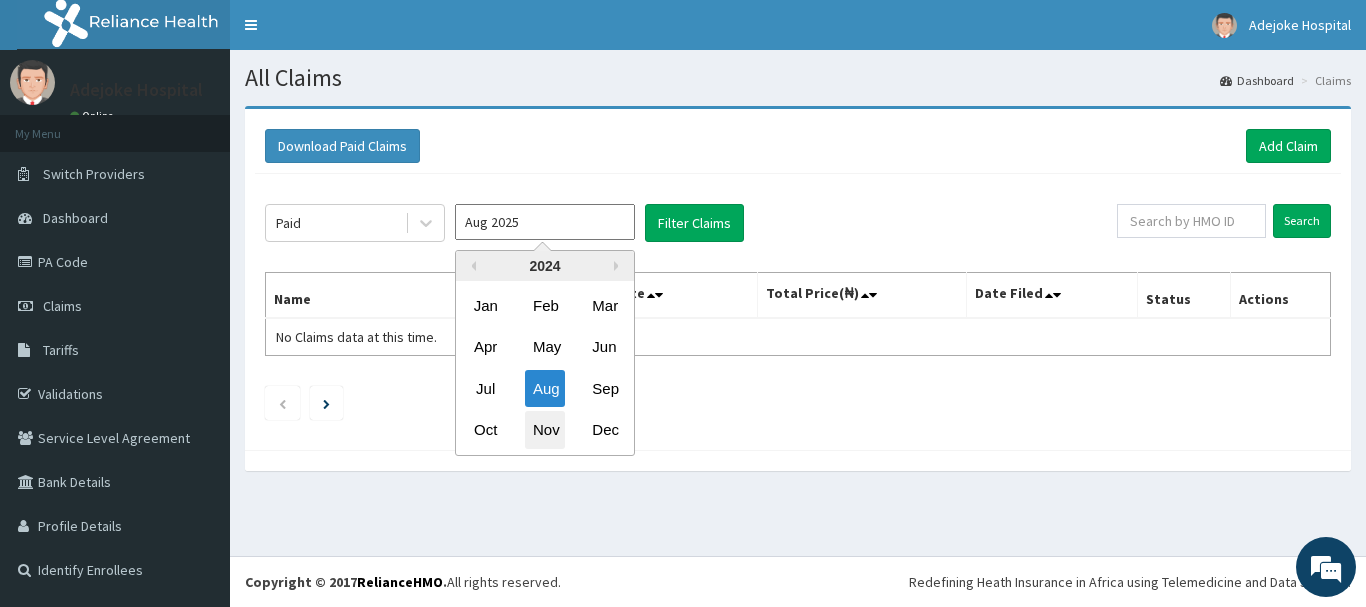 click on "Nov" at bounding box center (545, 430) 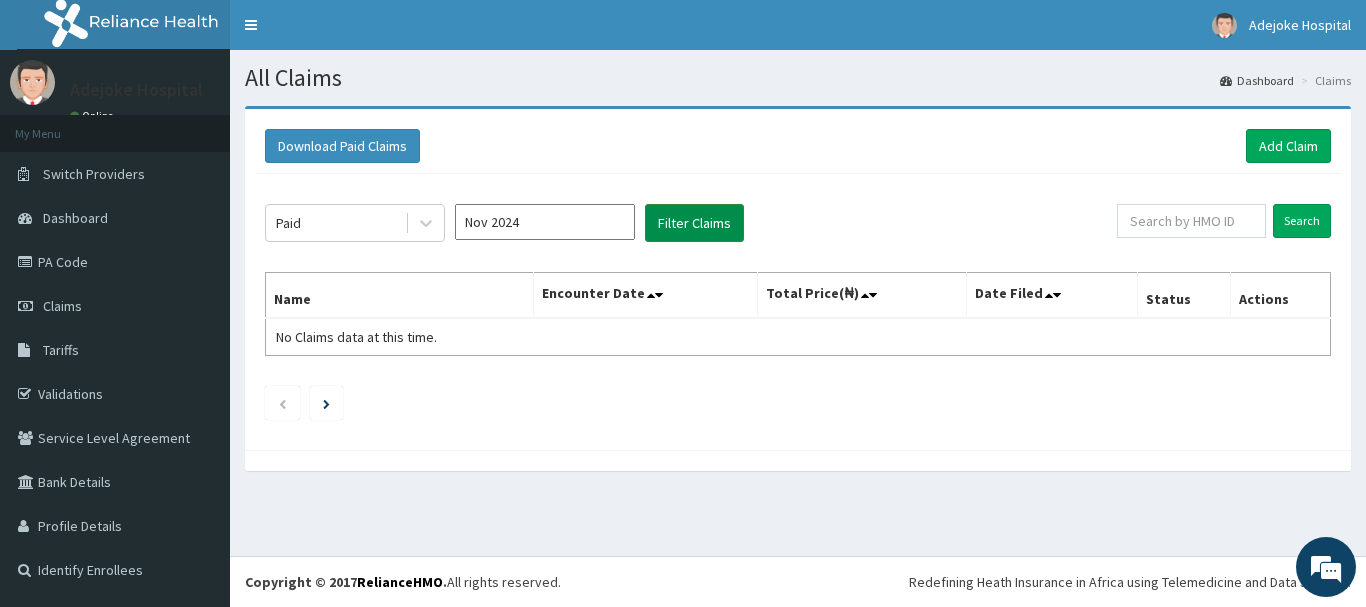 click on "Filter Claims" at bounding box center (694, 223) 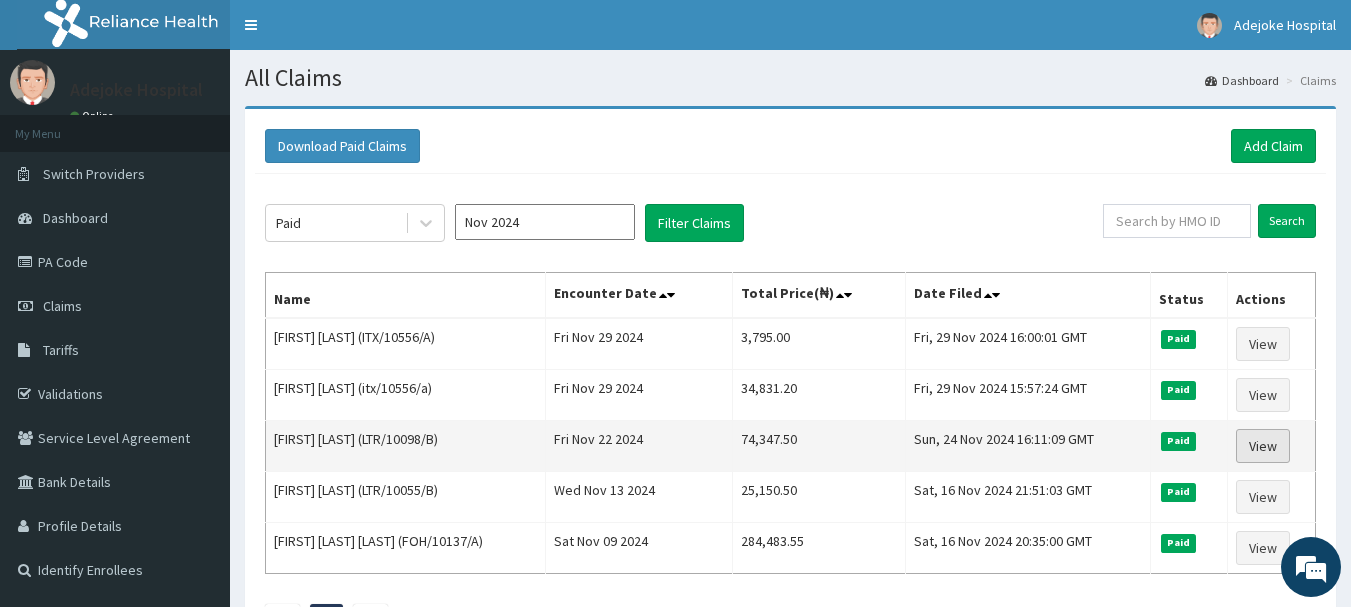click on "View" at bounding box center [1263, 446] 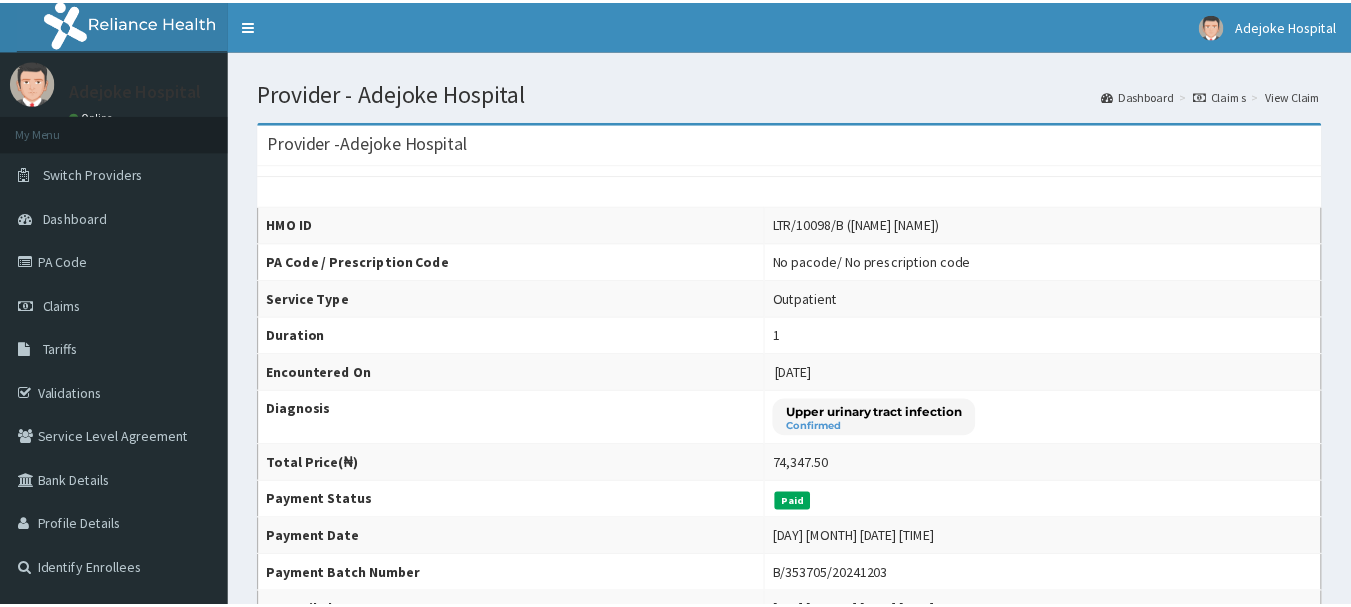 scroll, scrollTop: 0, scrollLeft: 0, axis: both 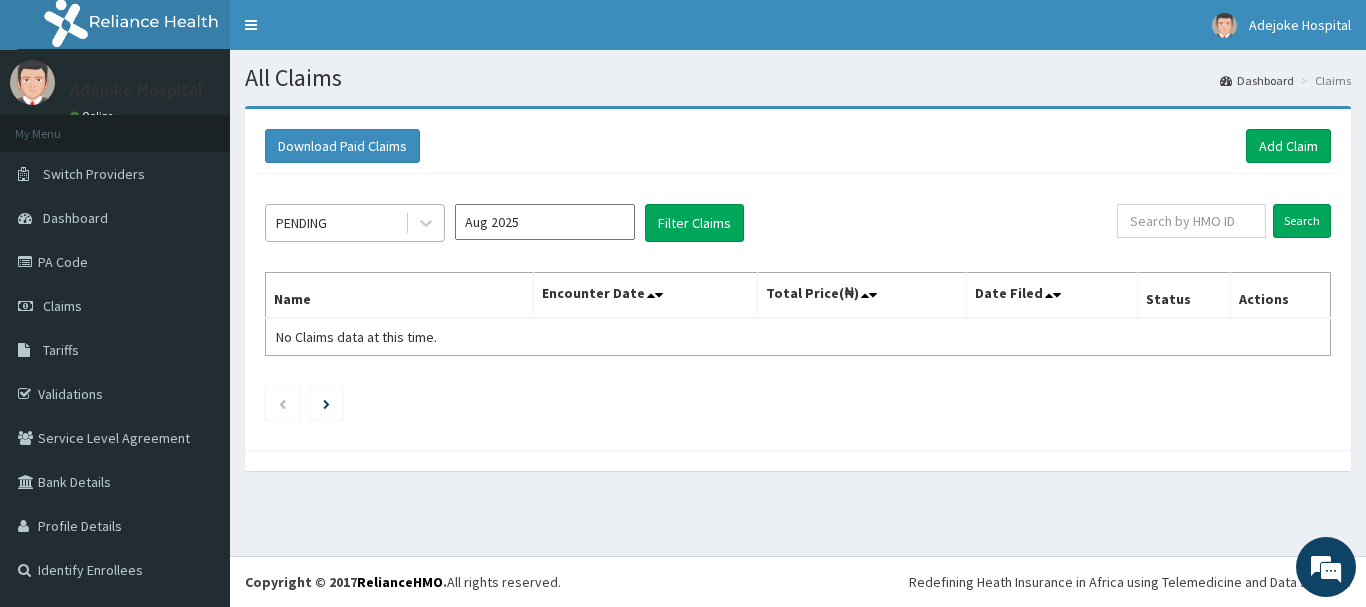 click on "PENDING" at bounding box center (335, 223) 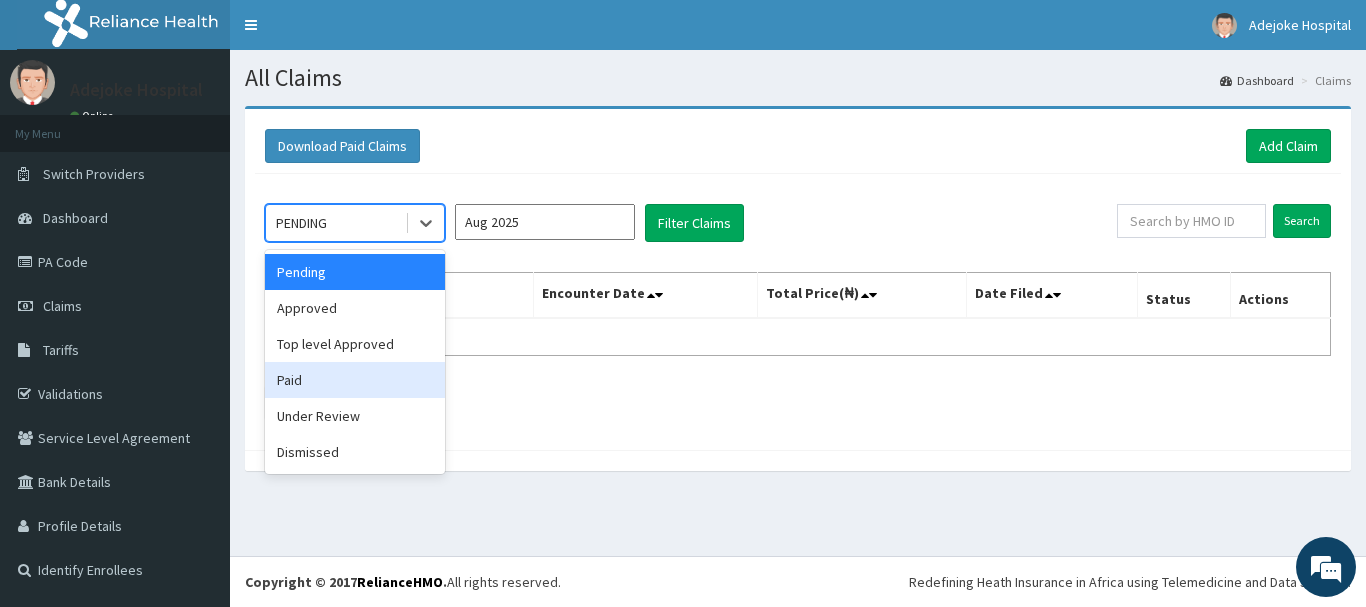 click on "Paid" at bounding box center [355, 380] 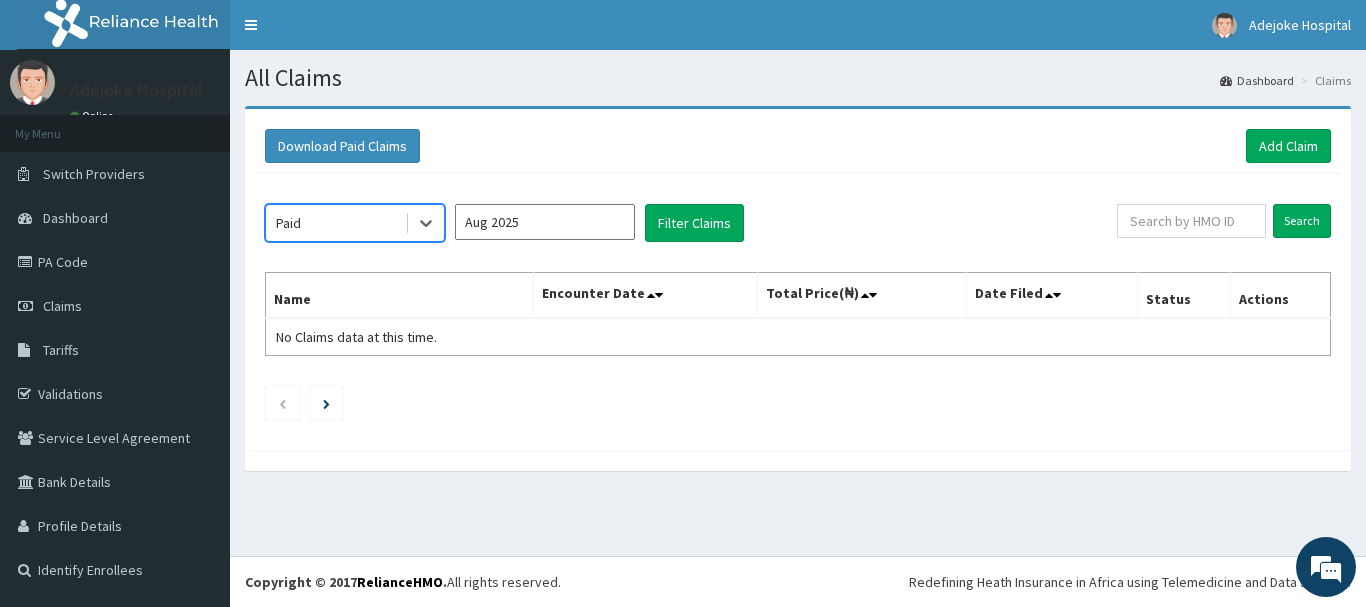 click on "Aug 2025" at bounding box center [545, 222] 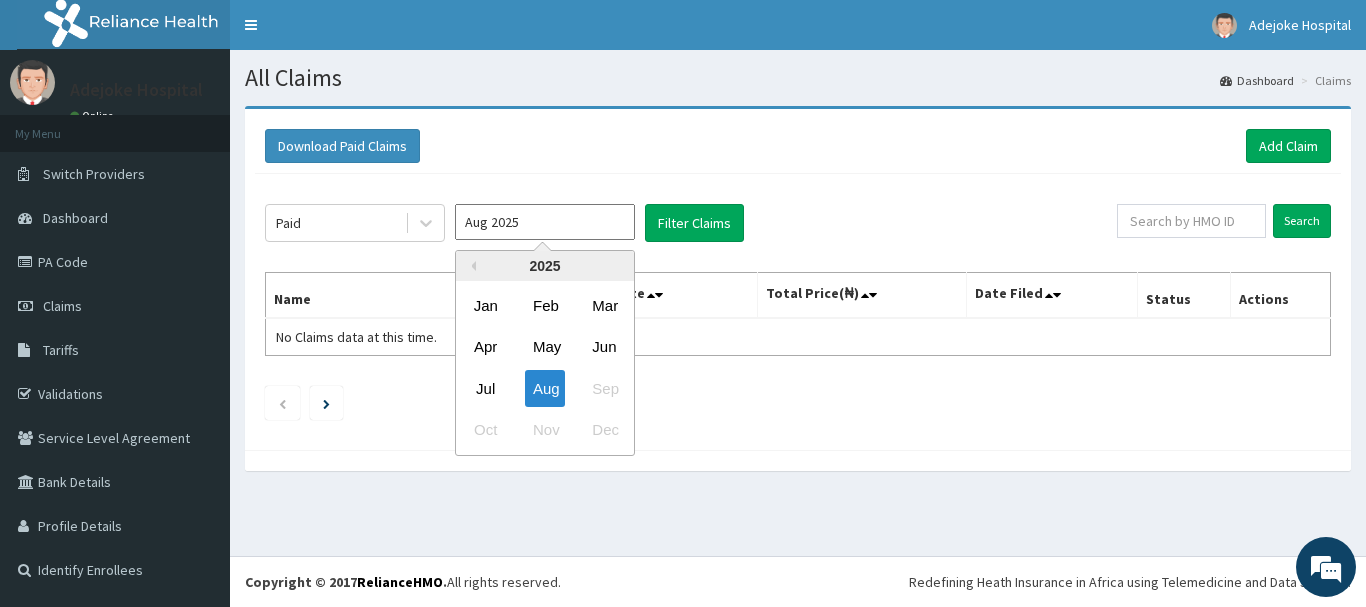 click on "2025" at bounding box center [545, 266] 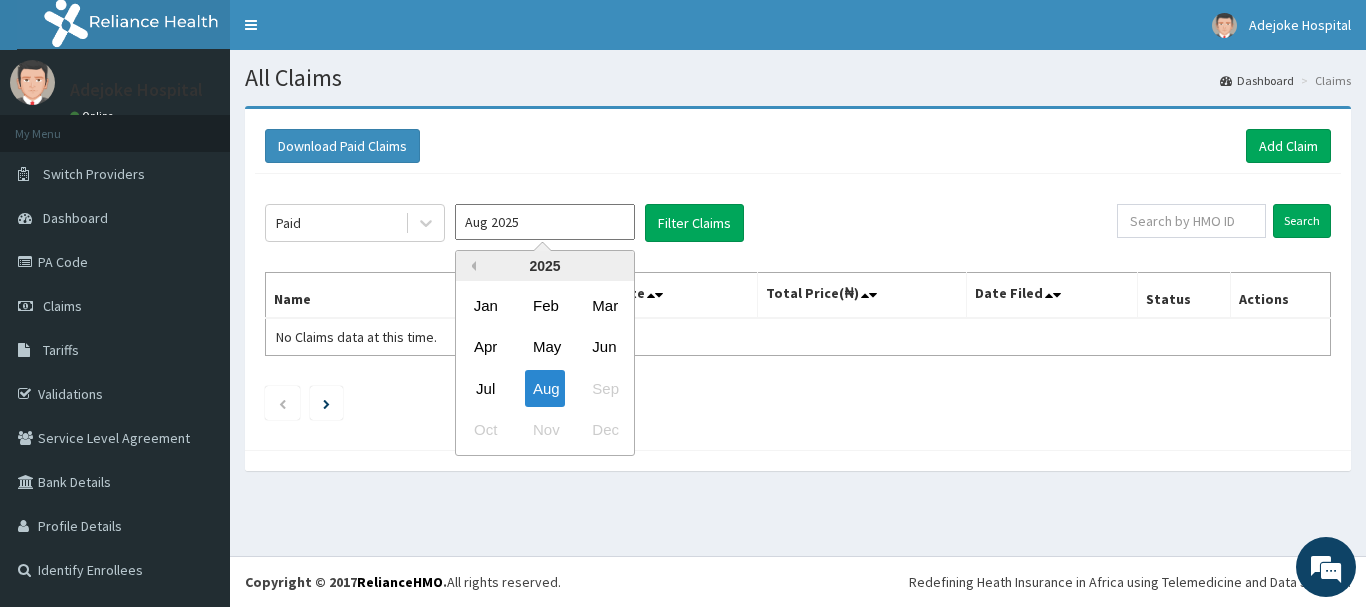click on "Previous Year" at bounding box center (471, 266) 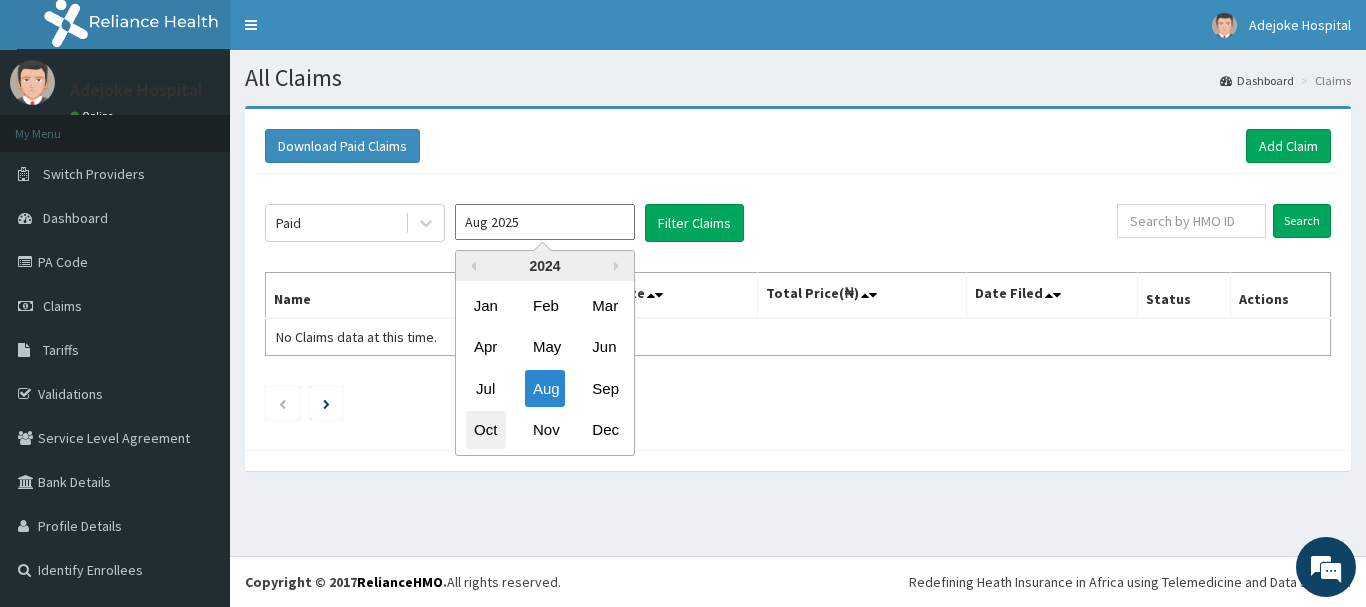 click on "Oct" at bounding box center (486, 430) 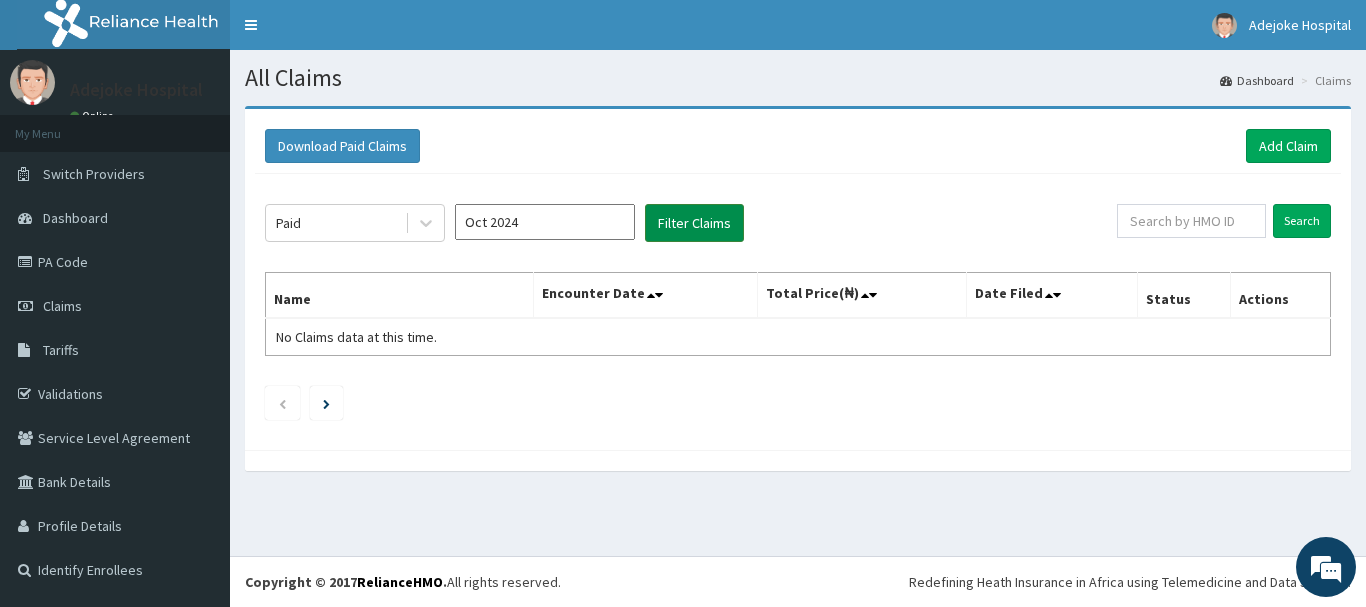 click on "Filter Claims" at bounding box center [694, 223] 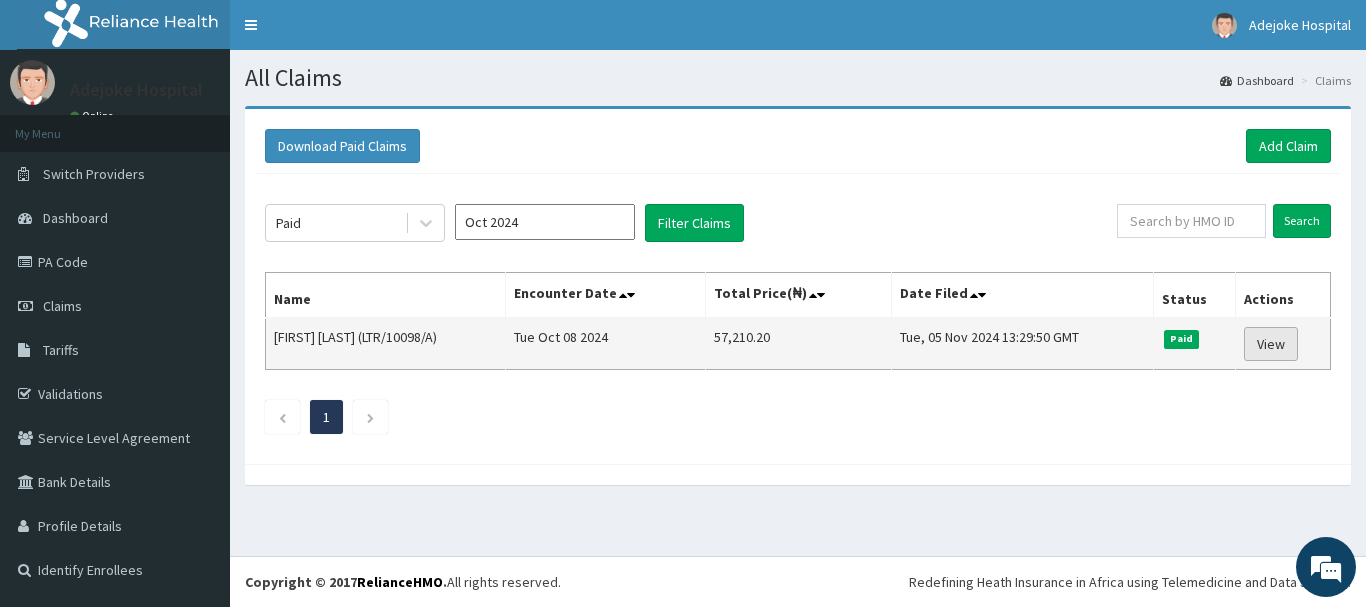 click on "View" at bounding box center (1271, 344) 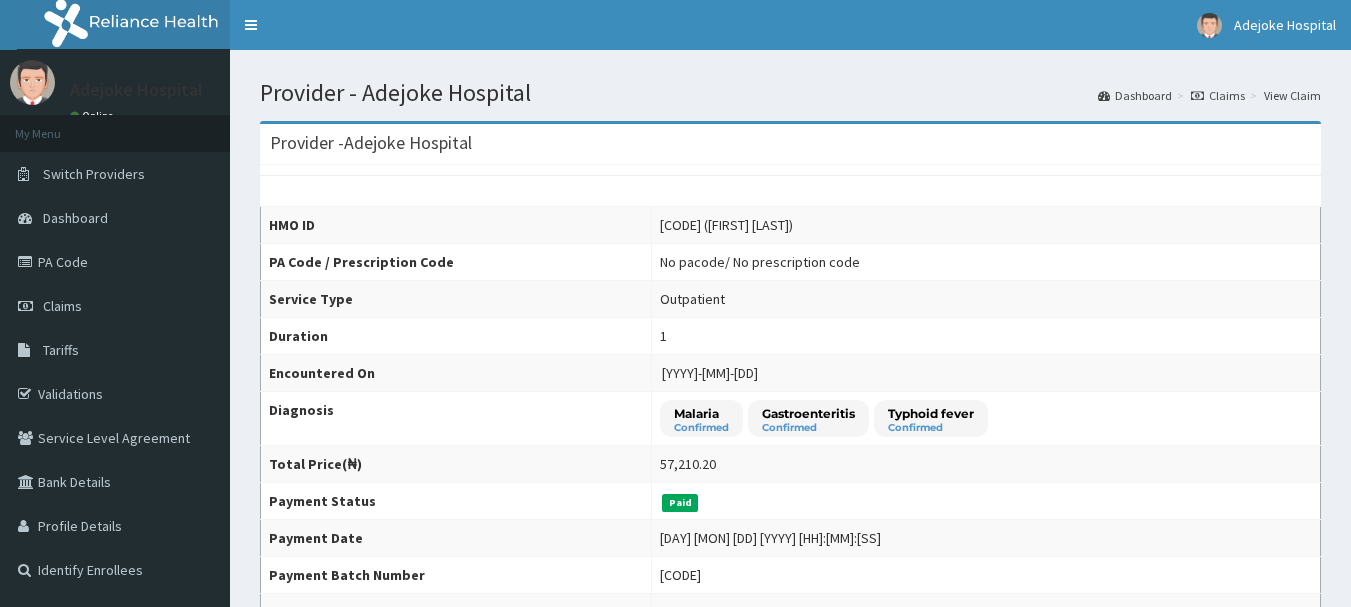scroll, scrollTop: 0, scrollLeft: 0, axis: both 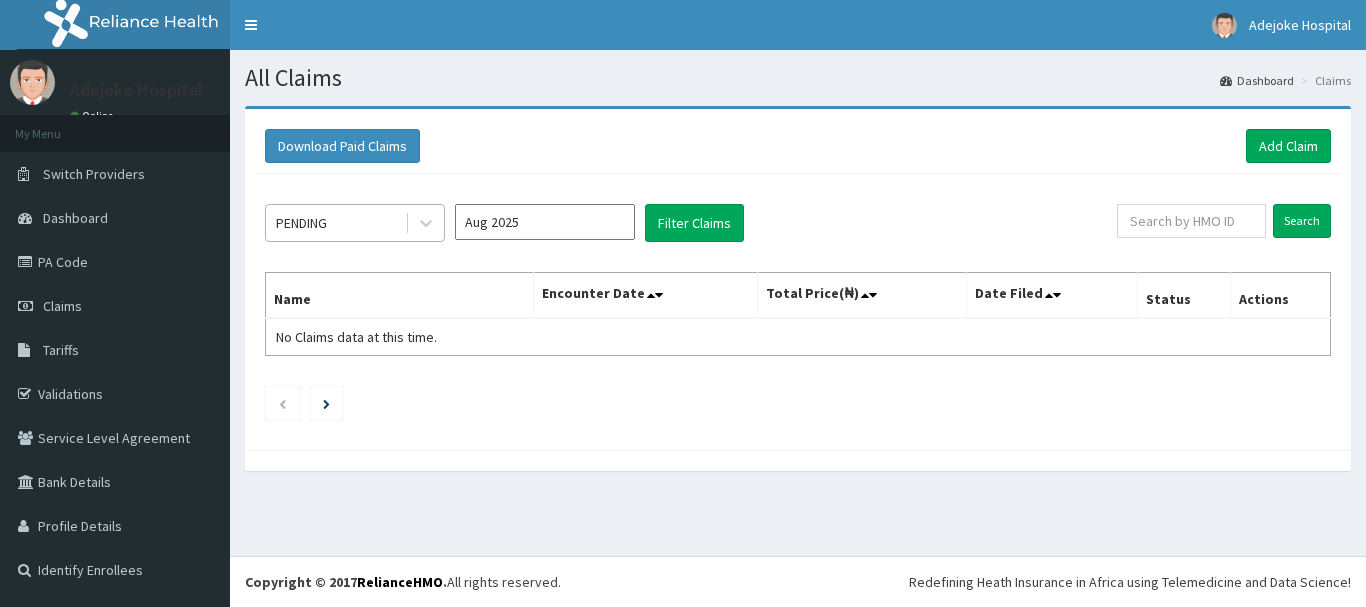 click on "PENDING" at bounding box center [335, 223] 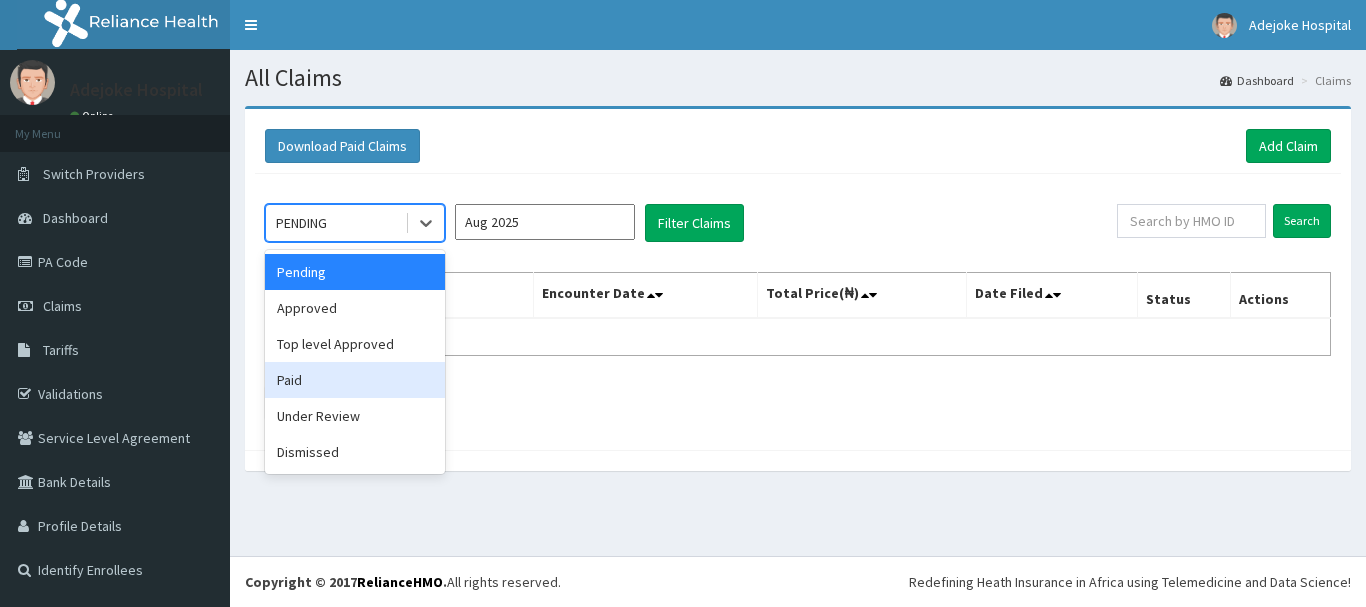 scroll, scrollTop: 0, scrollLeft: 0, axis: both 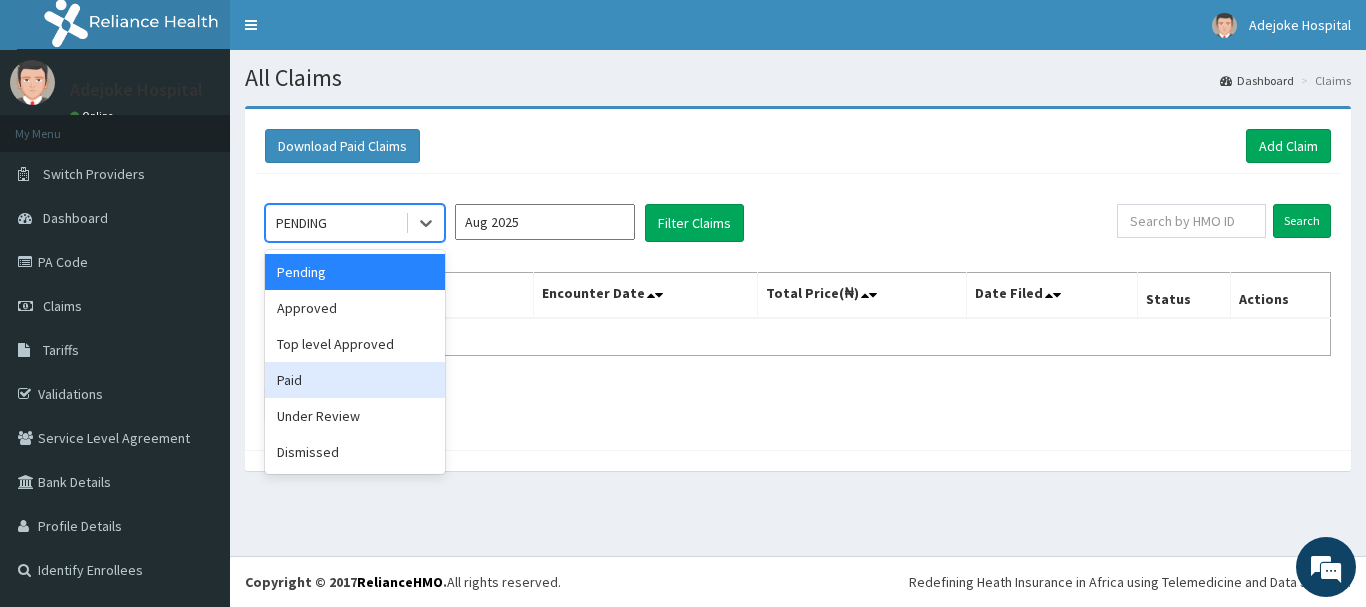 click on "Paid" at bounding box center [355, 380] 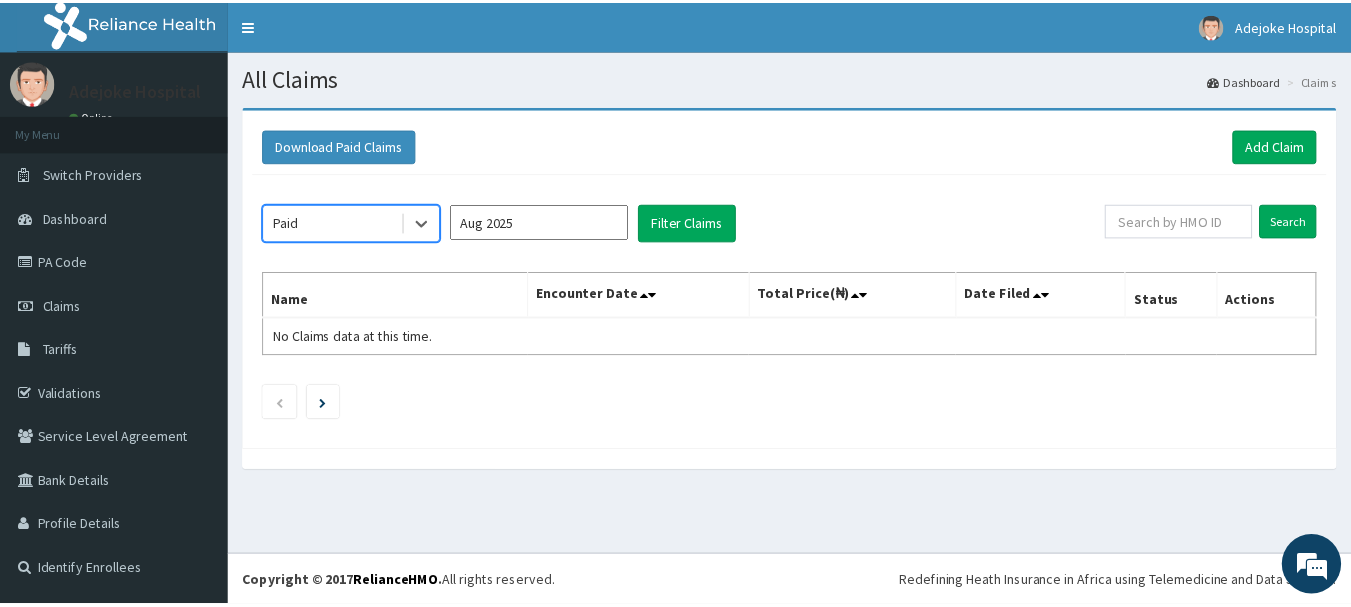scroll, scrollTop: 0, scrollLeft: 0, axis: both 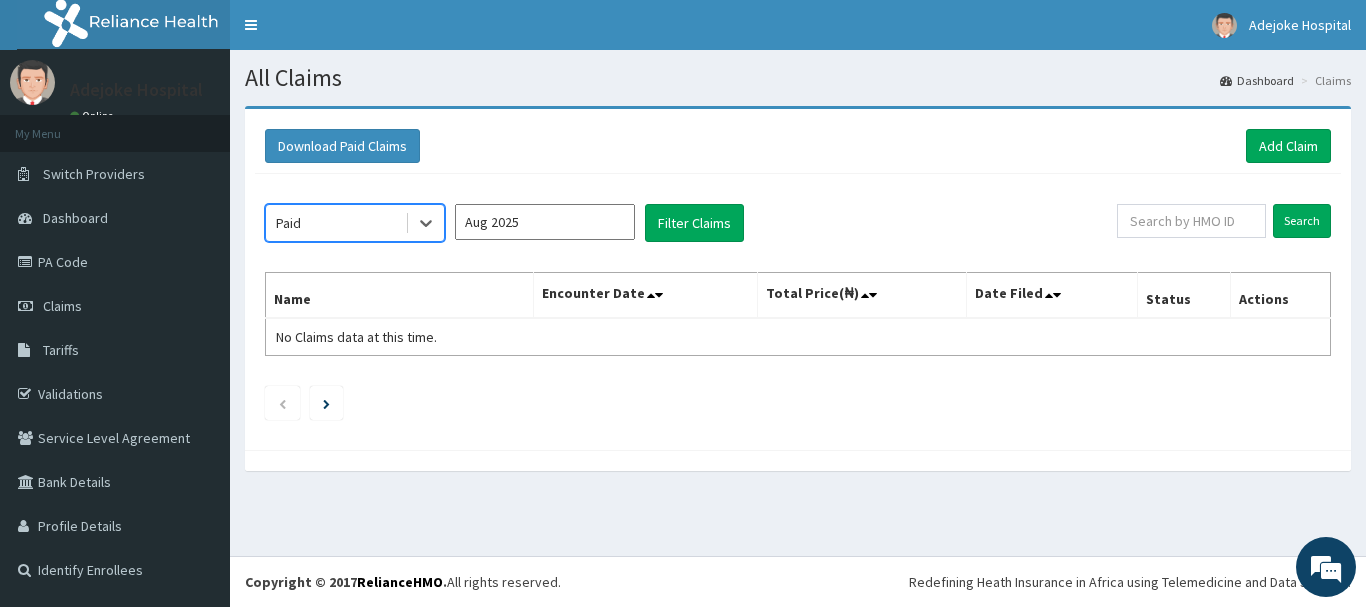 click on "Aug 2025" at bounding box center [545, 222] 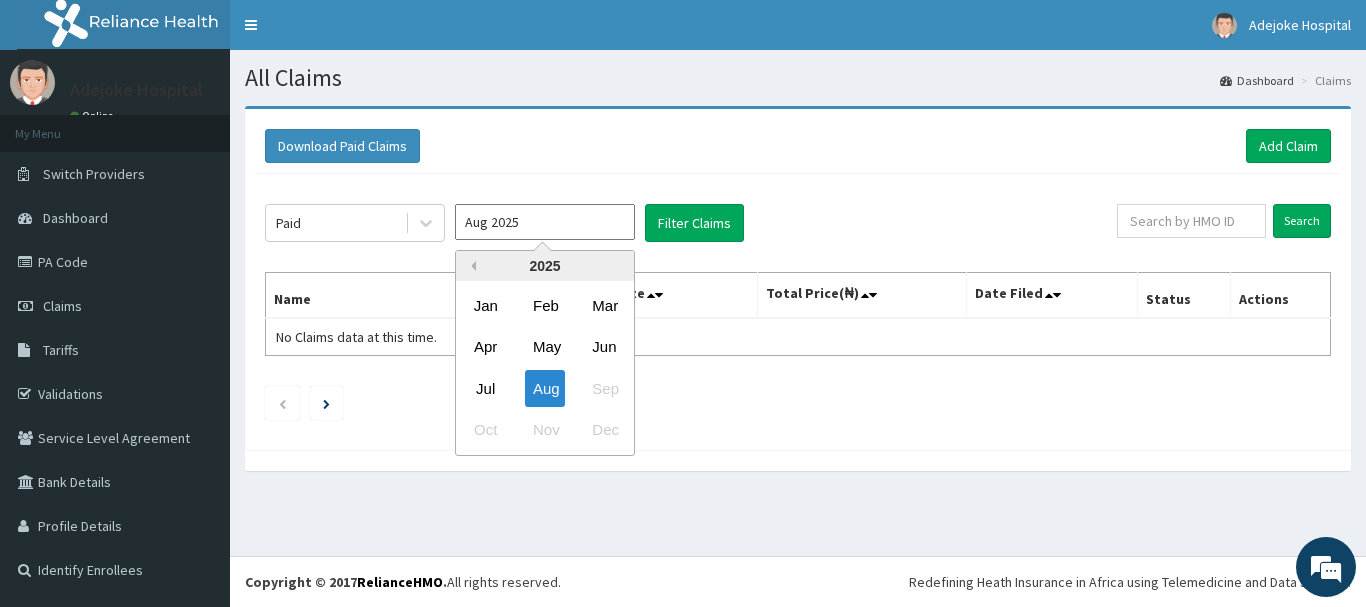click on "Previous Year" at bounding box center [471, 266] 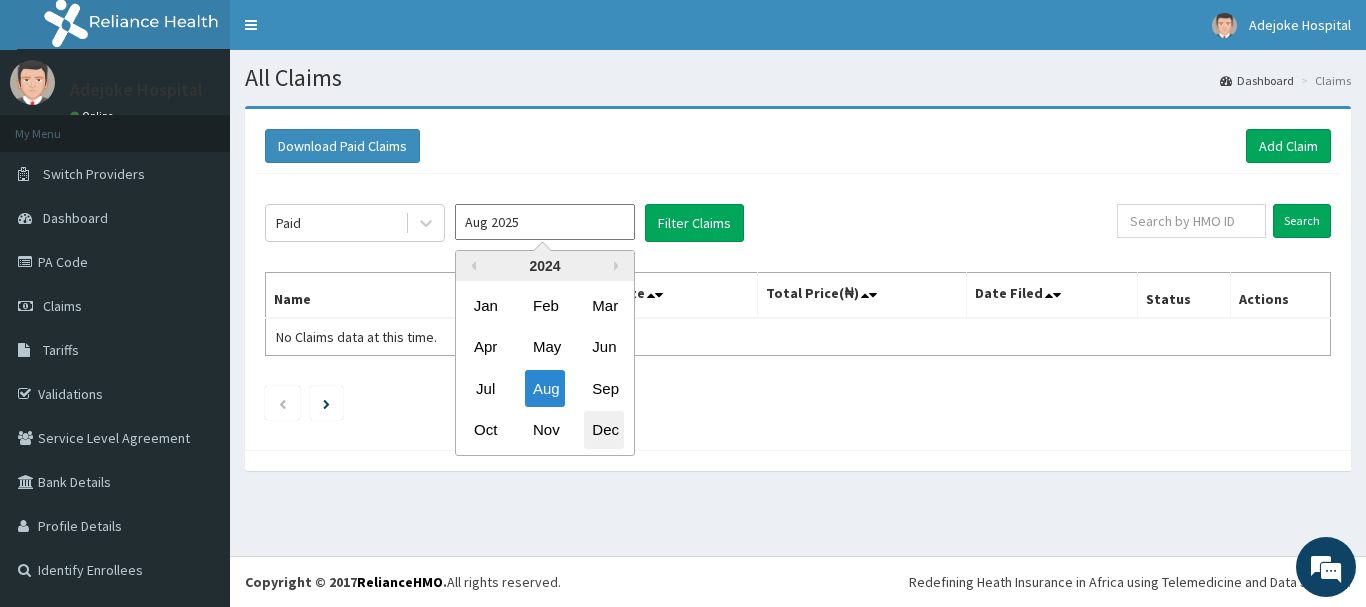 click on "Dec" at bounding box center (604, 430) 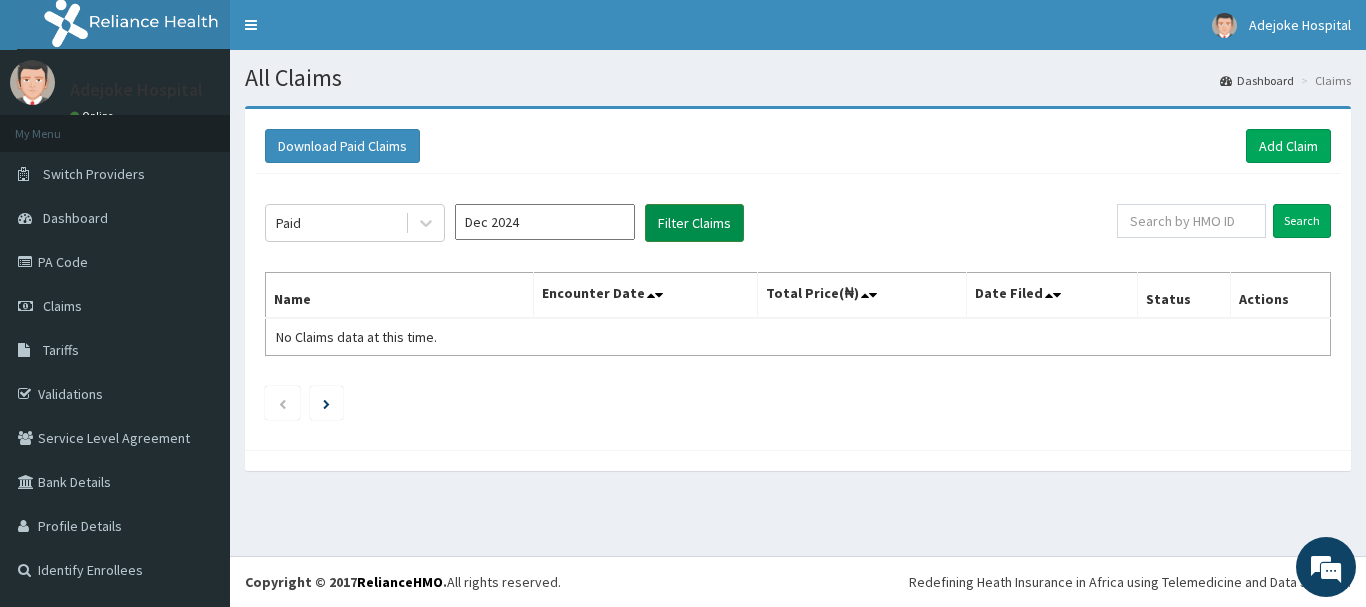 click on "Filter Claims" at bounding box center [694, 223] 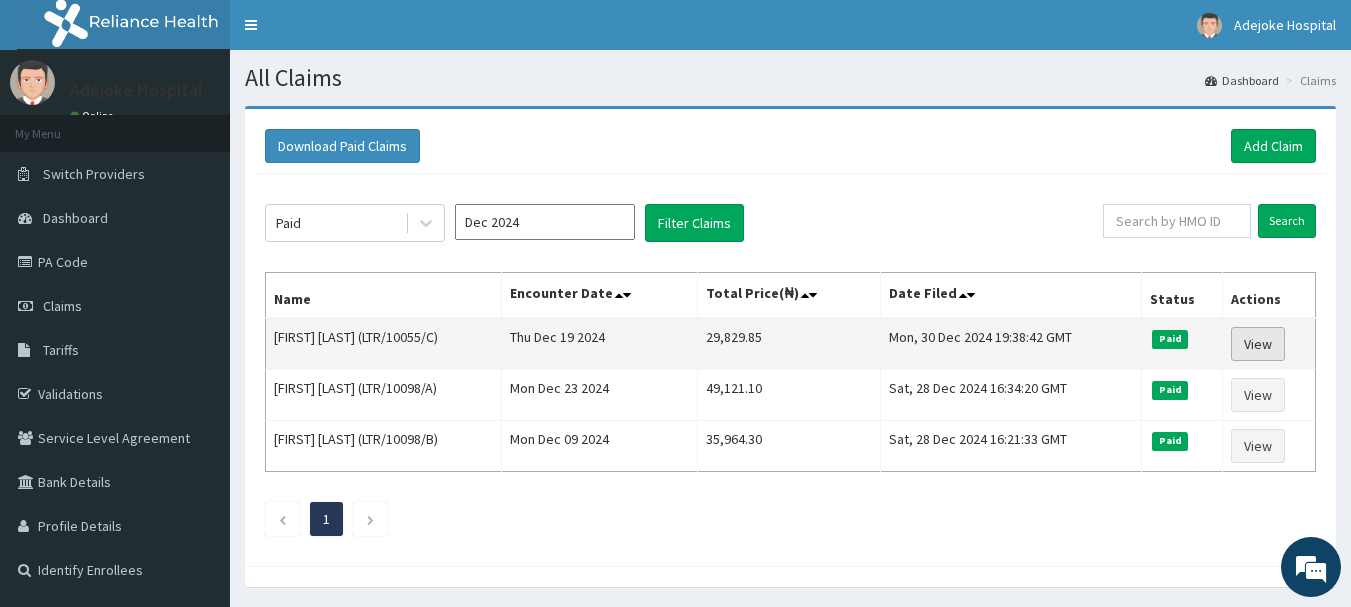 click on "View" at bounding box center [1258, 344] 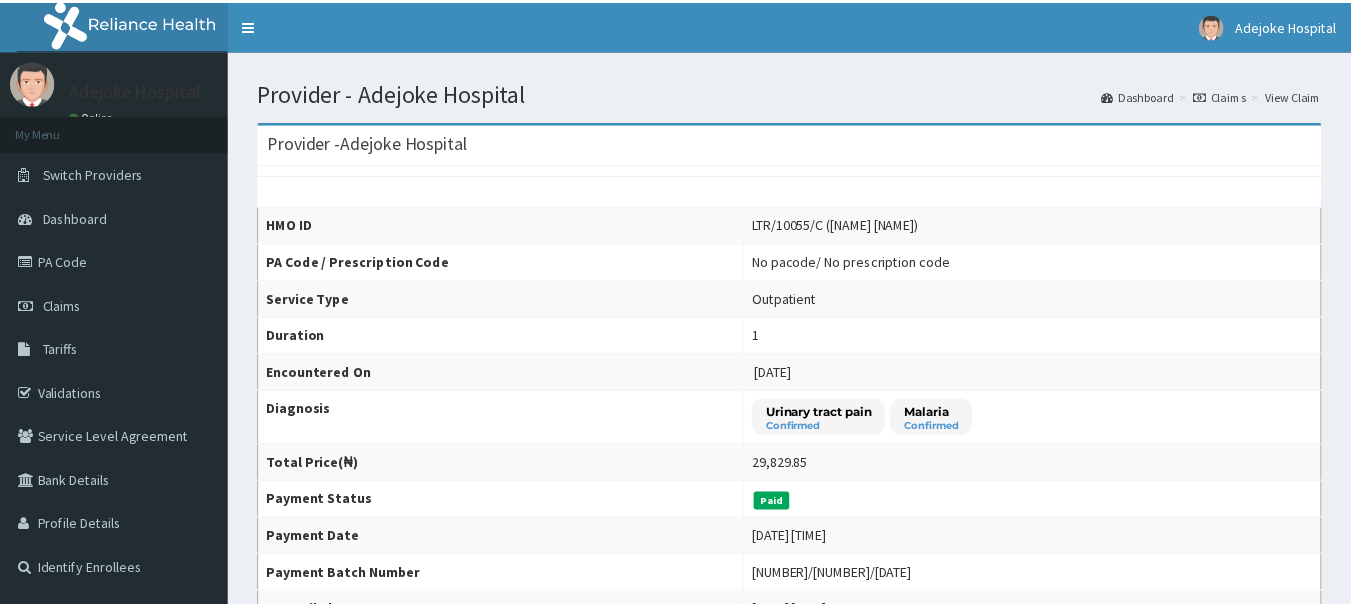 scroll, scrollTop: 0, scrollLeft: 0, axis: both 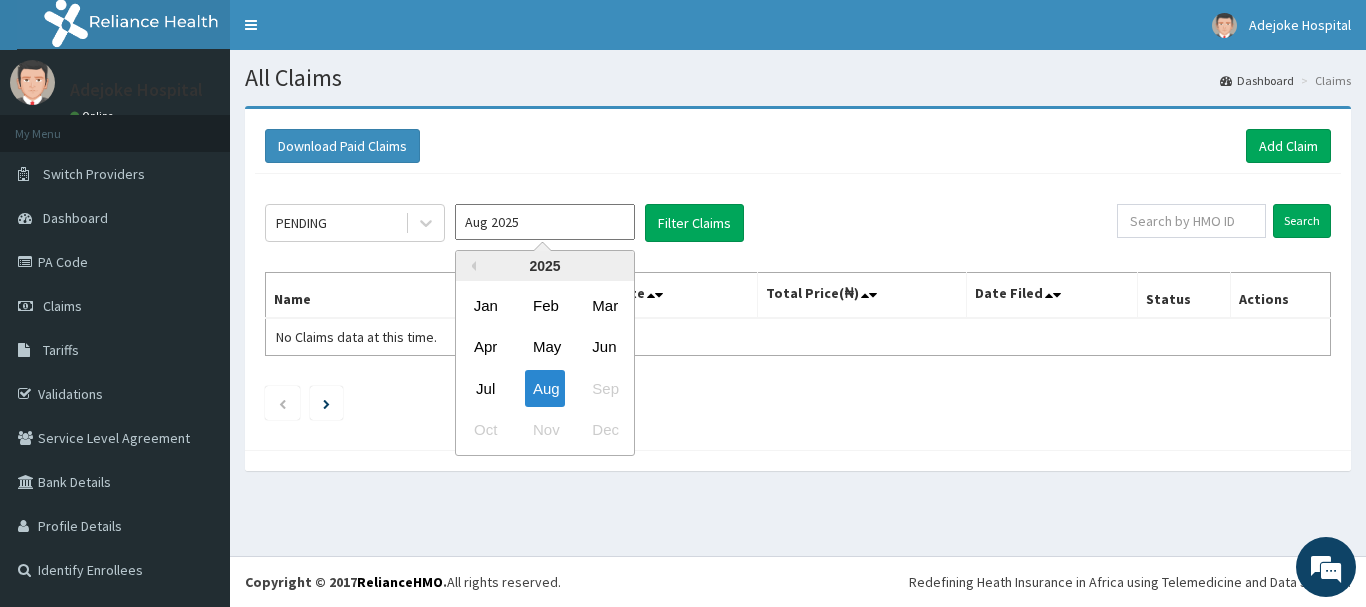 click on "Aug 2025" at bounding box center [545, 222] 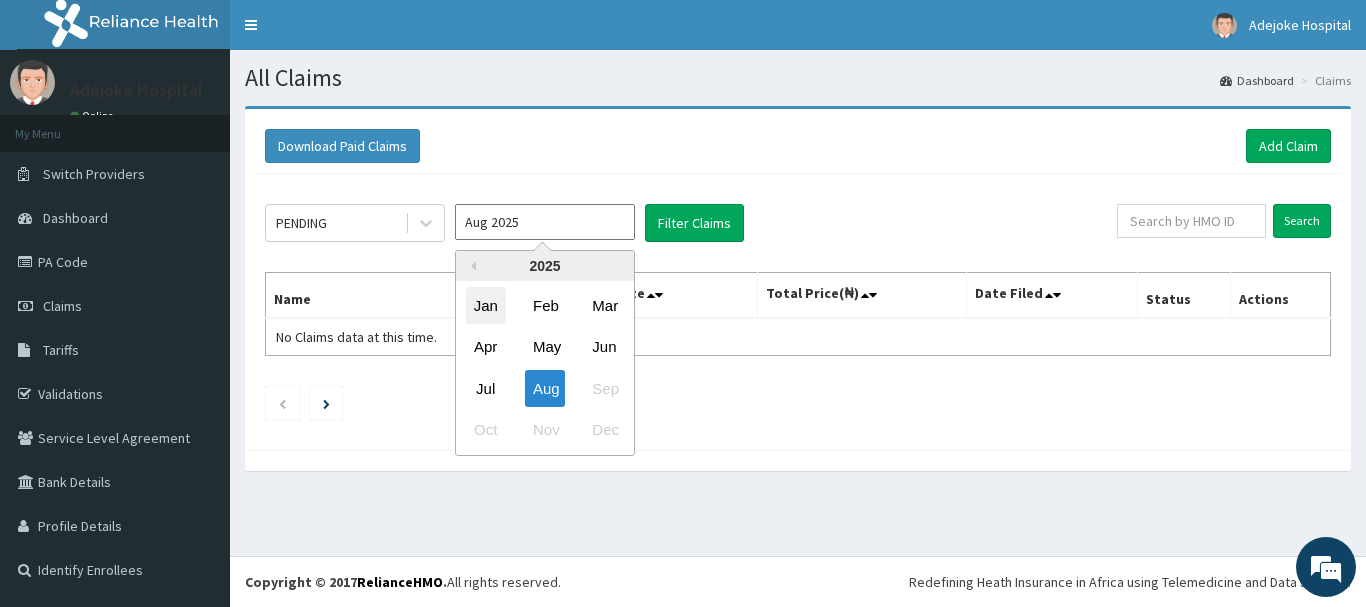 click on "Jan" at bounding box center [486, 305] 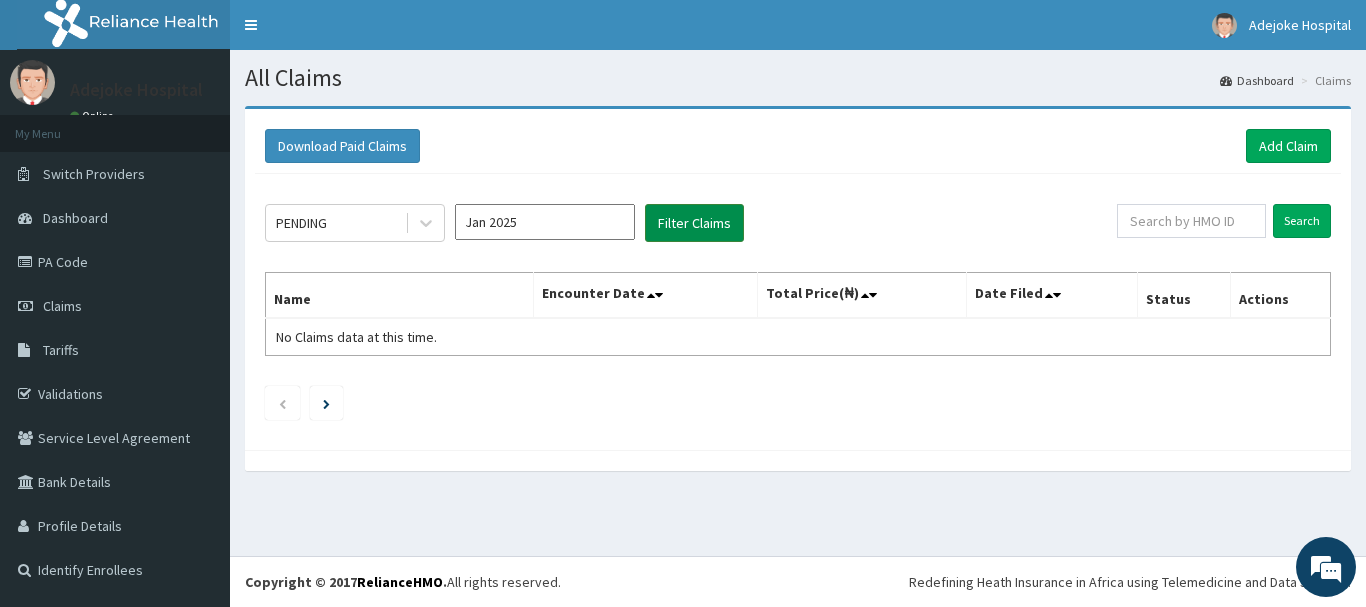 click on "Filter Claims" at bounding box center (694, 223) 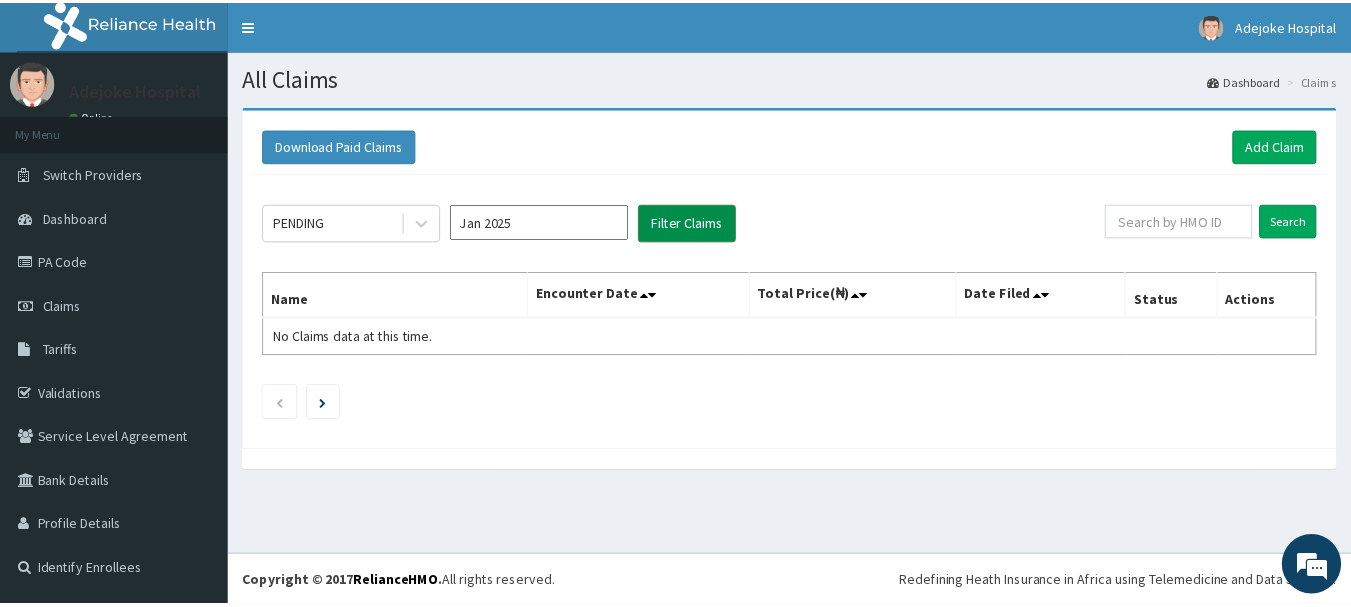 scroll, scrollTop: 0, scrollLeft: 0, axis: both 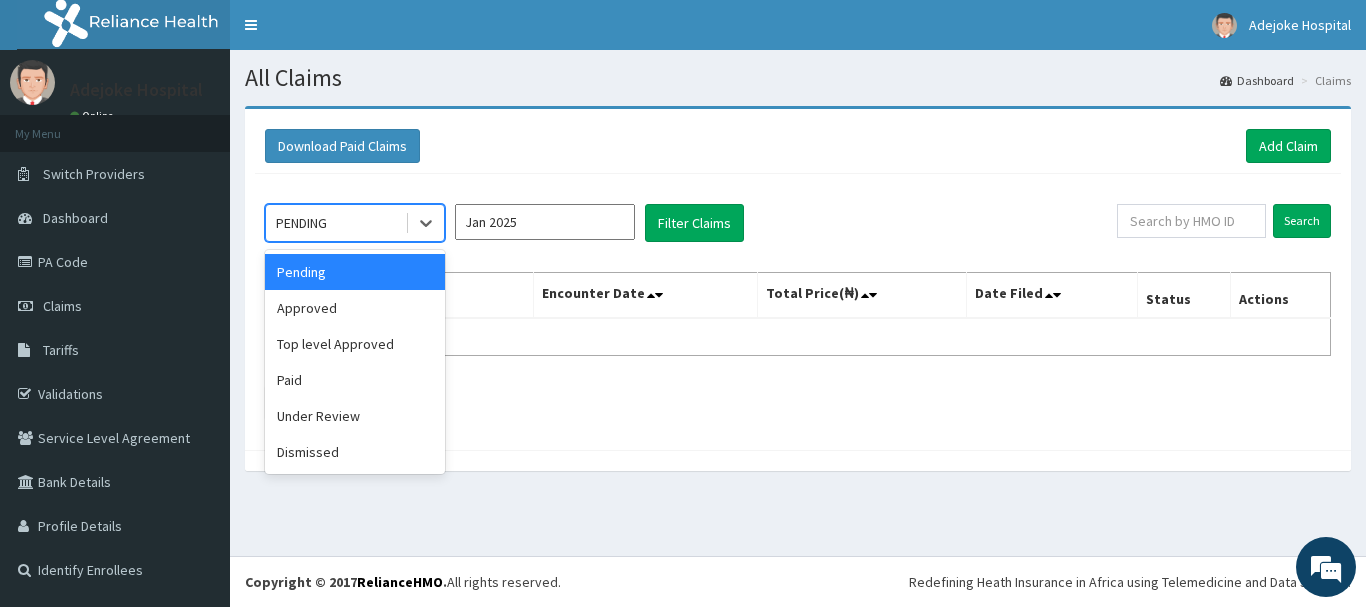 click on "PENDING" at bounding box center (335, 223) 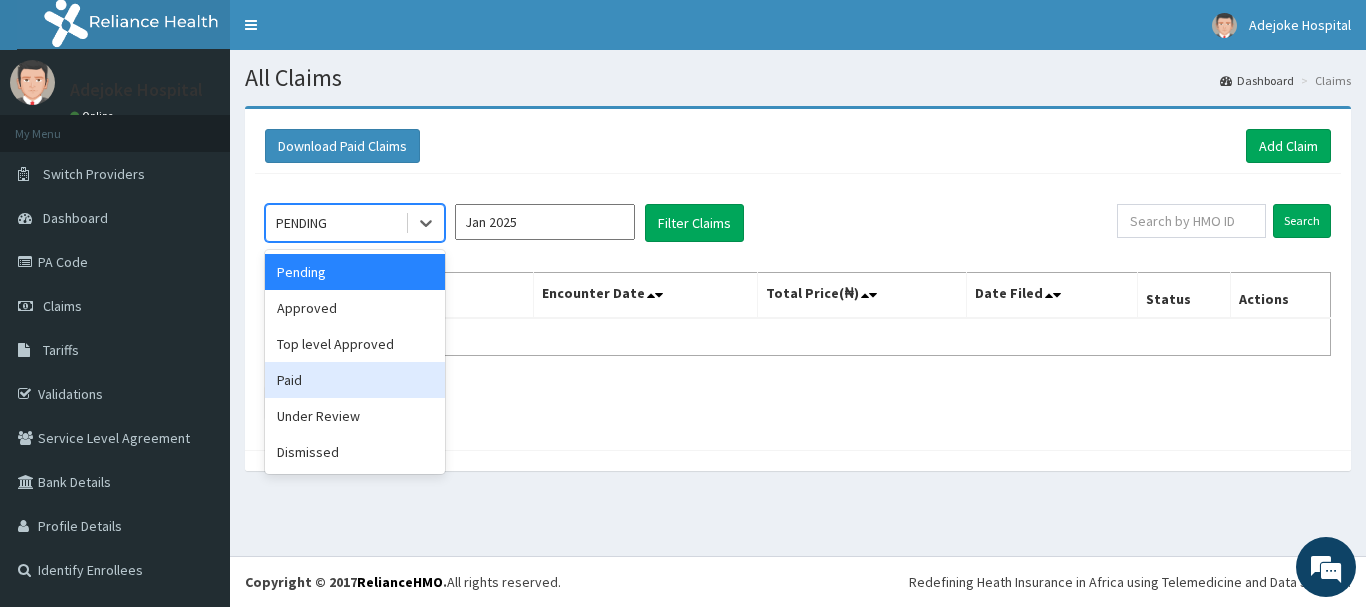 click on "Paid" at bounding box center [355, 380] 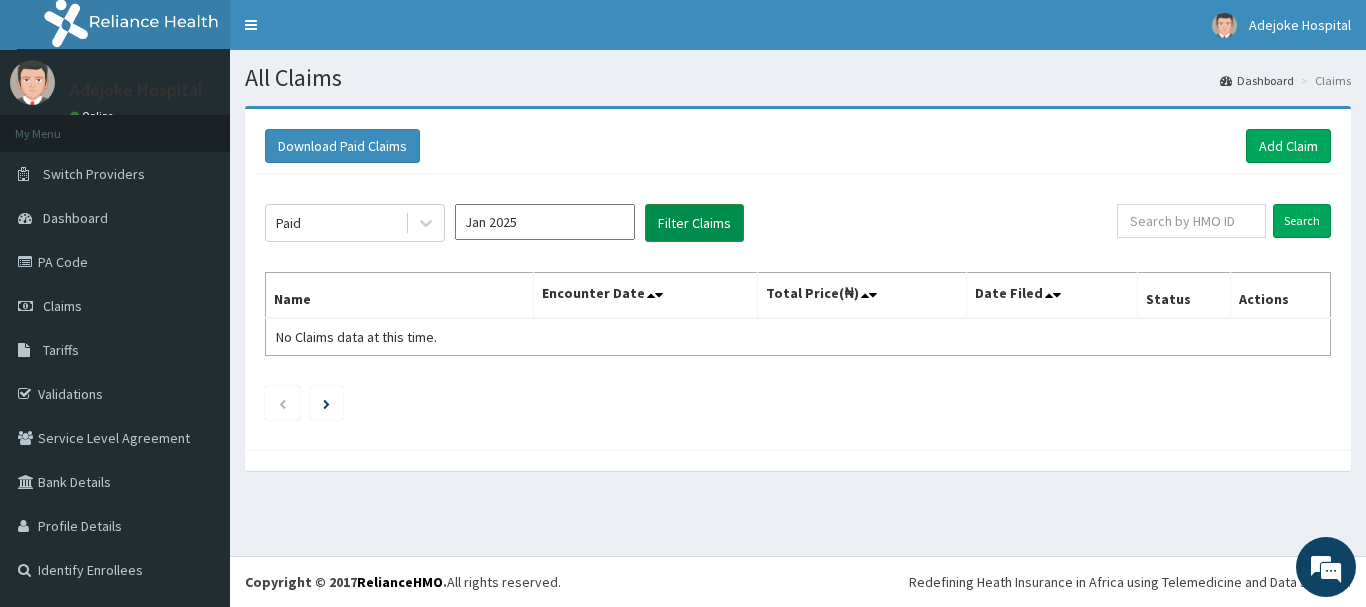 click on "Filter Claims" at bounding box center (694, 223) 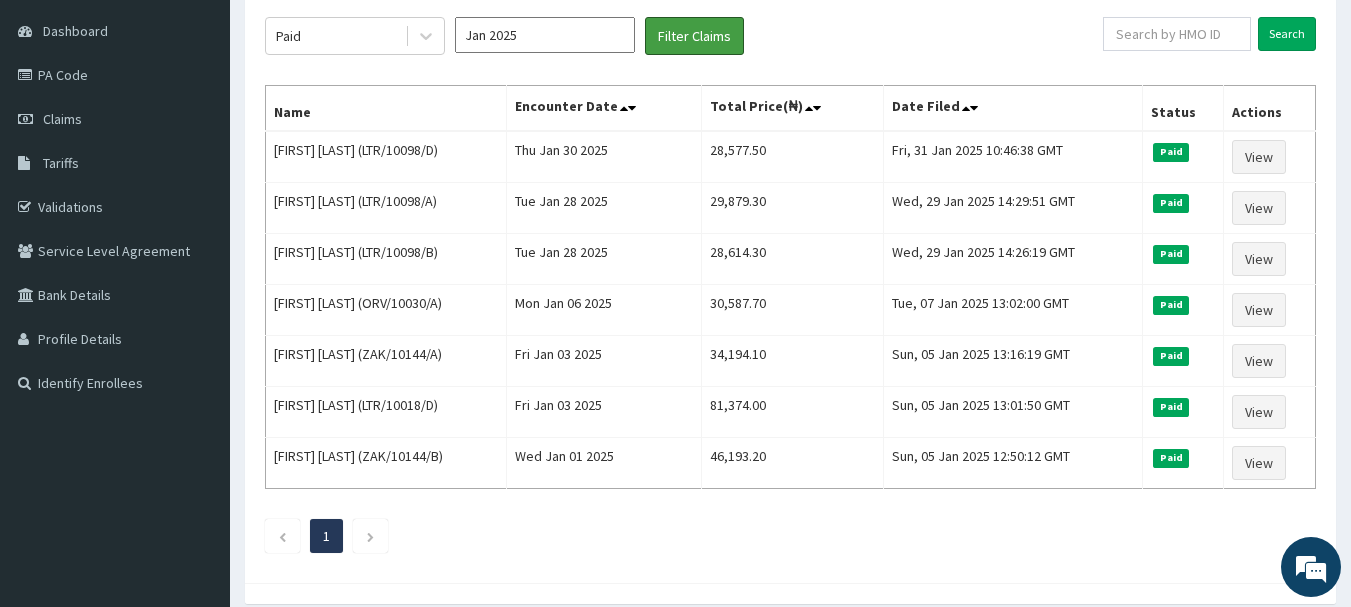 scroll, scrollTop: 179, scrollLeft: 0, axis: vertical 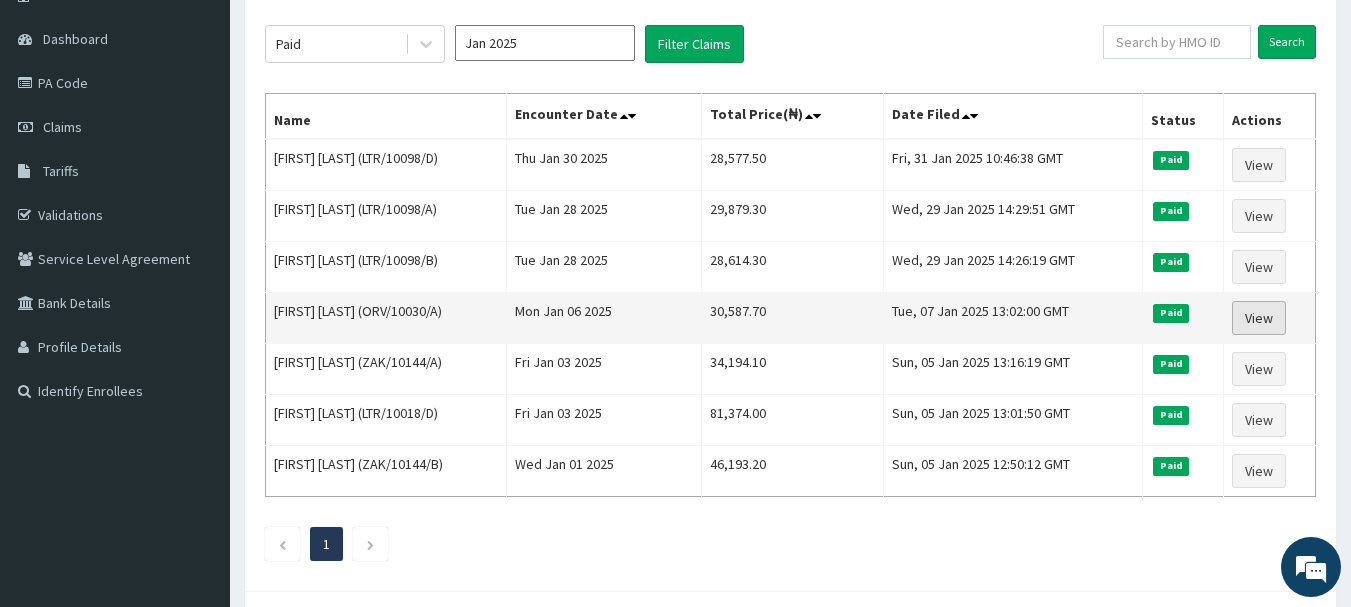 click on "View" at bounding box center [1259, 318] 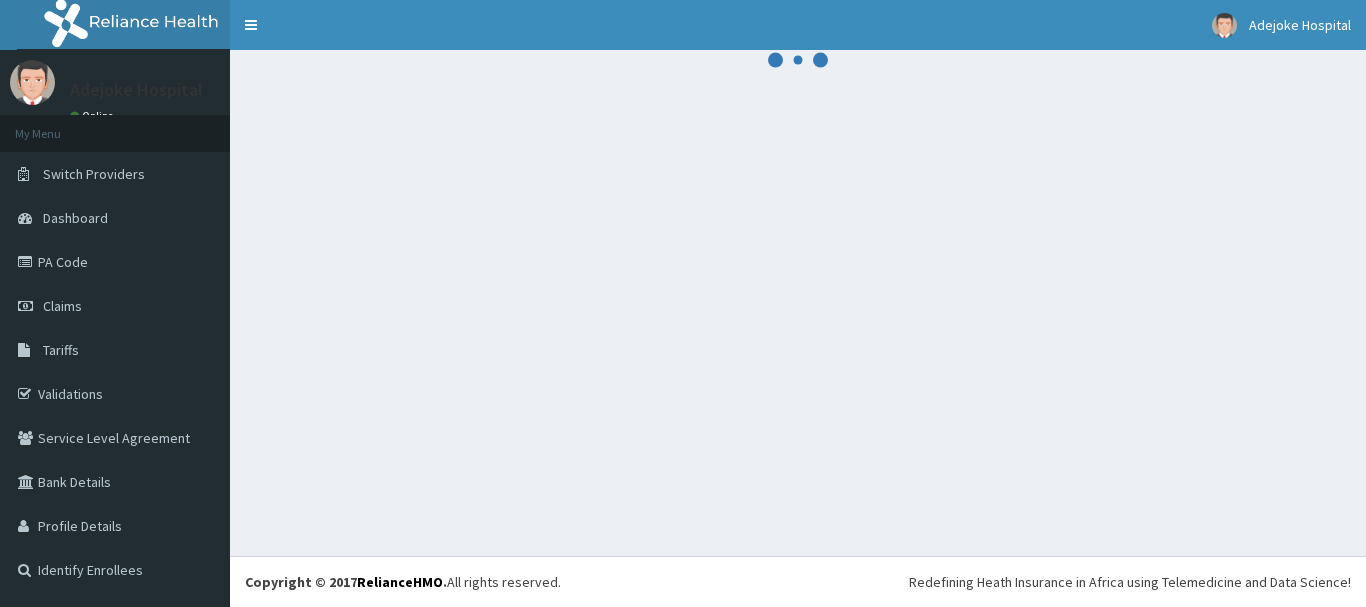 scroll, scrollTop: 0, scrollLeft: 0, axis: both 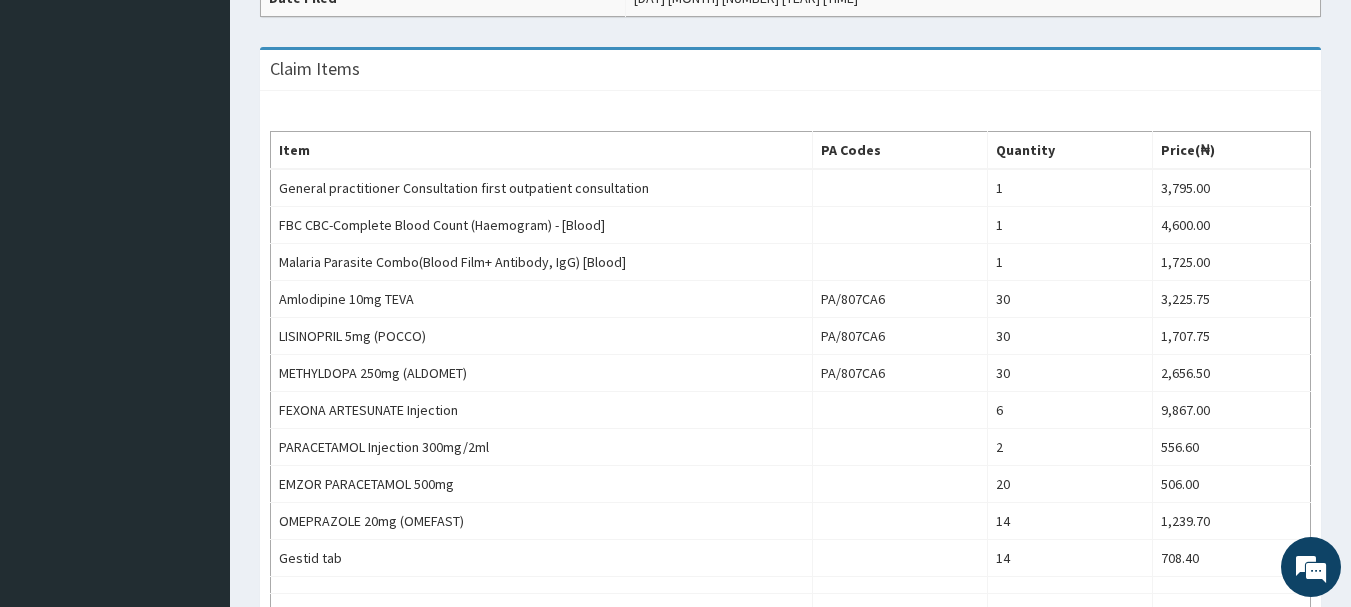 drag, startPoint x: 1360, startPoint y: 185, endPoint x: 1365, endPoint y: 391, distance: 206.06067 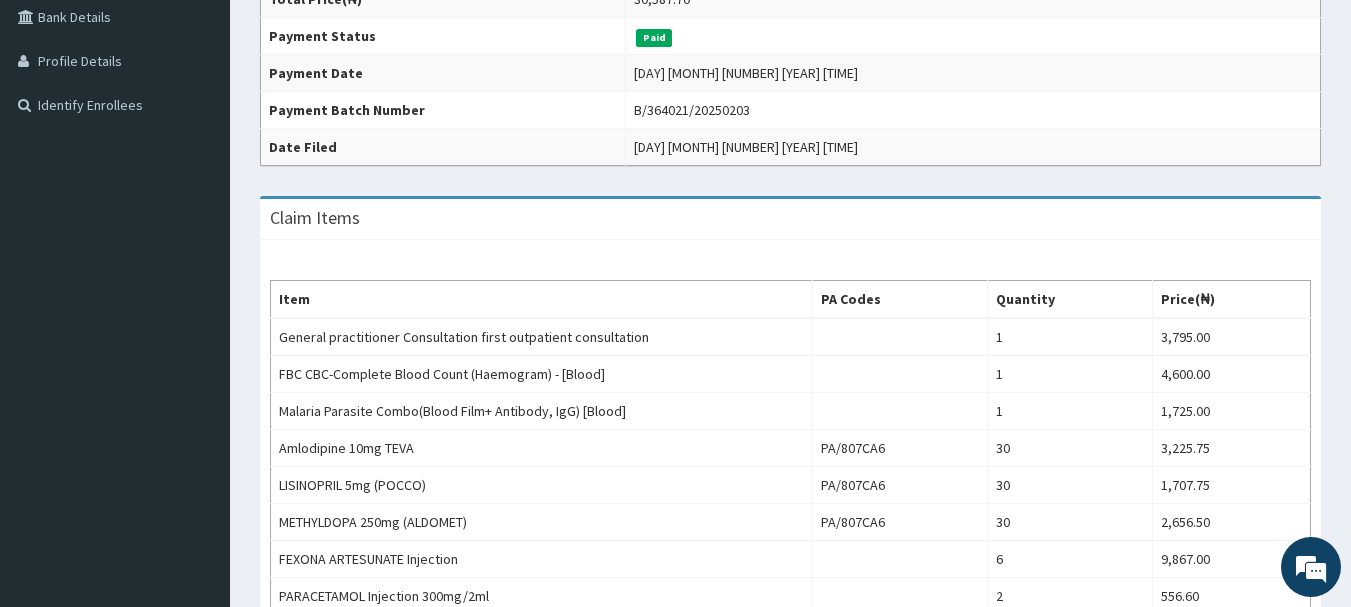 scroll, scrollTop: 0, scrollLeft: 0, axis: both 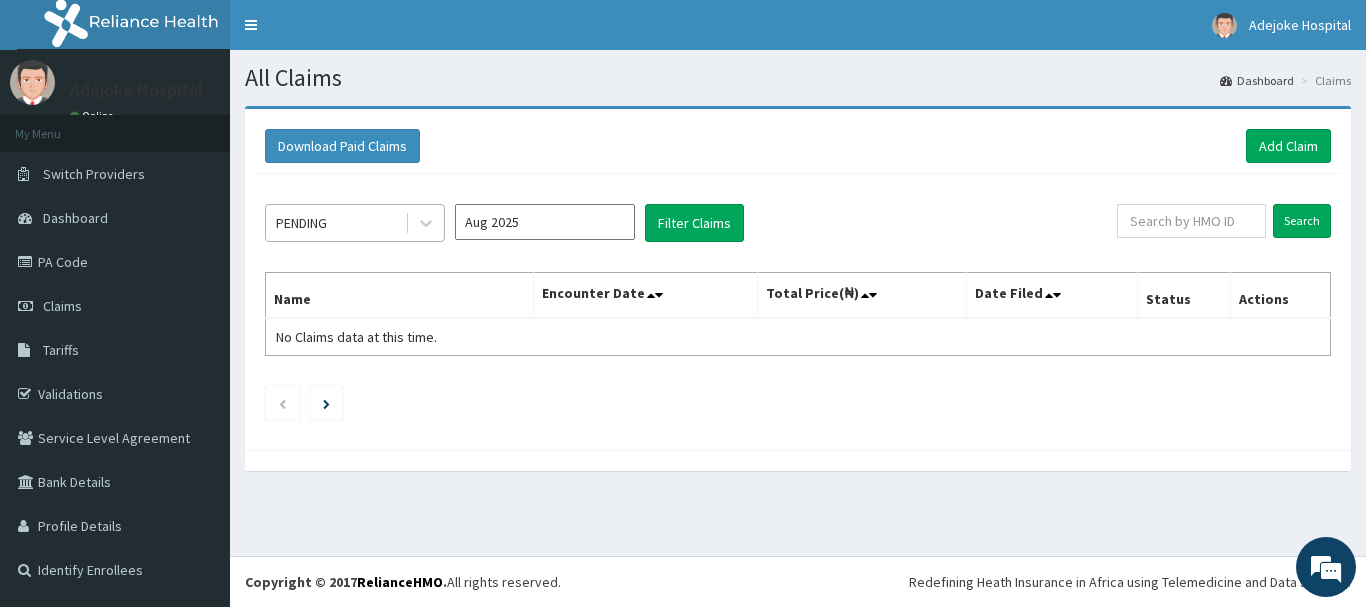 click on "PENDING" at bounding box center [335, 223] 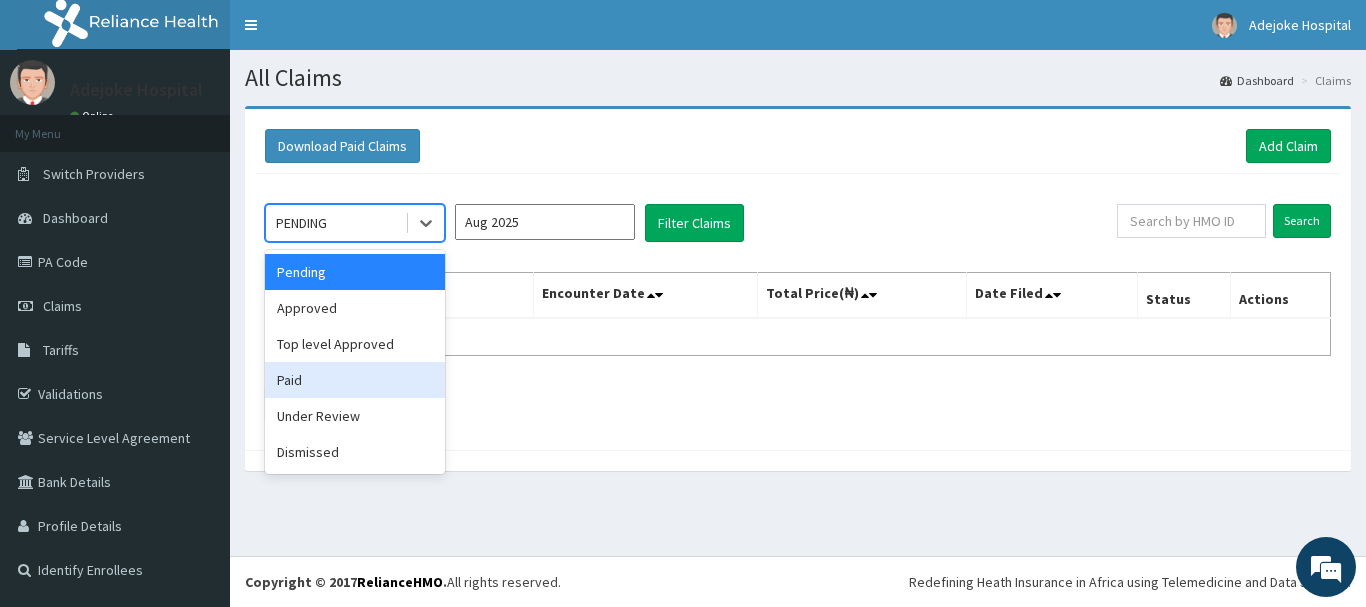 click on "Paid" at bounding box center (355, 380) 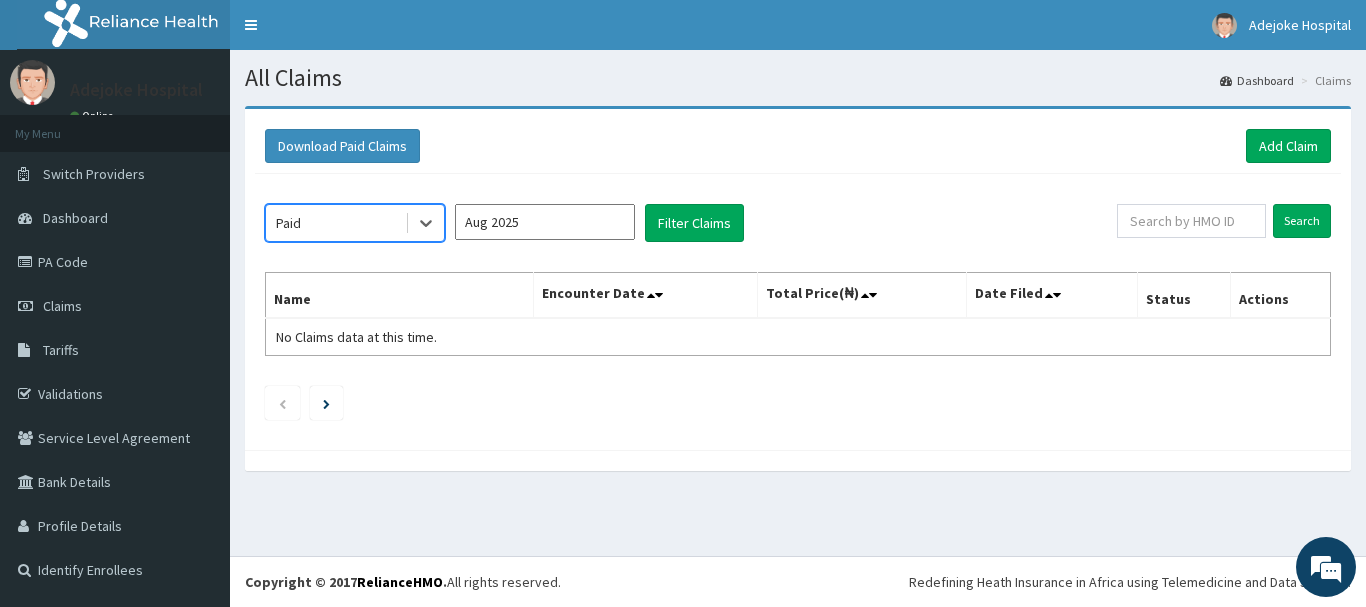 click on "Aug 2025" at bounding box center [545, 222] 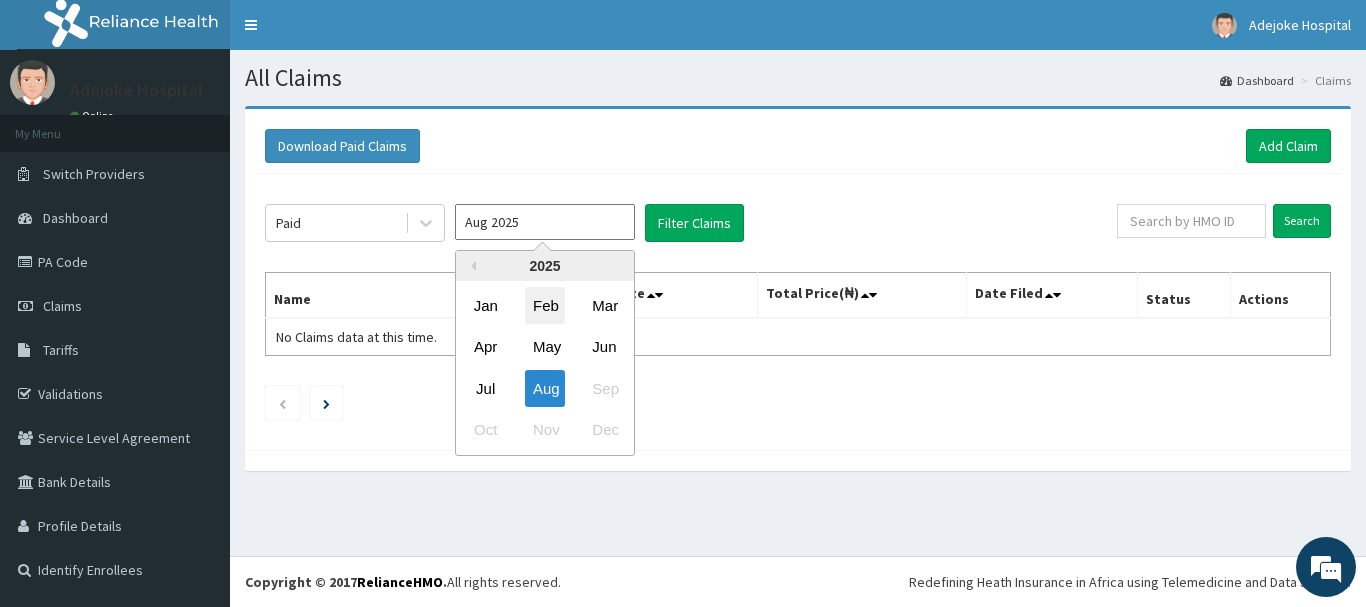 click on "Feb" at bounding box center [545, 305] 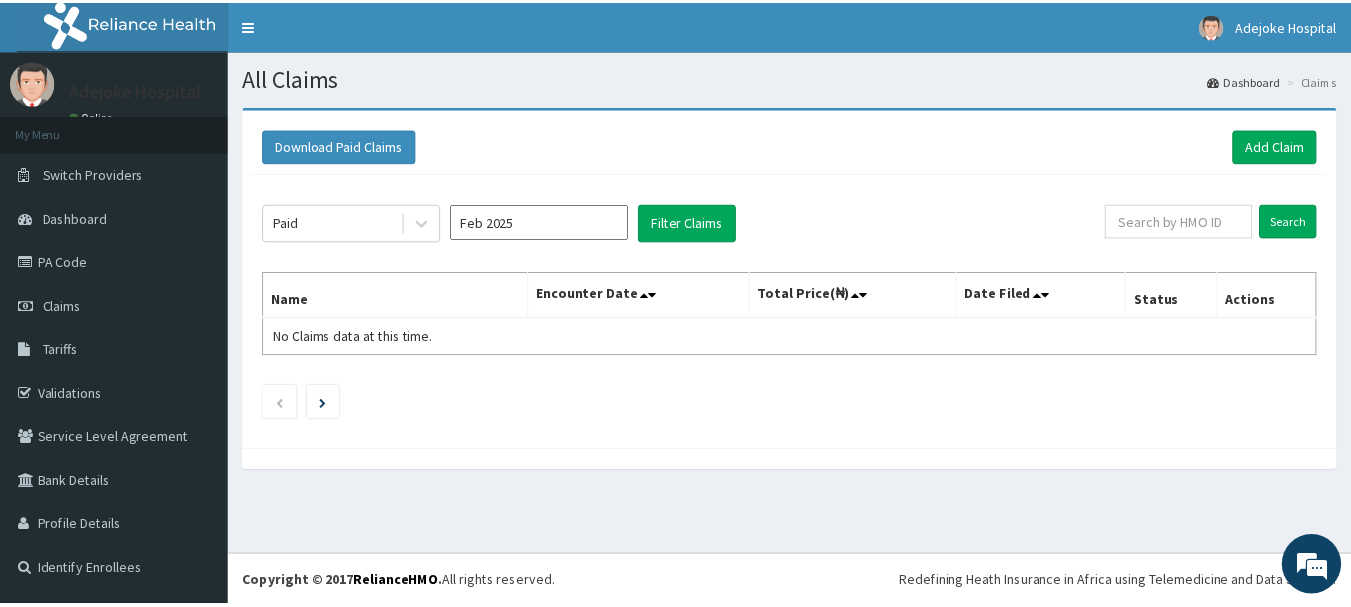 scroll, scrollTop: 0, scrollLeft: 0, axis: both 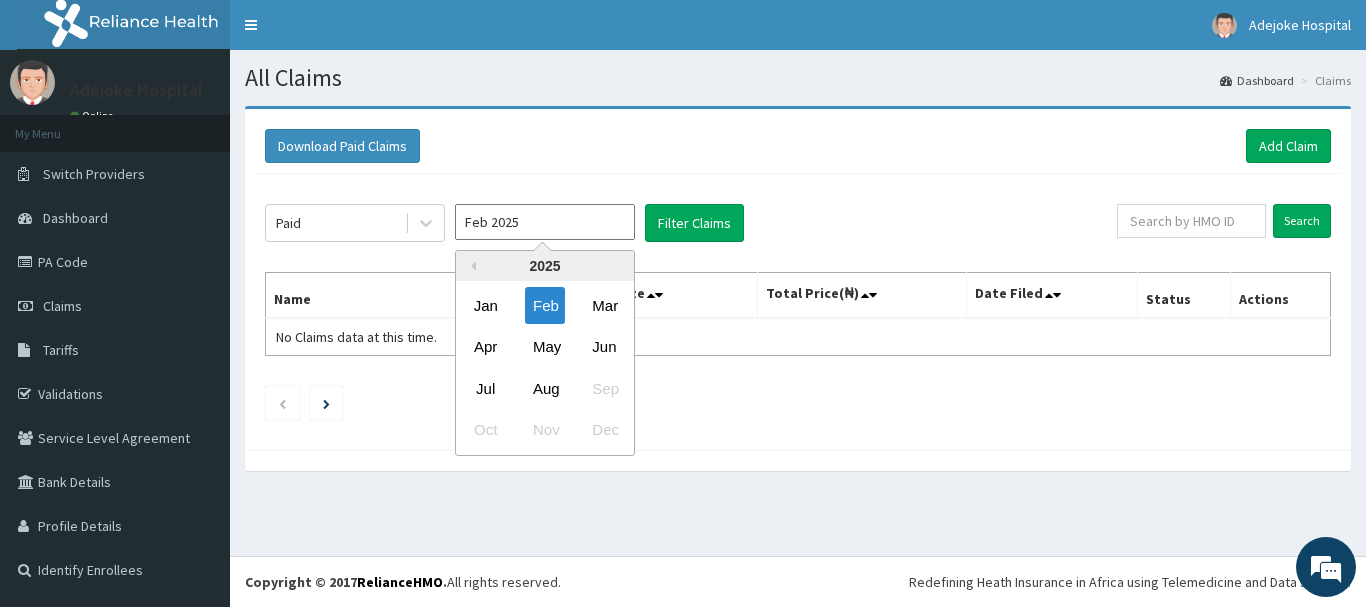 click on "Feb 2025" at bounding box center (545, 222) 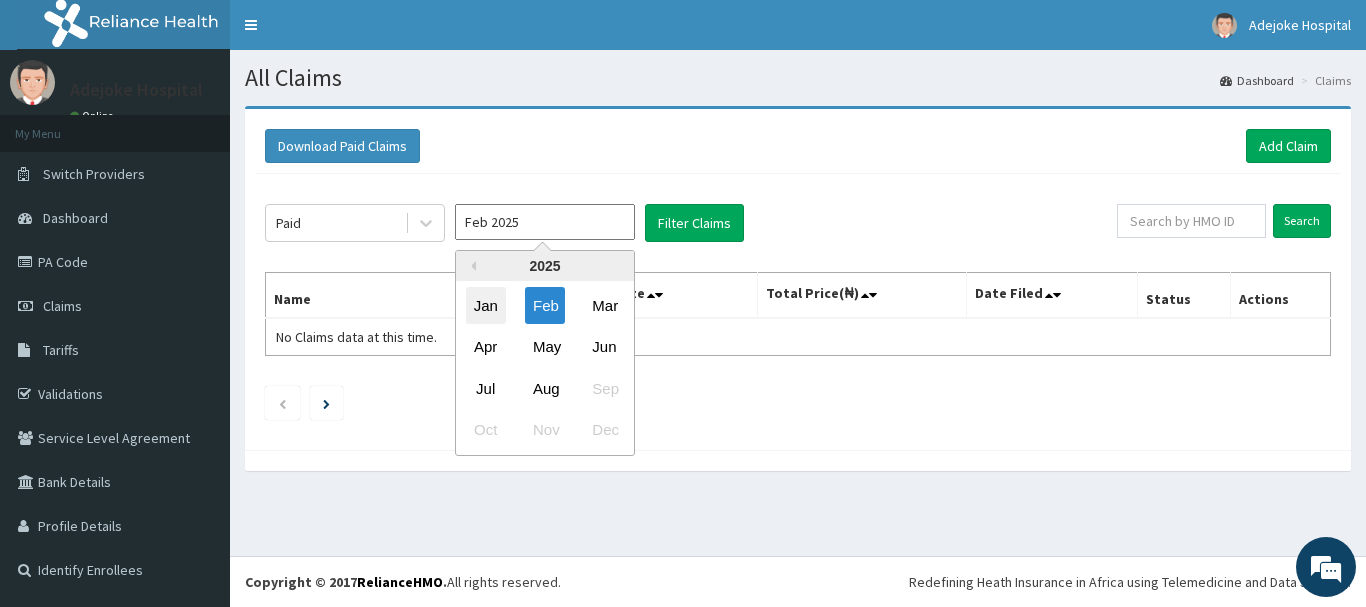 click on "Jan" at bounding box center [486, 305] 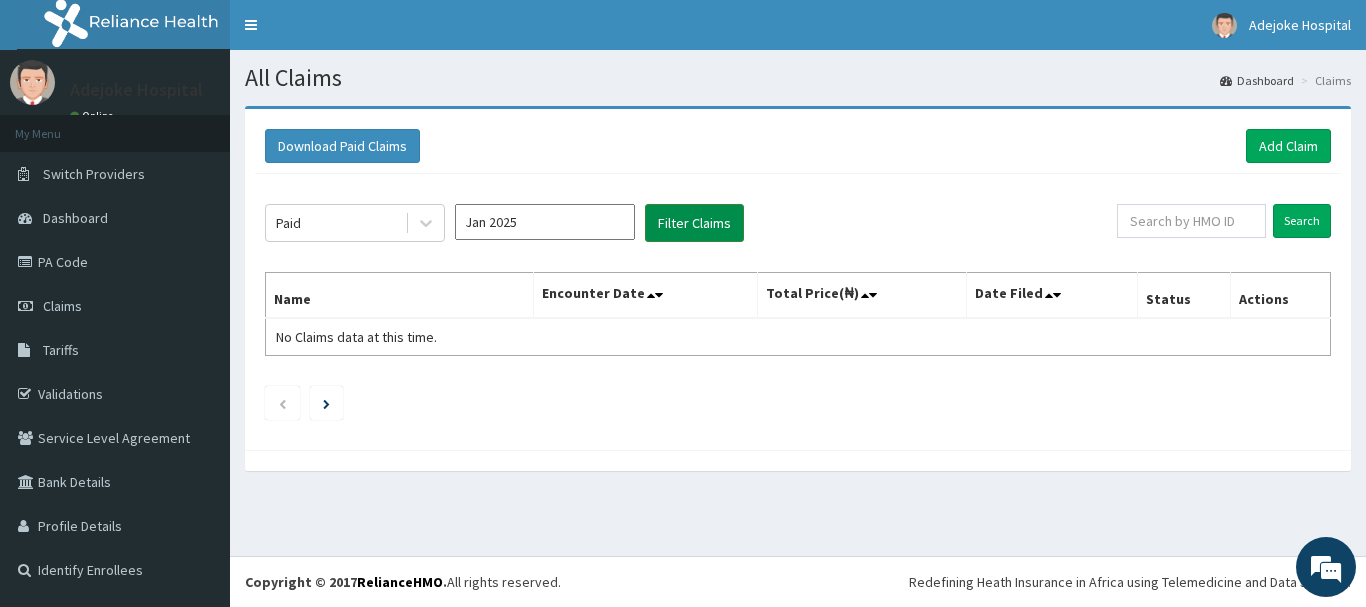 click on "Filter Claims" at bounding box center [694, 223] 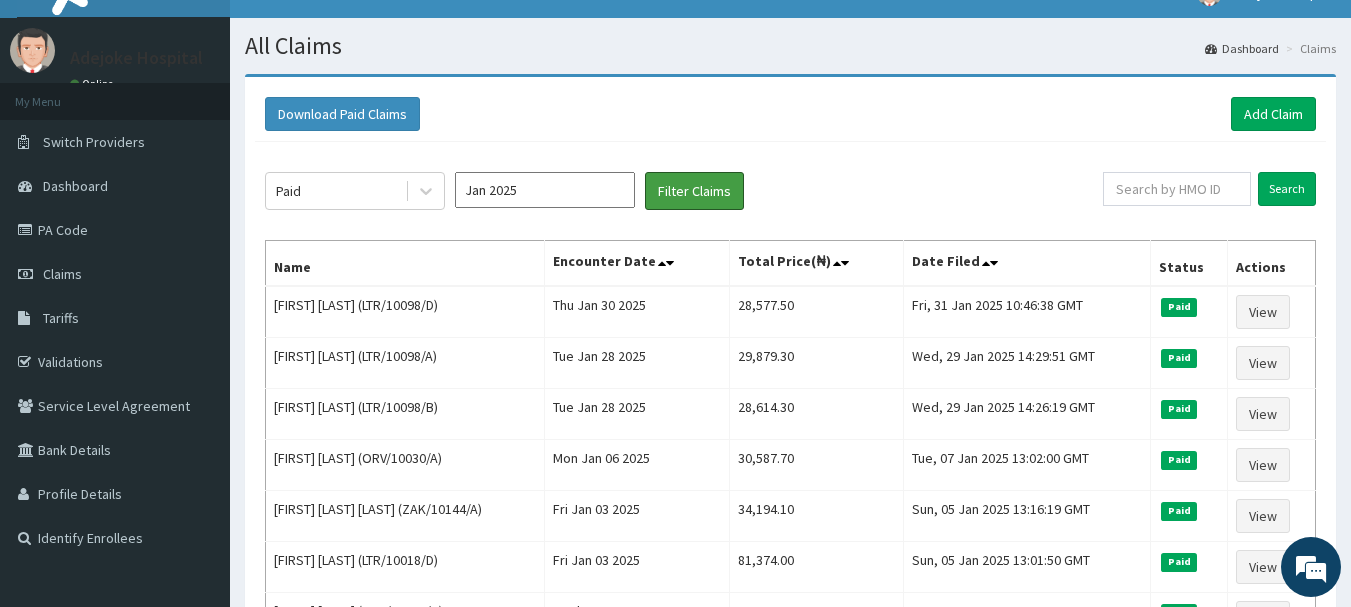 scroll, scrollTop: 25, scrollLeft: 0, axis: vertical 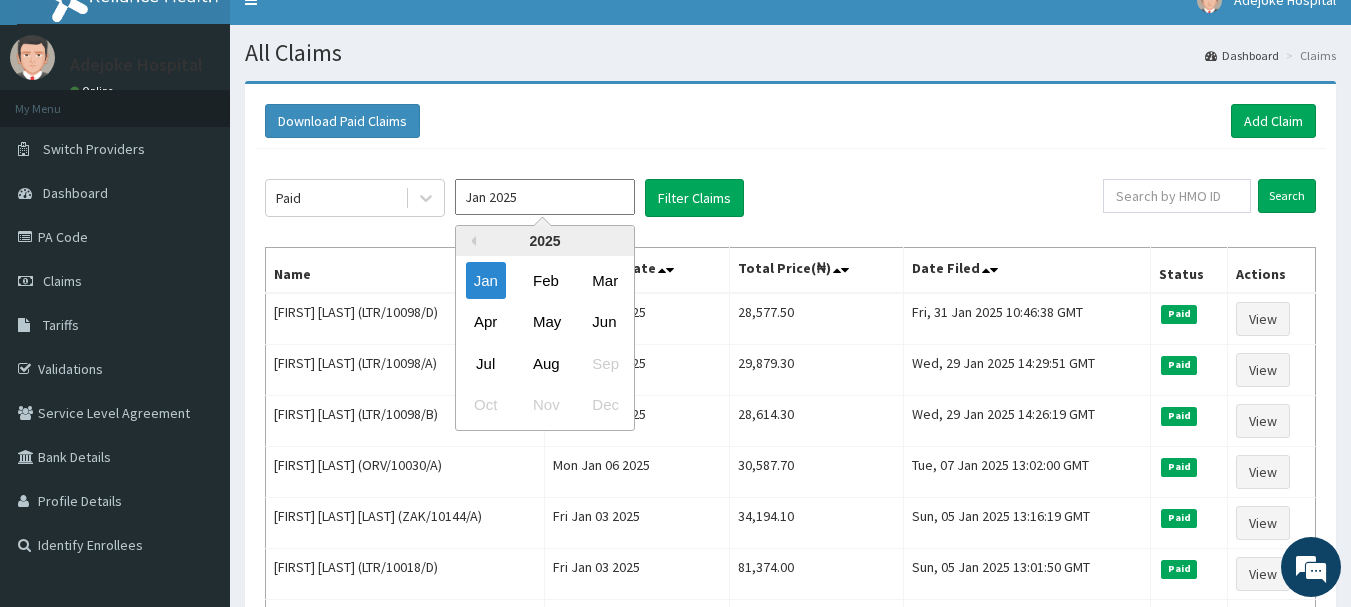 click on "Jan 2025" at bounding box center [545, 197] 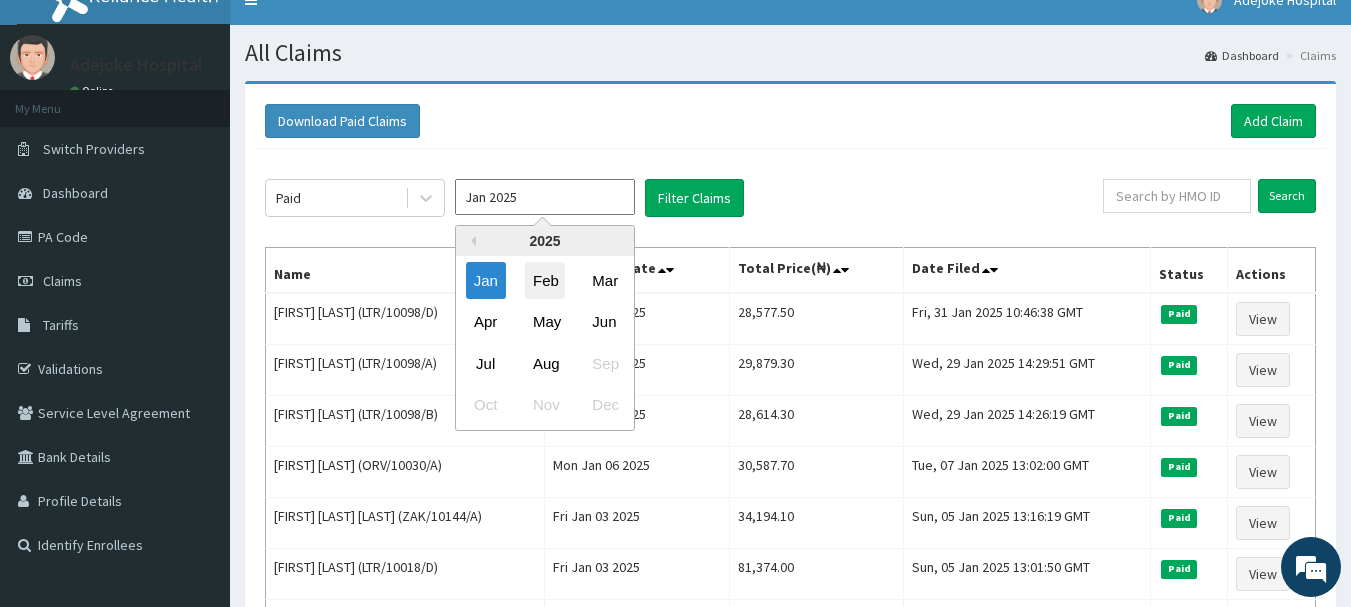 click on "Feb" at bounding box center (545, 280) 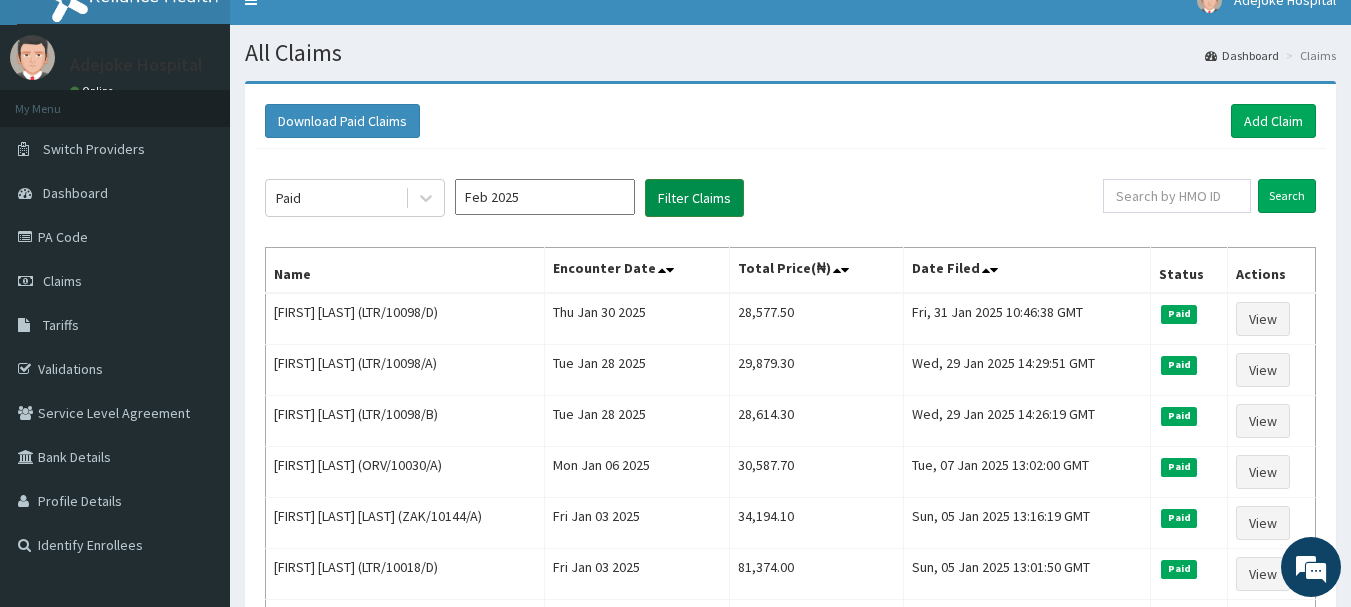click on "Filter Claims" at bounding box center (694, 198) 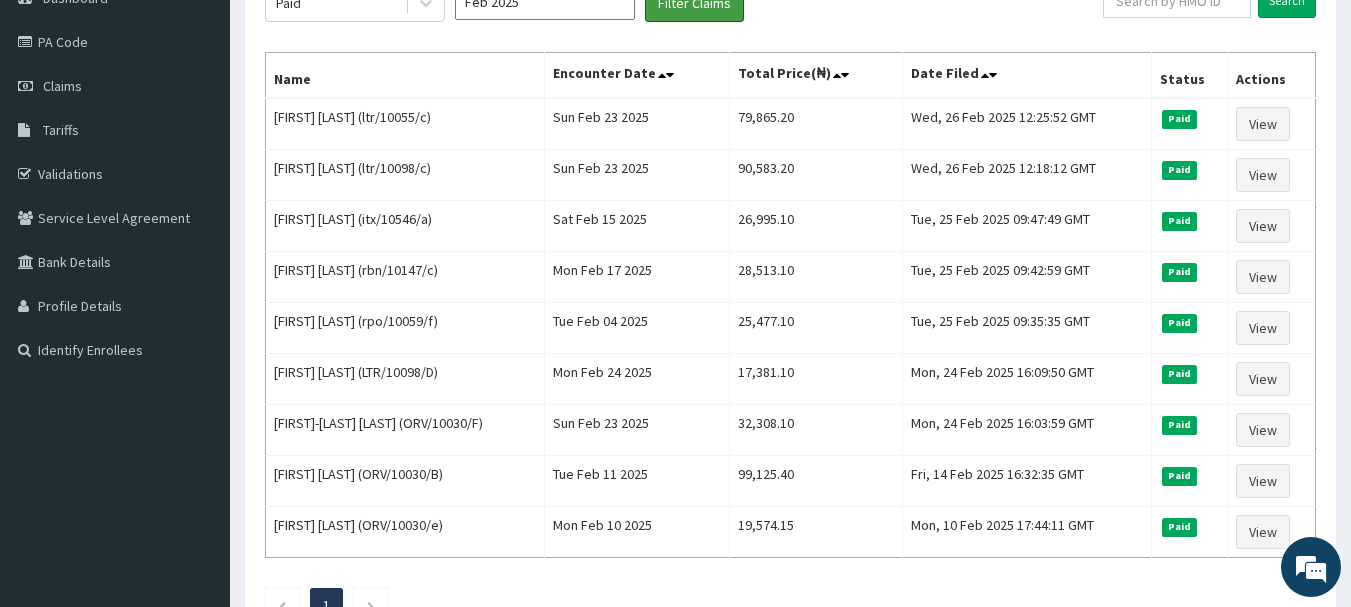 scroll, scrollTop: 223, scrollLeft: 0, axis: vertical 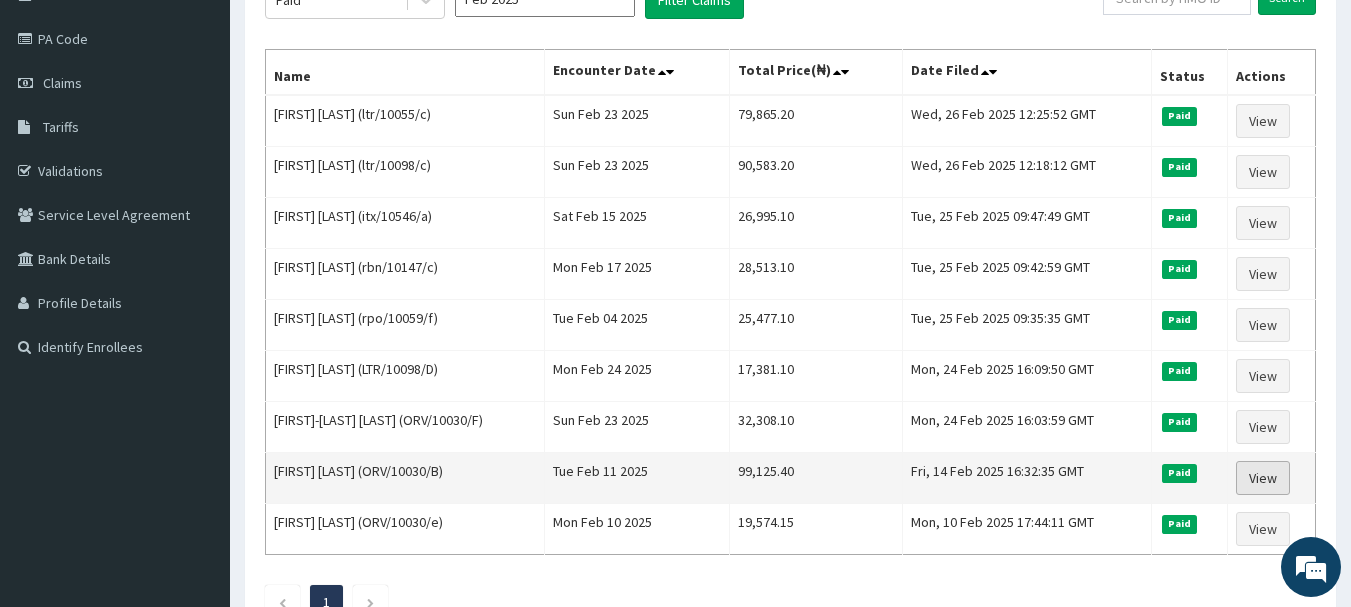 click on "View" at bounding box center [1263, 478] 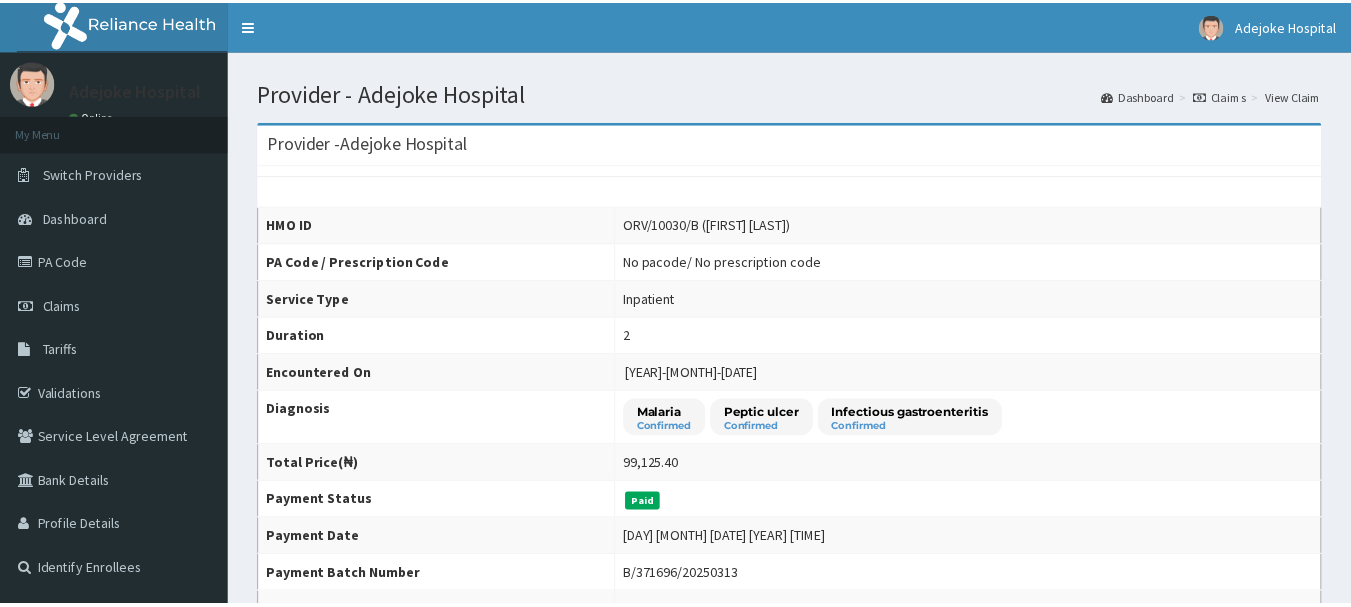 scroll, scrollTop: 0, scrollLeft: 0, axis: both 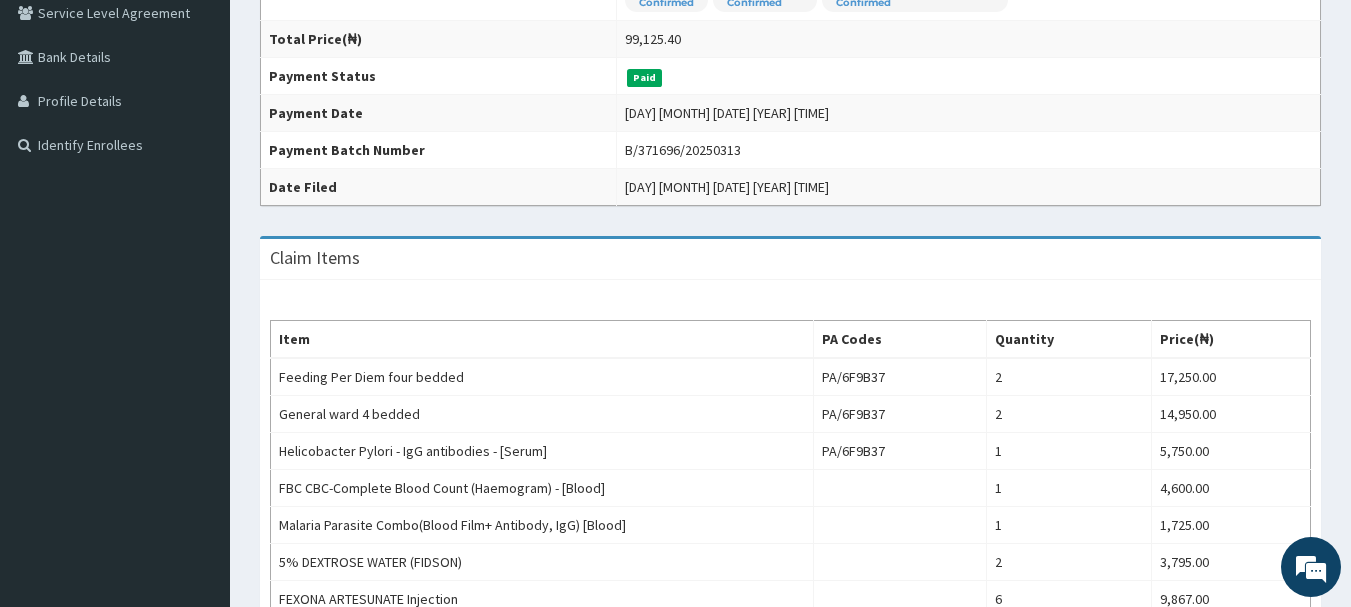 click on "R EL
Toggle navigation
Adejoke Hospital Adejoke Hospital - adejokehealthcare2024@gmail.com Member since  August 8, 2024 at 10:06:16 AM   Profile Sign out" at bounding box center [675, 509] 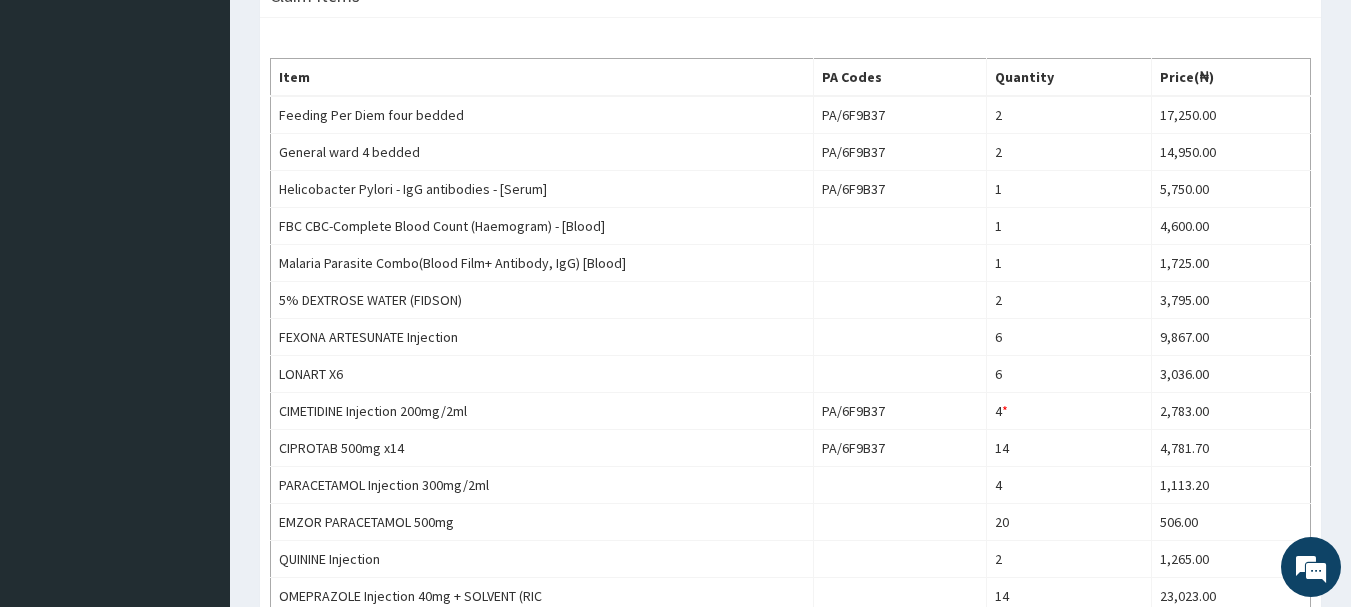 scroll, scrollTop: 693, scrollLeft: 0, axis: vertical 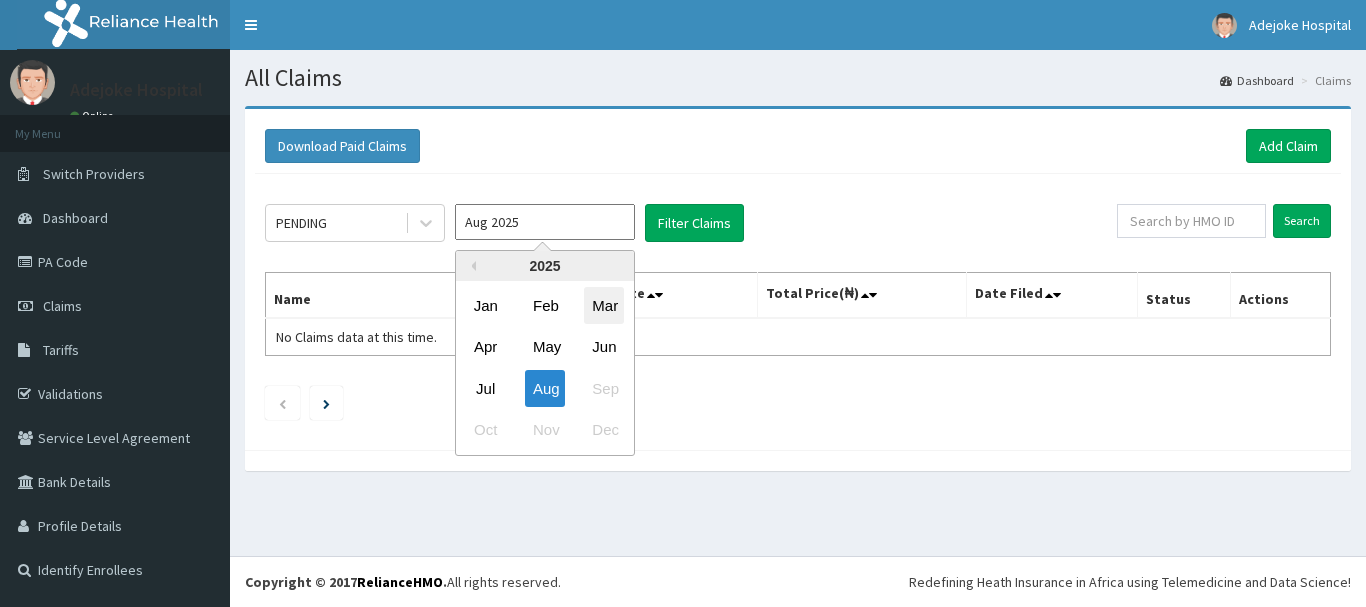 click on "Mar" at bounding box center [604, 305] 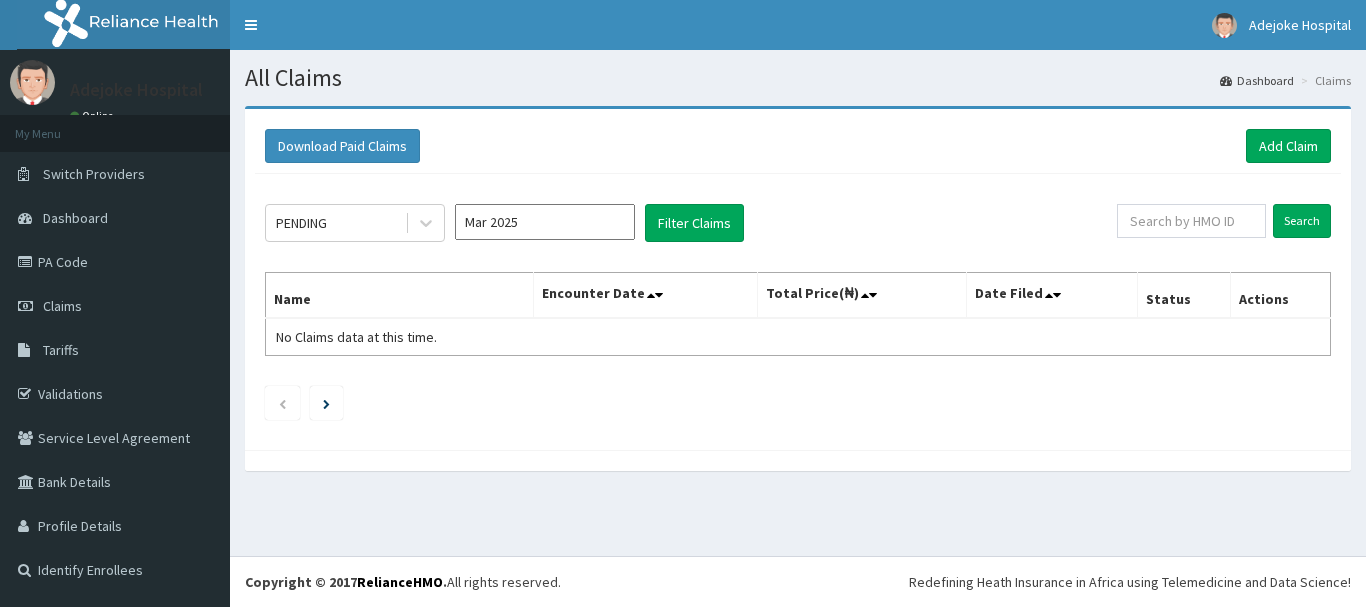 type on "Mar 2025" 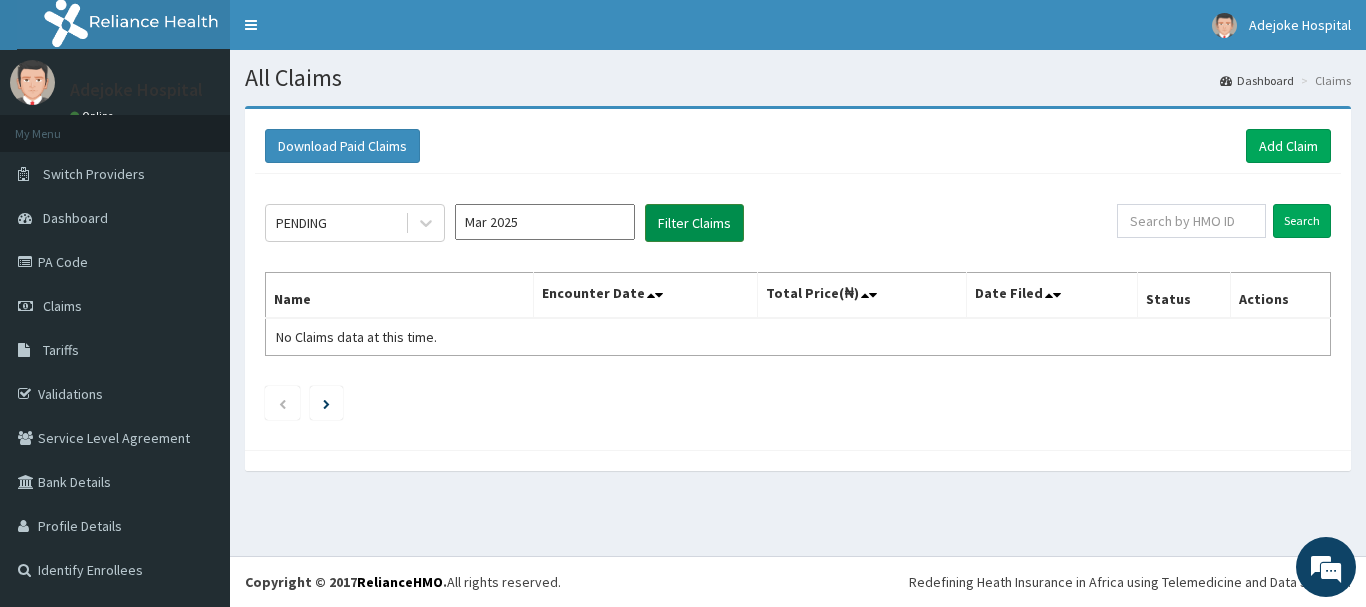 click on "Filter Claims" at bounding box center (694, 223) 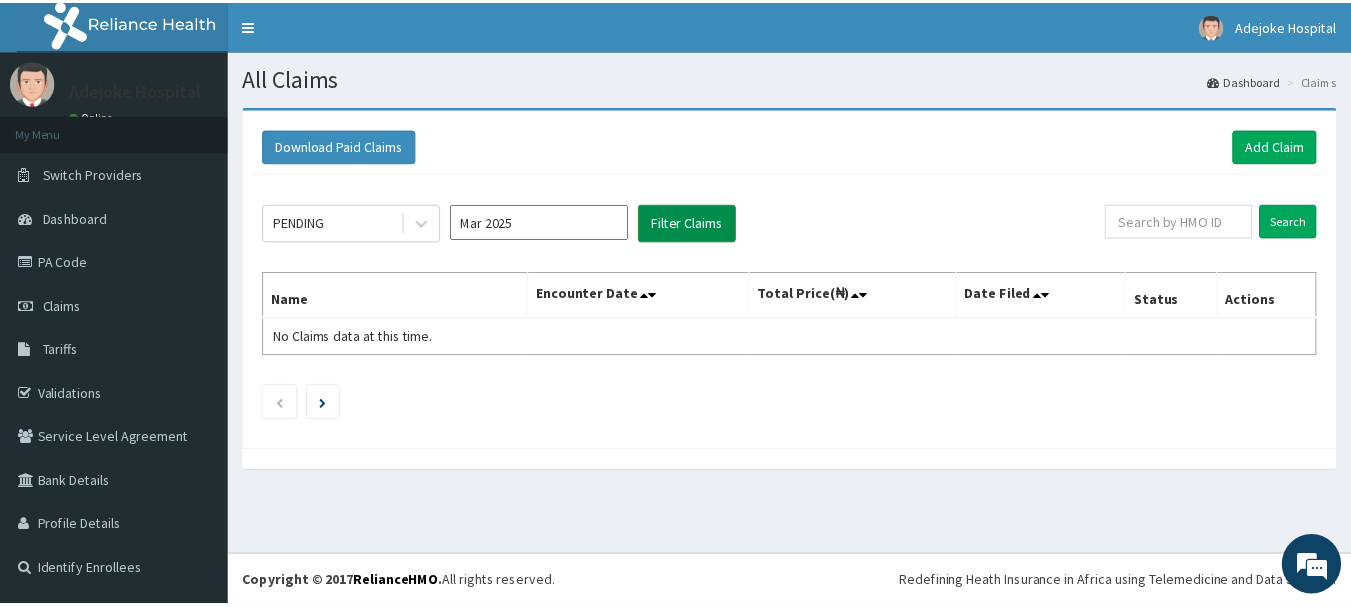 scroll, scrollTop: 0, scrollLeft: 0, axis: both 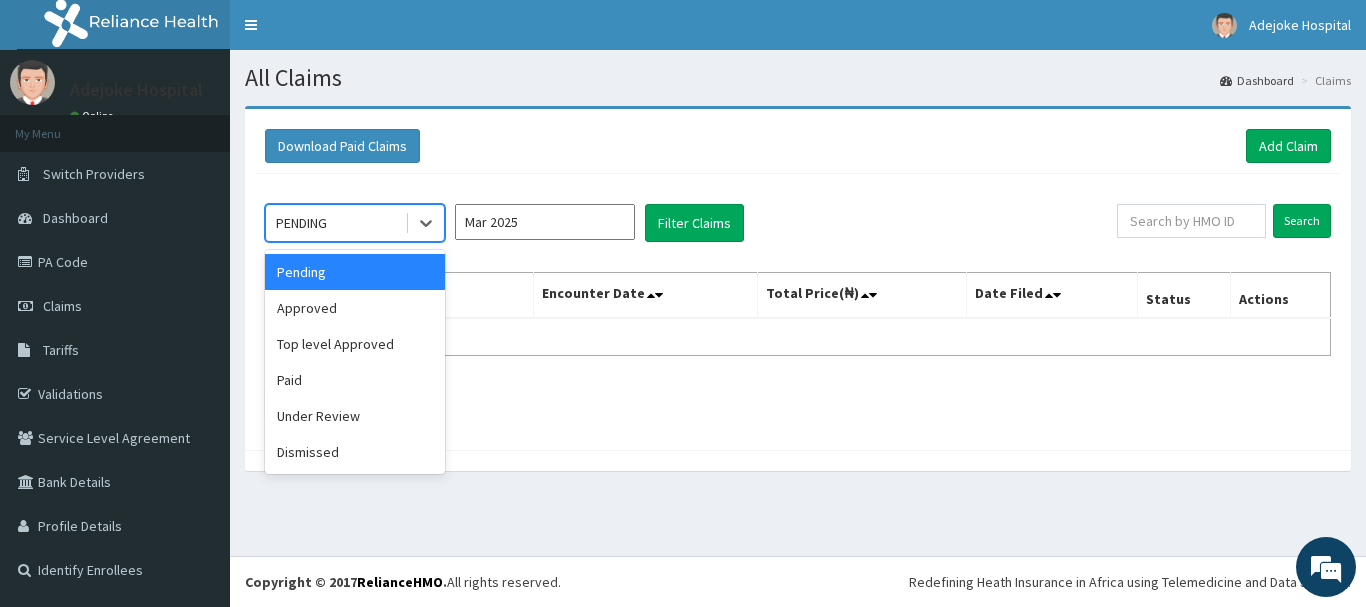 click on "PENDING" at bounding box center (335, 223) 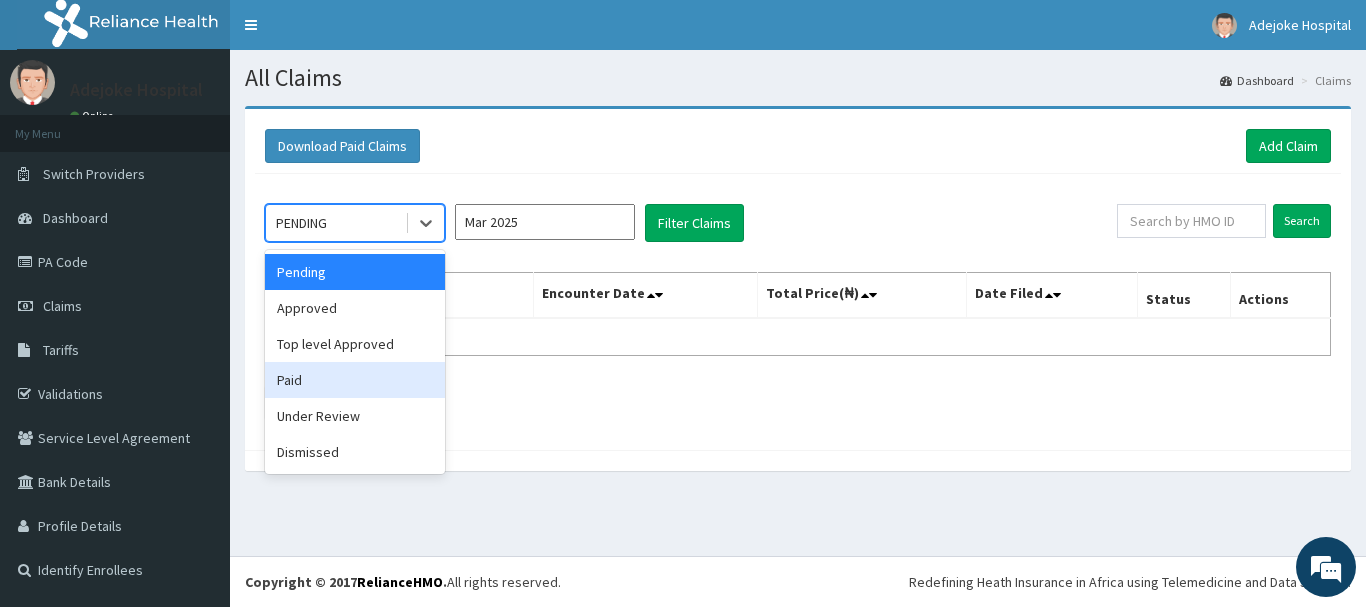 click on "Paid" at bounding box center (355, 380) 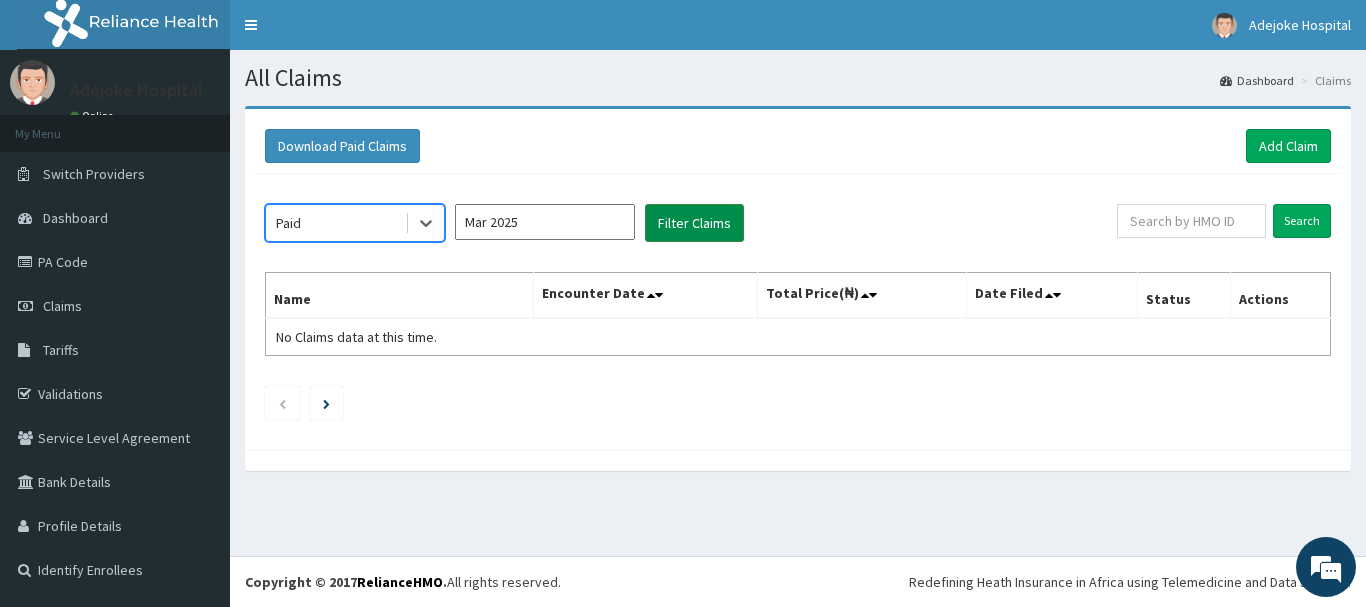 click on "Filter Claims" at bounding box center (694, 223) 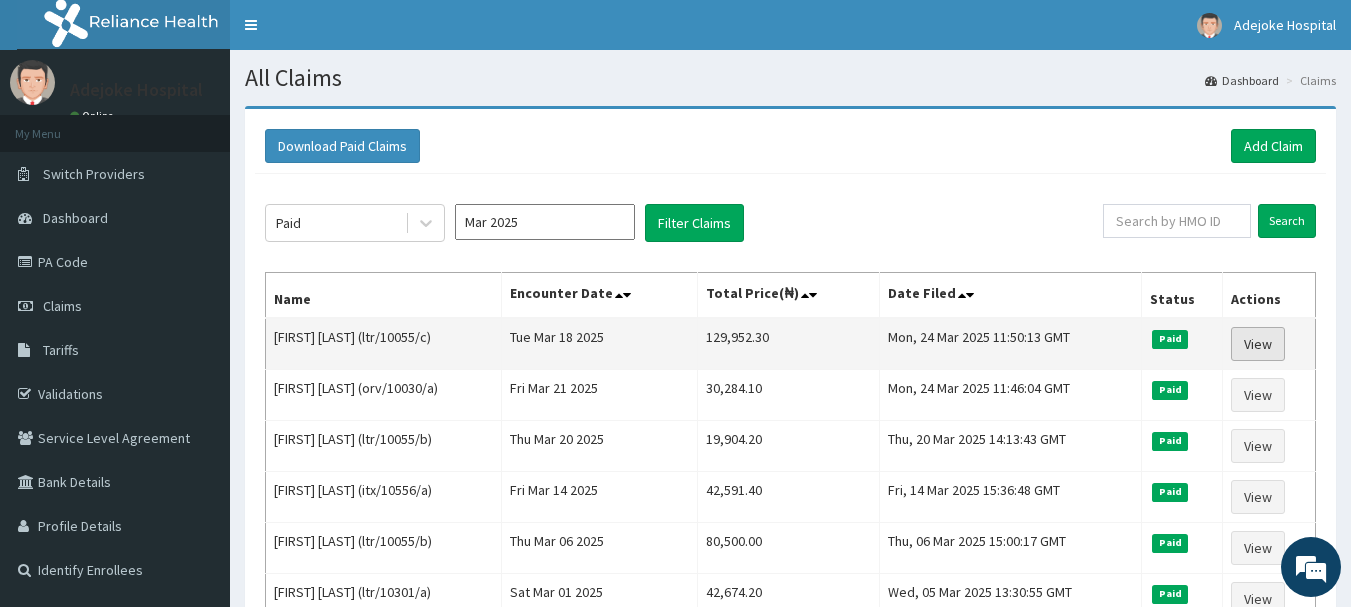 click on "View" at bounding box center (1258, 344) 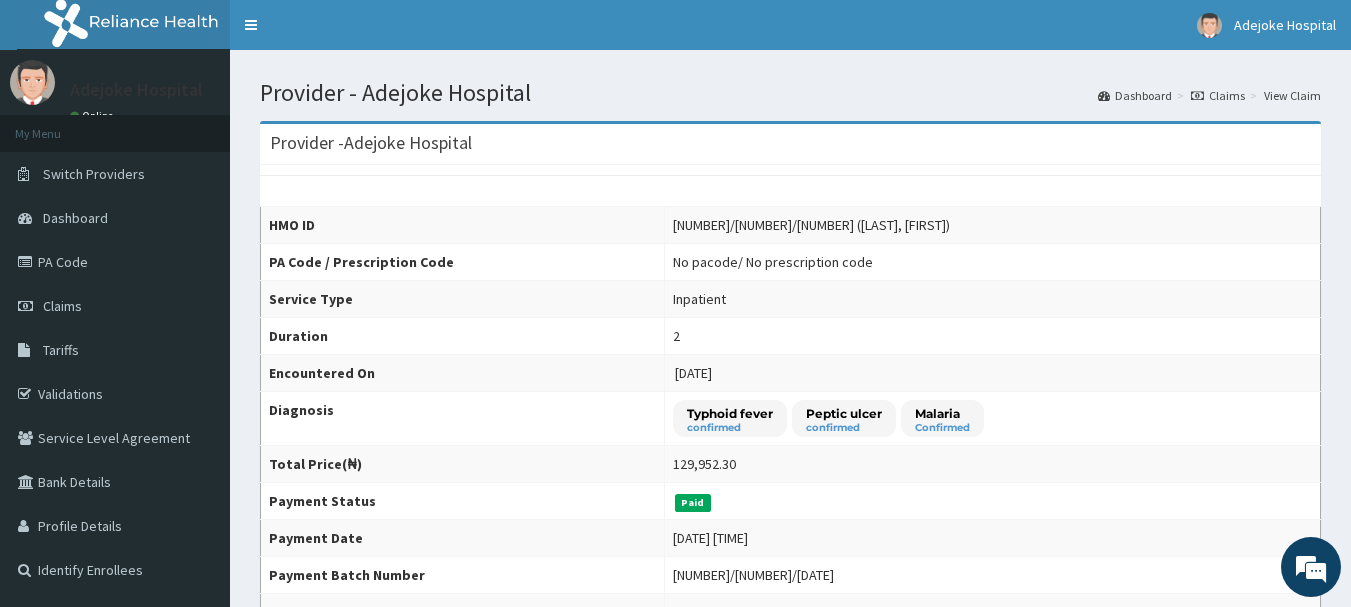 scroll, scrollTop: 0, scrollLeft: 0, axis: both 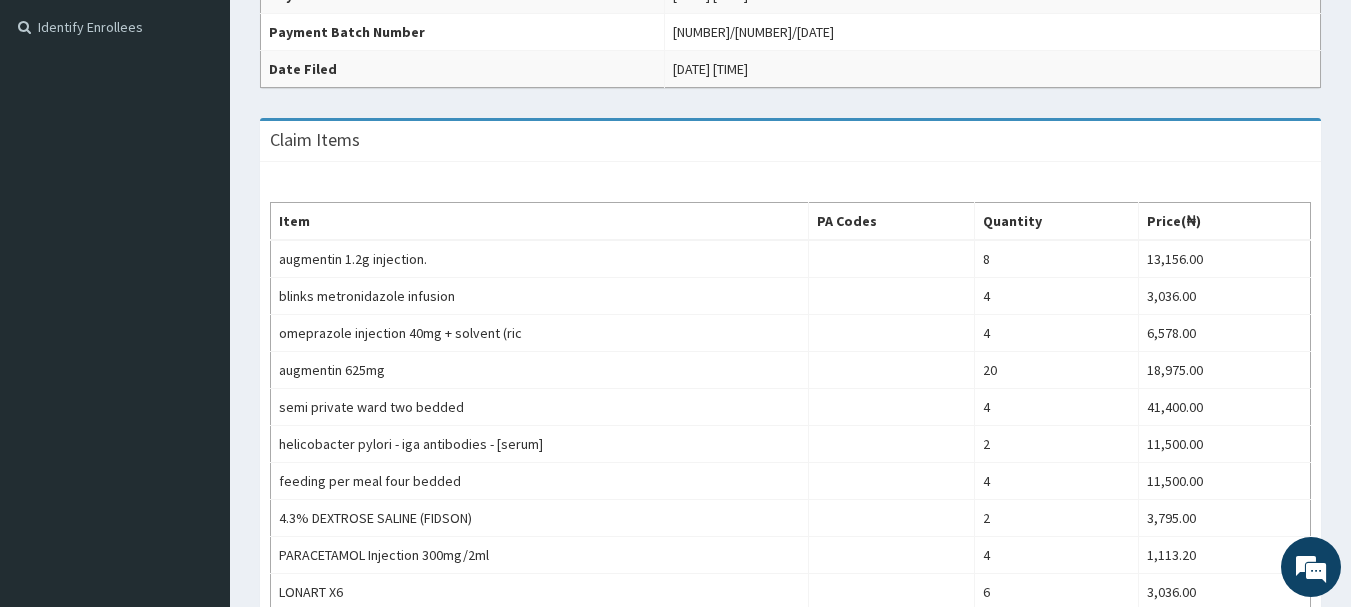 drag, startPoint x: 1364, startPoint y: 151, endPoint x: 1349, endPoint y: 306, distance: 155.72412 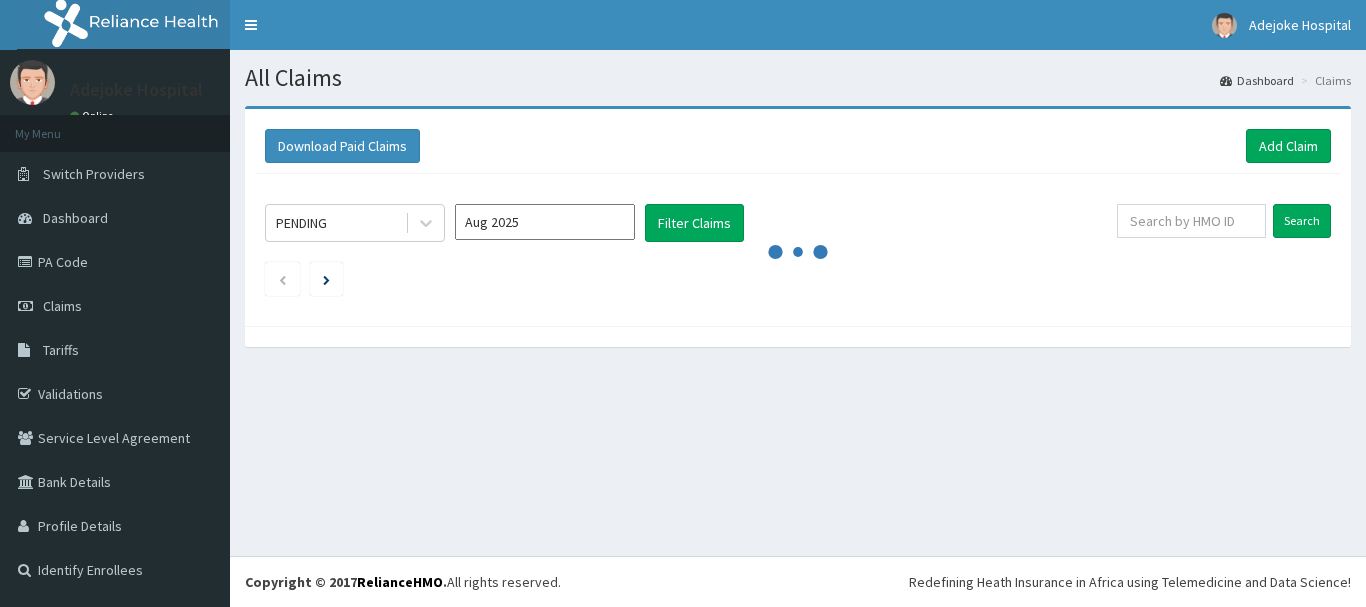scroll, scrollTop: 0, scrollLeft: 0, axis: both 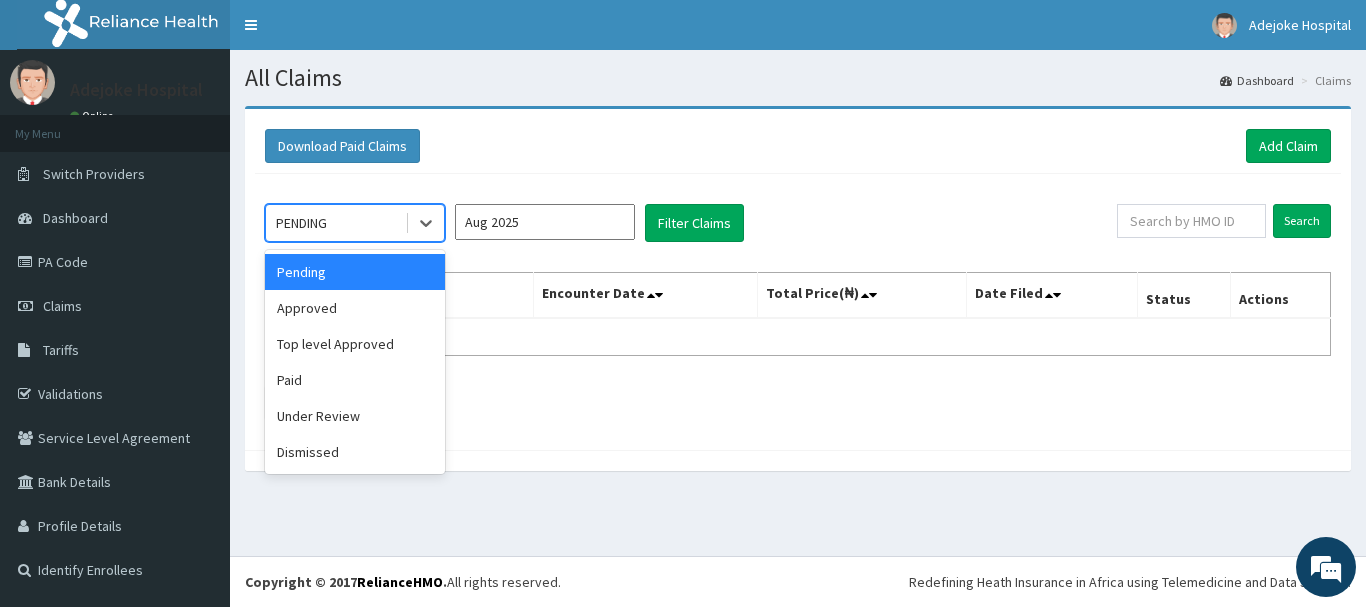click on "PENDING" at bounding box center [335, 223] 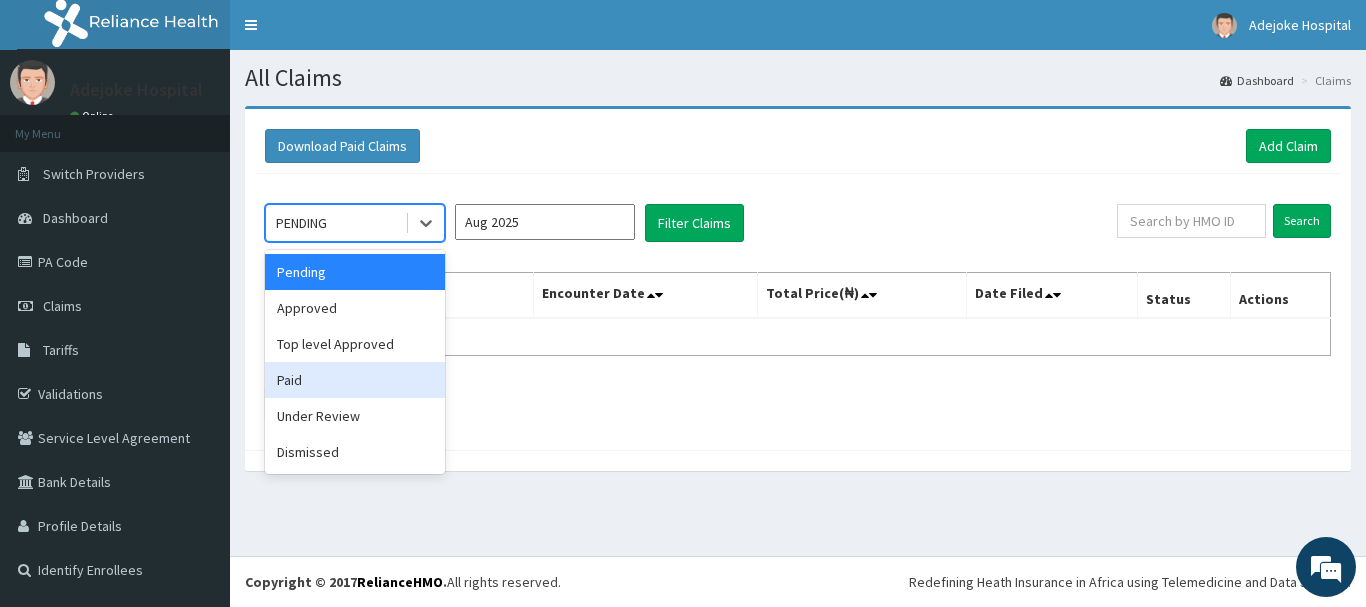click on "Paid" at bounding box center [355, 380] 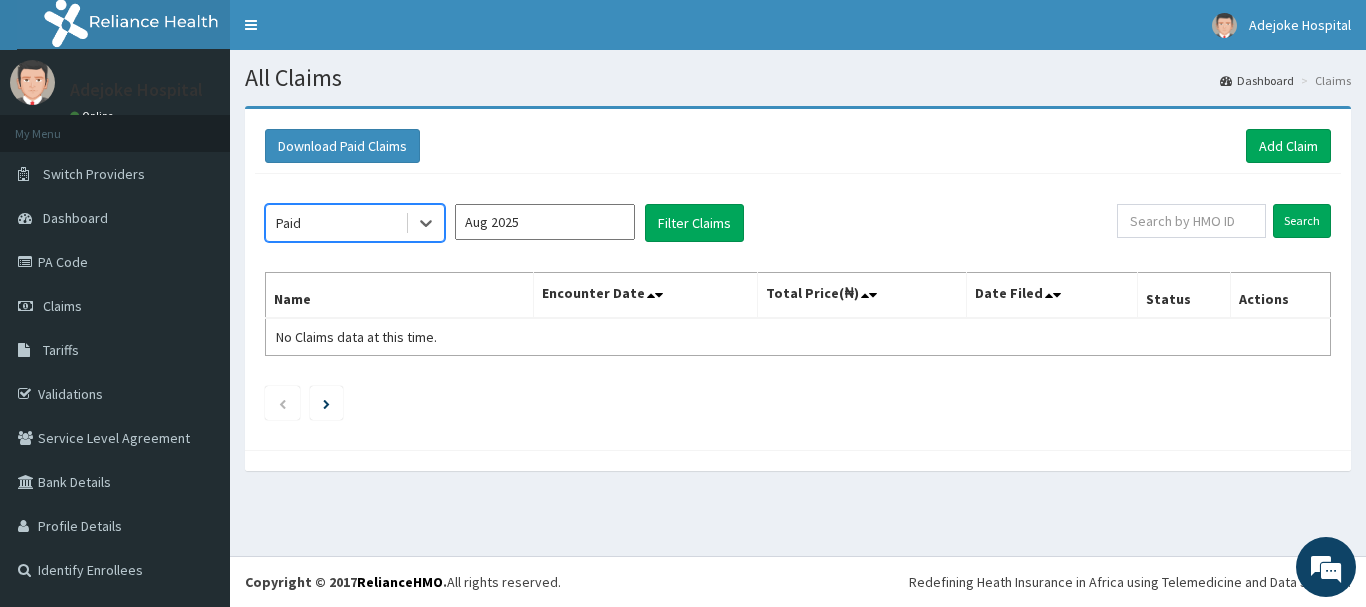 click on "Aug 2025" at bounding box center [545, 222] 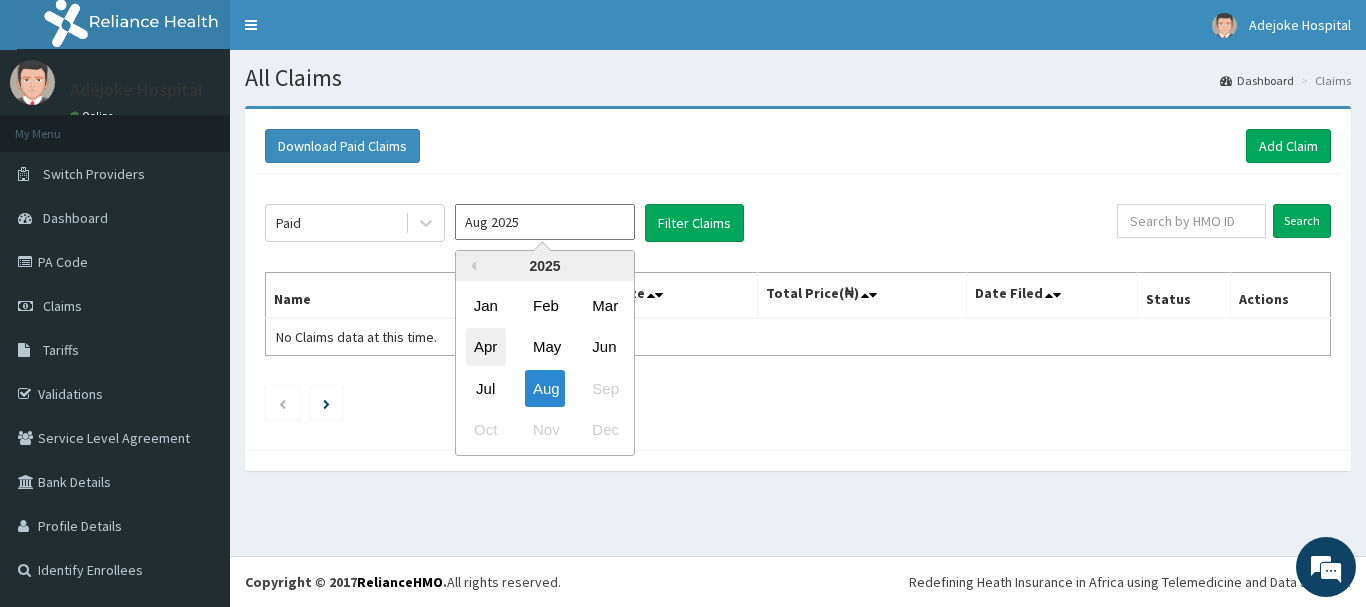 click on "Apr" at bounding box center (486, 347) 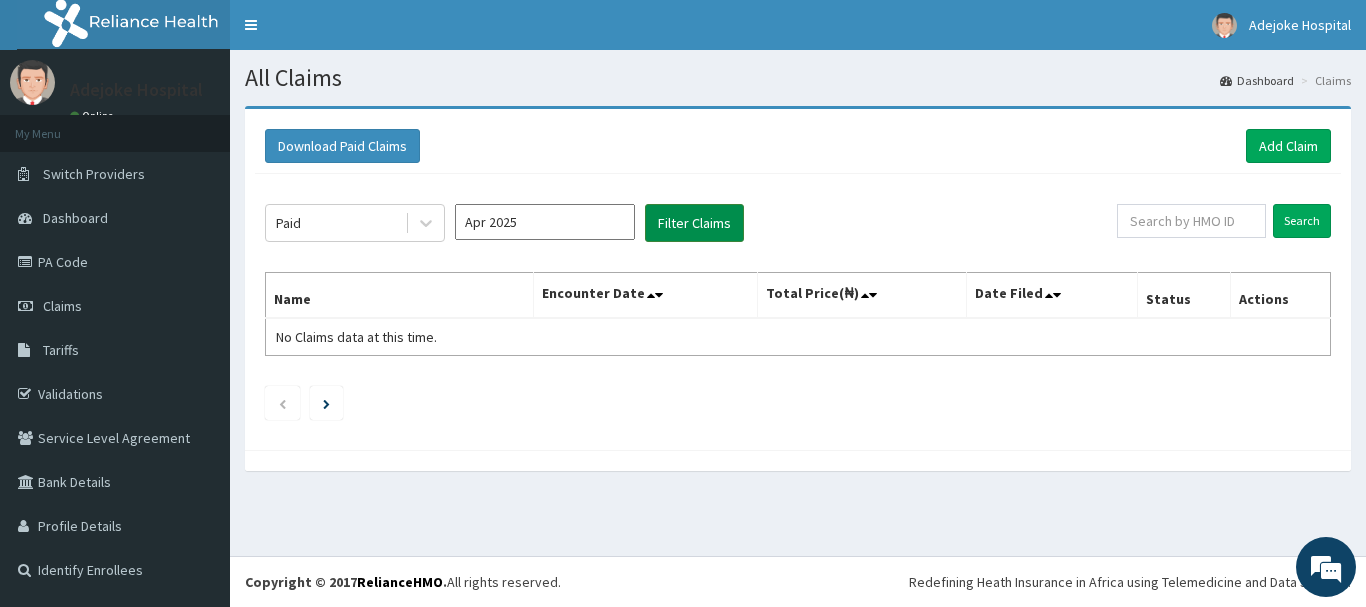 click on "Filter Claims" at bounding box center [694, 223] 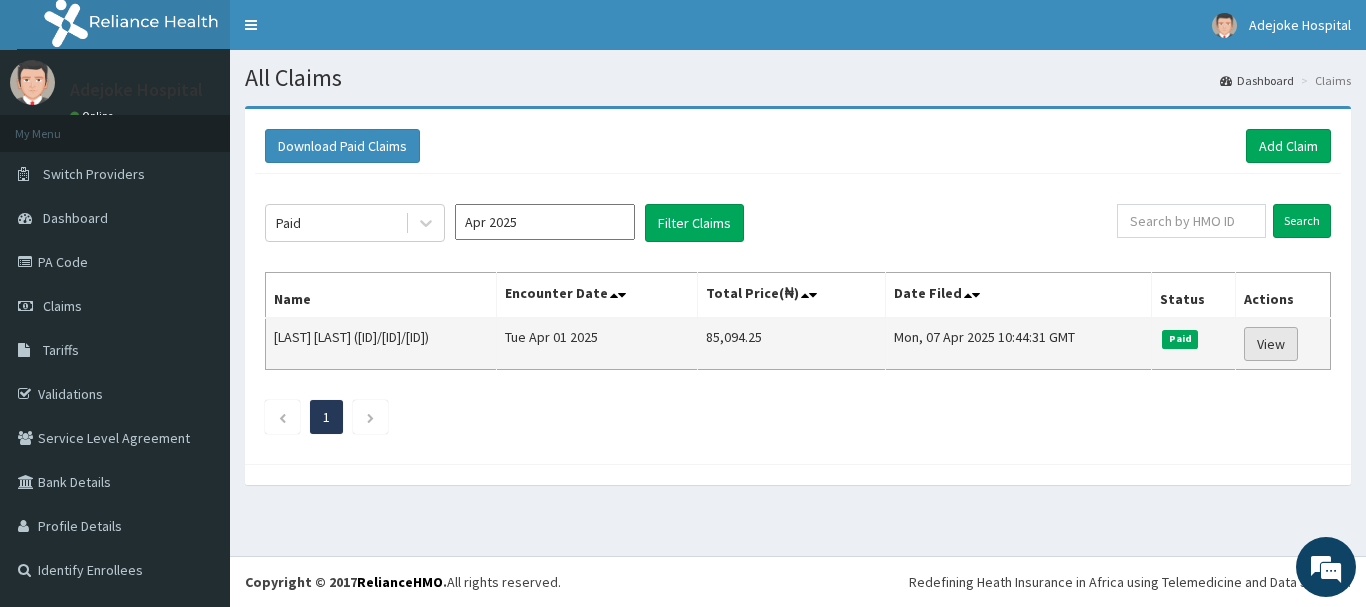 click on "View" at bounding box center [1271, 344] 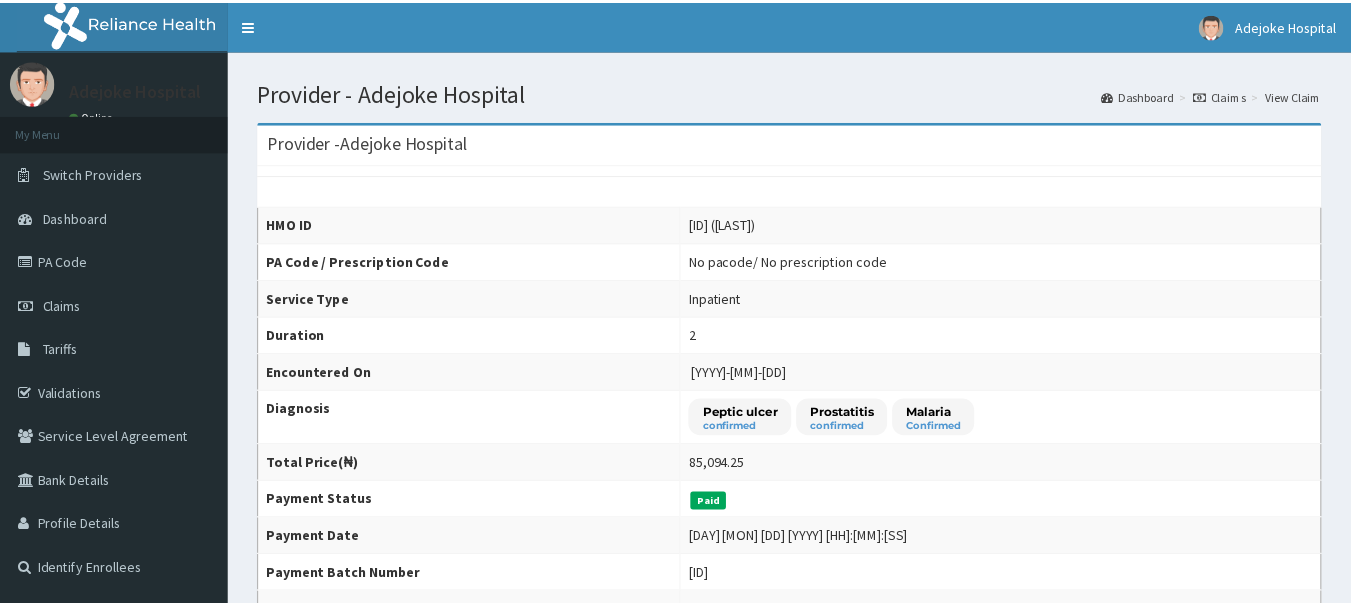 scroll, scrollTop: 0, scrollLeft: 0, axis: both 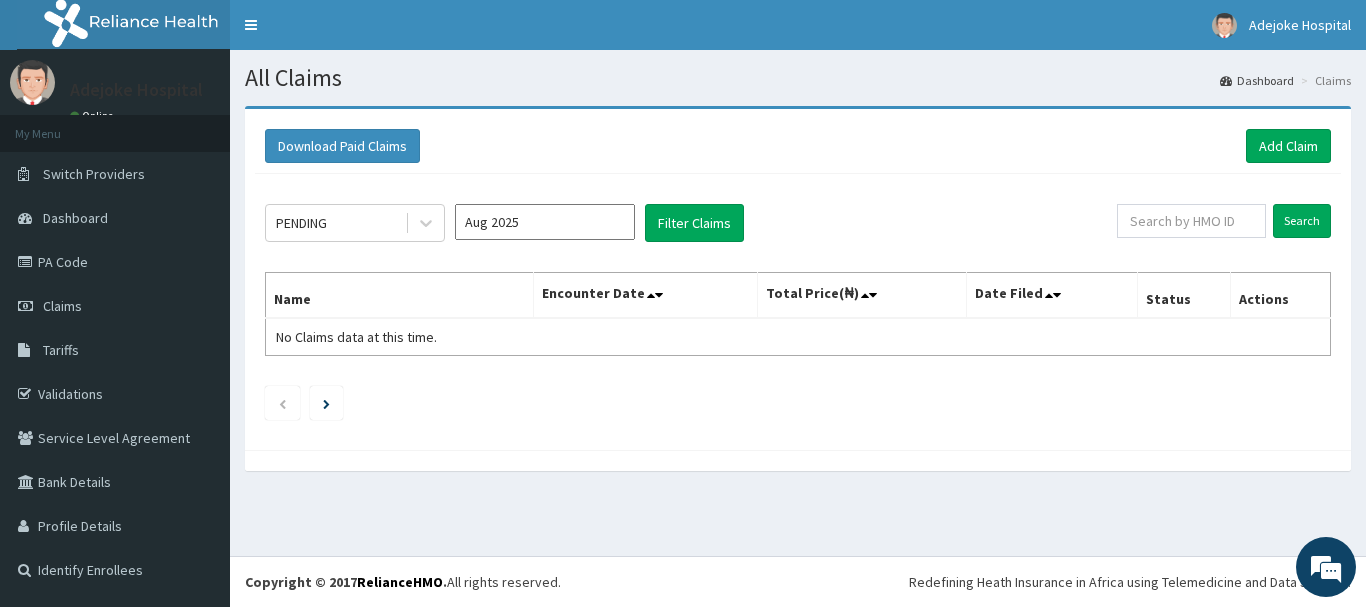 click on "Aug 2025" at bounding box center [545, 222] 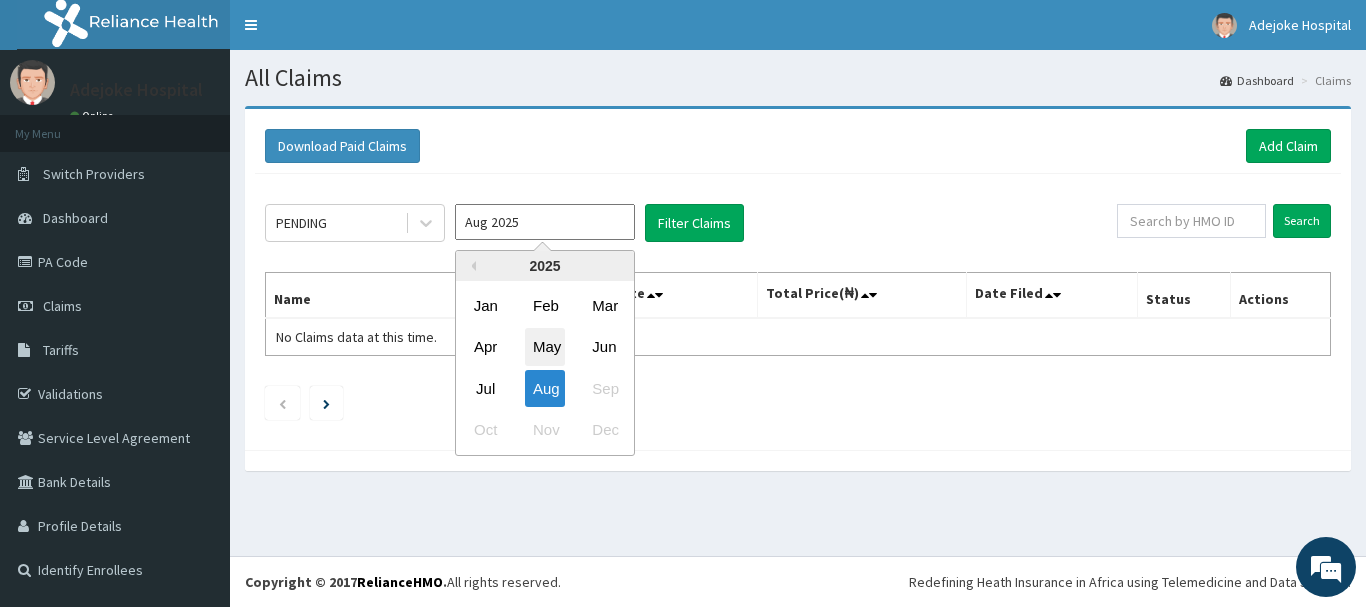 click on "May" at bounding box center (545, 347) 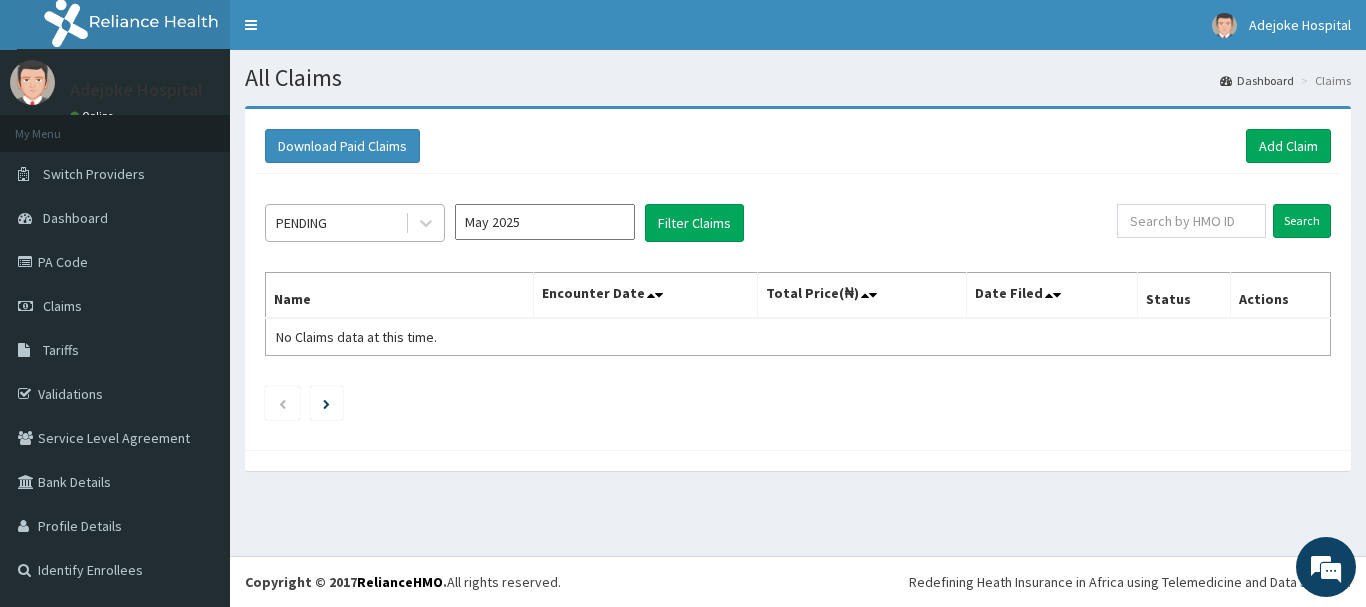click on "PENDING" at bounding box center (335, 223) 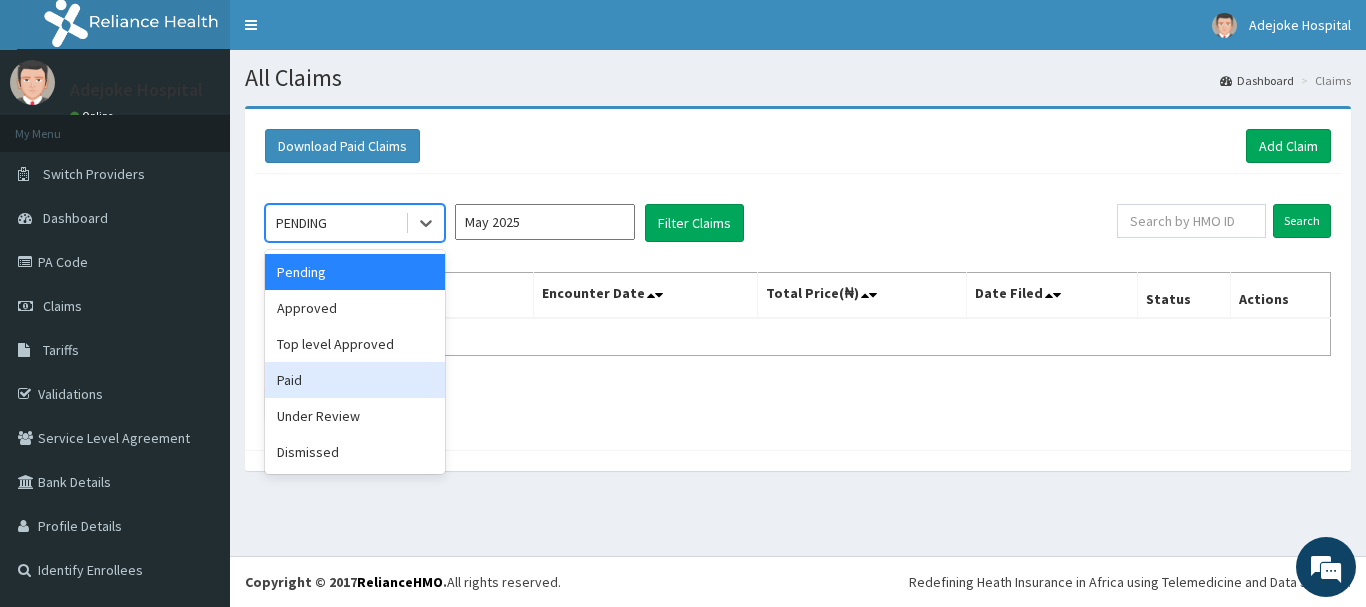 click on "Paid" at bounding box center [355, 380] 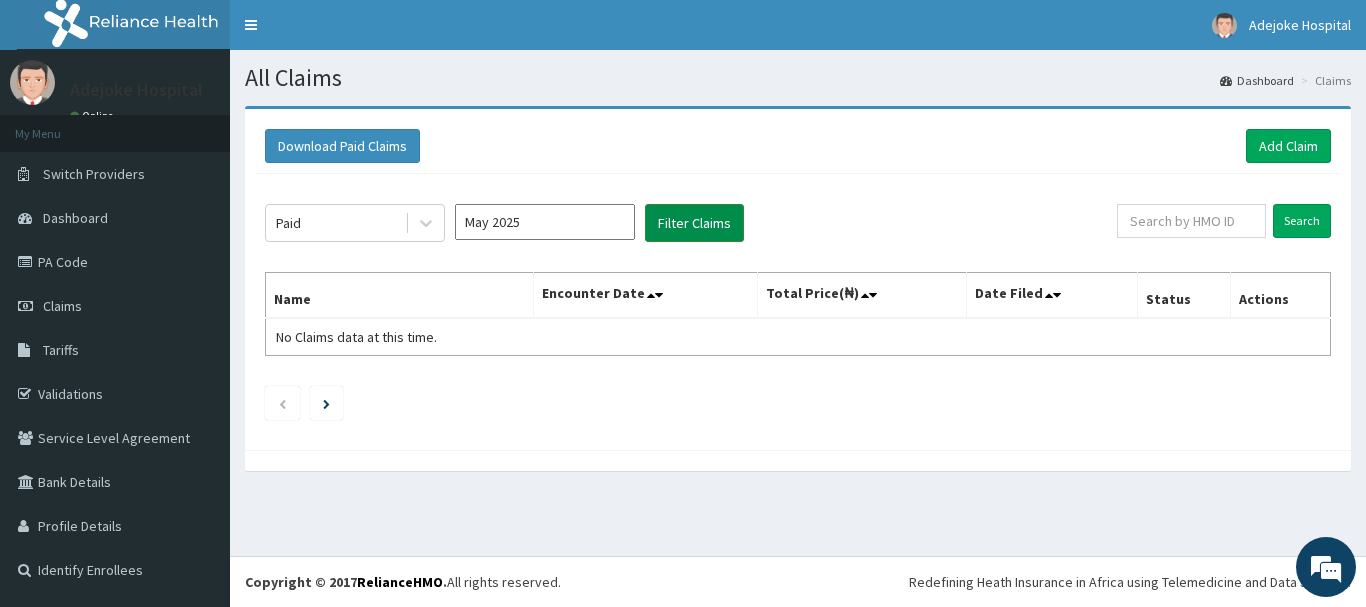 click on "Filter Claims" at bounding box center (694, 223) 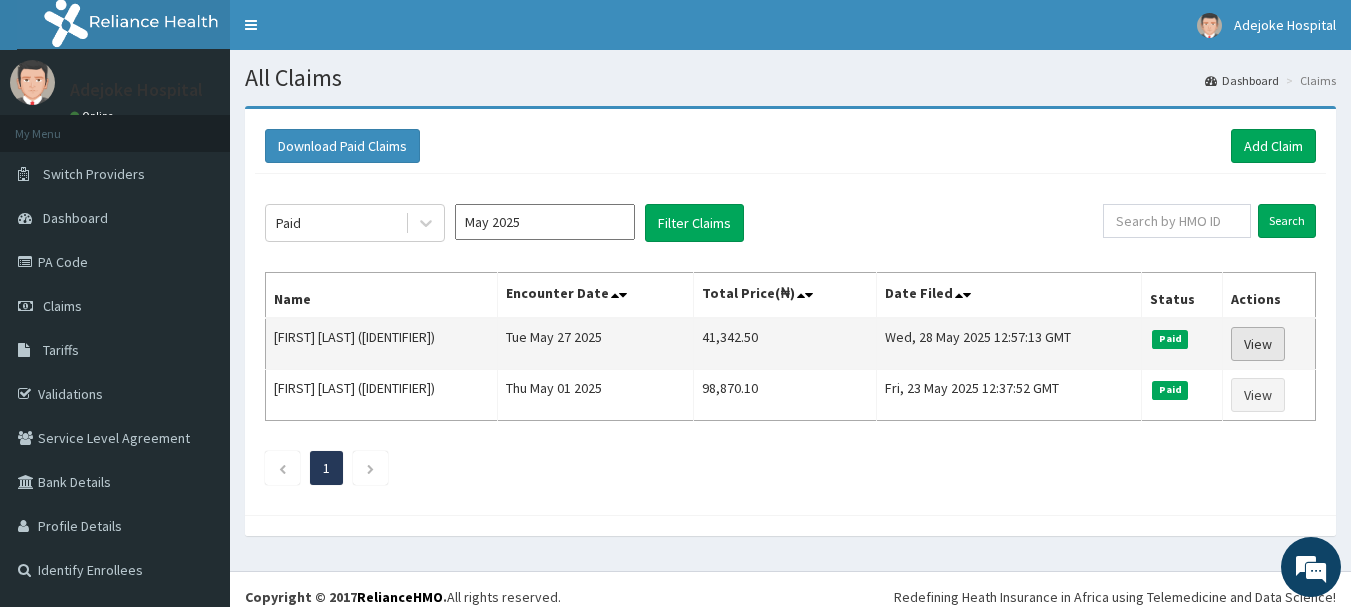 click on "View" at bounding box center [1258, 344] 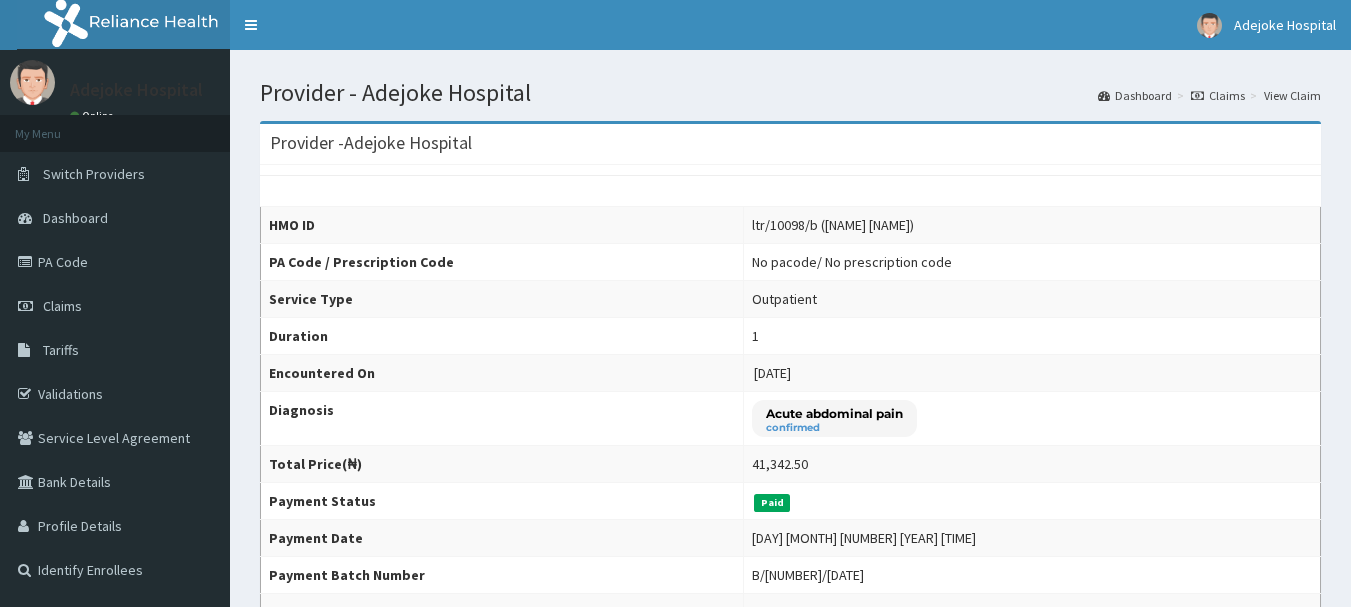 scroll, scrollTop: 0, scrollLeft: 0, axis: both 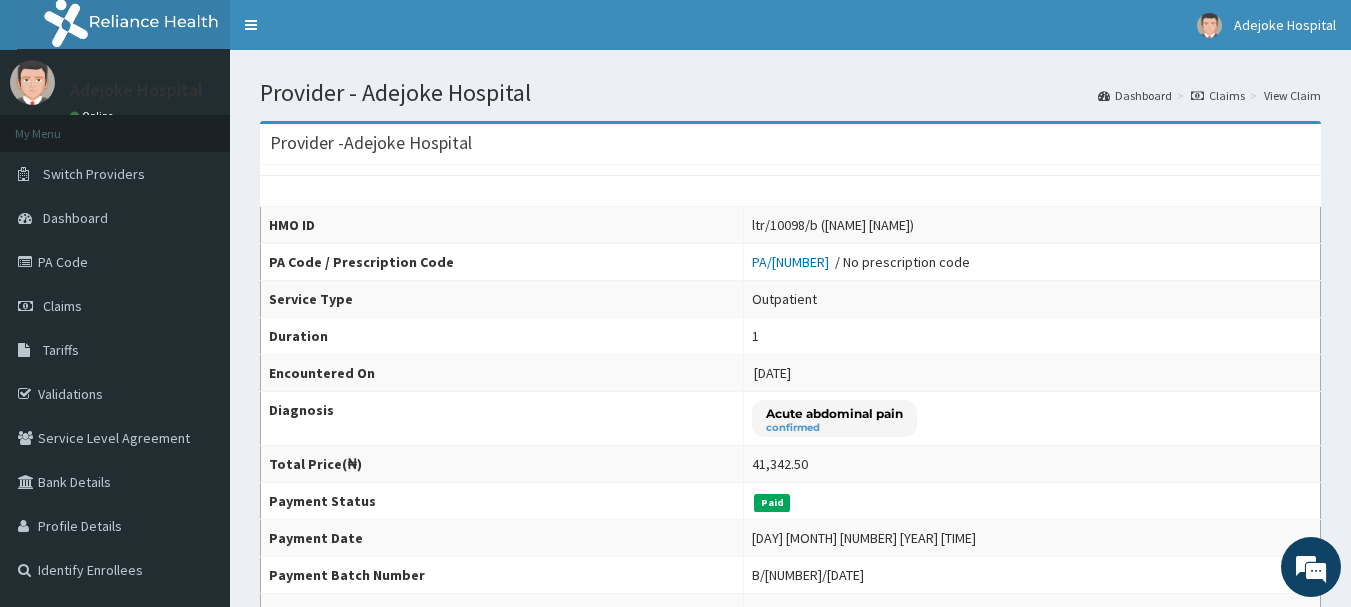 drag, startPoint x: 1363, startPoint y: 223, endPoint x: 1331, endPoint y: 197, distance: 41.231056 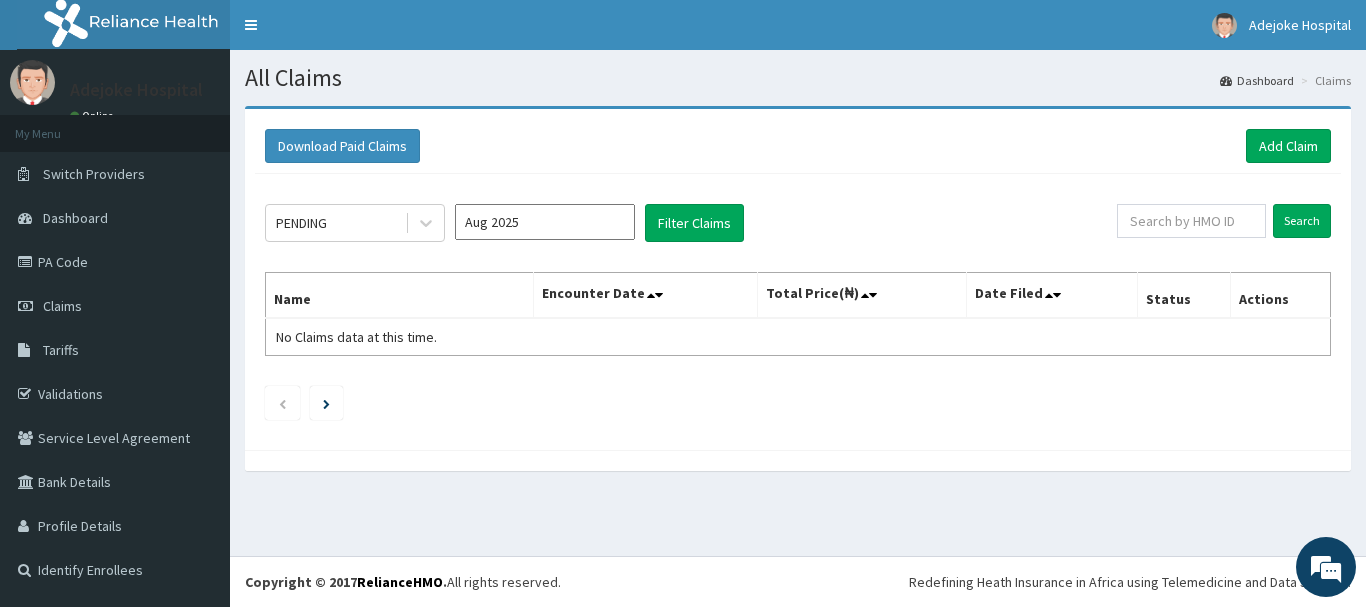 scroll, scrollTop: 0, scrollLeft: 0, axis: both 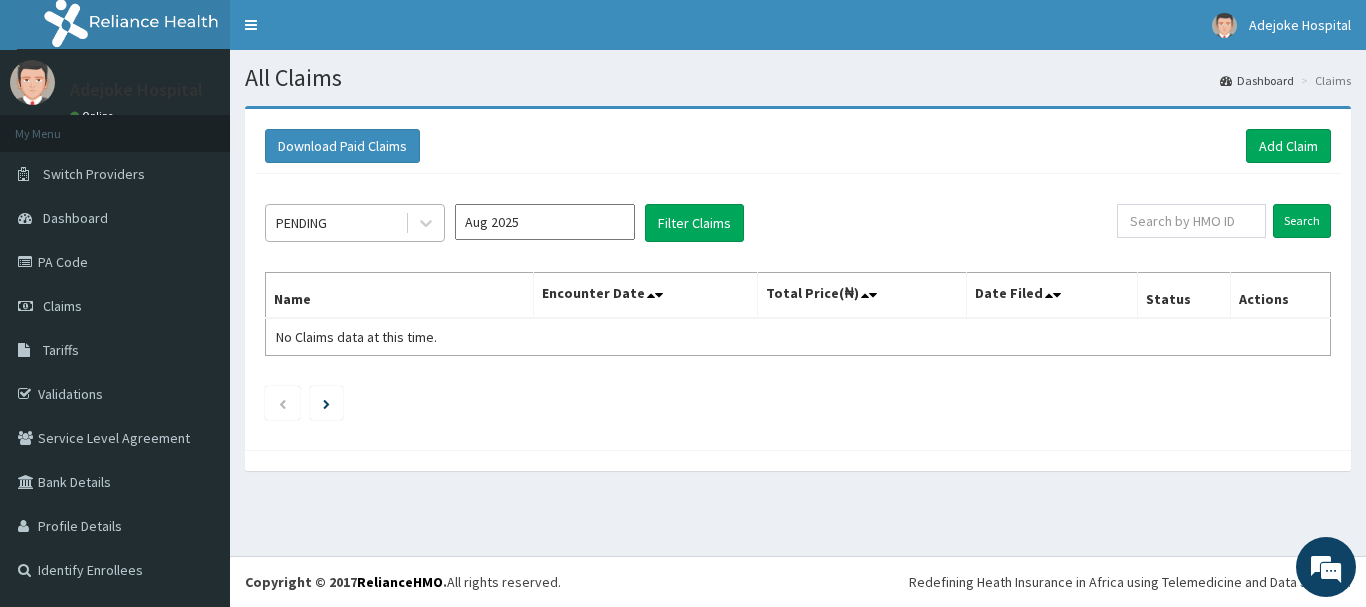 click on "PENDING" at bounding box center (301, 223) 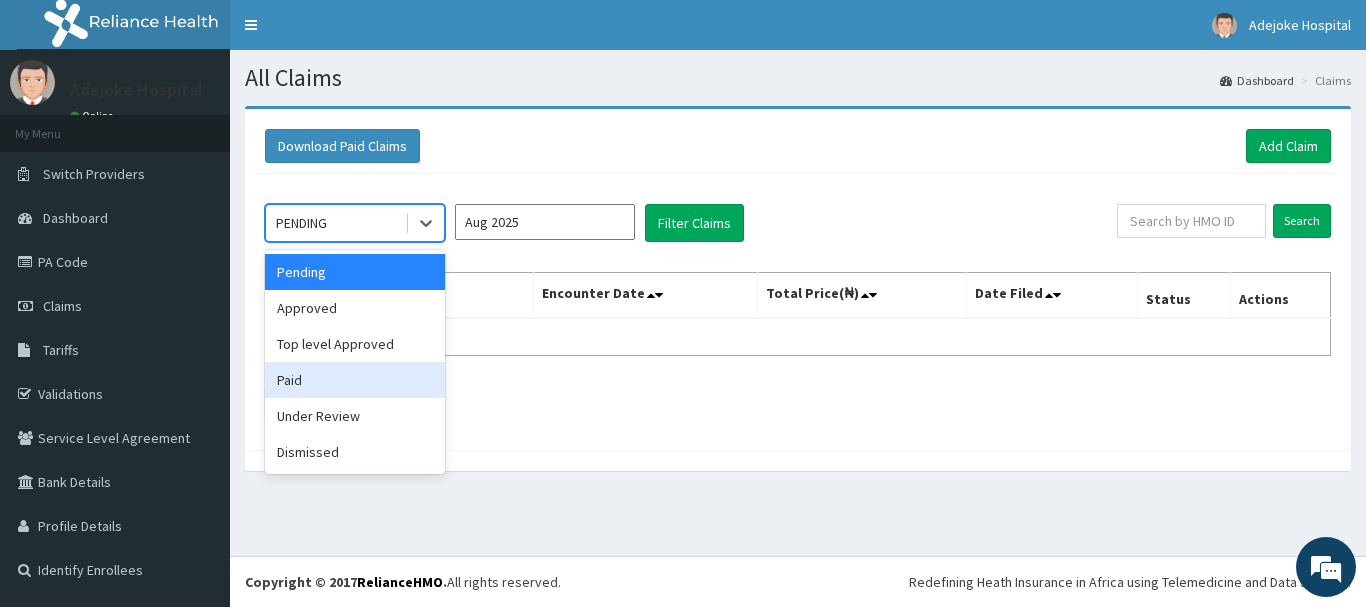 click on "Paid" at bounding box center [355, 380] 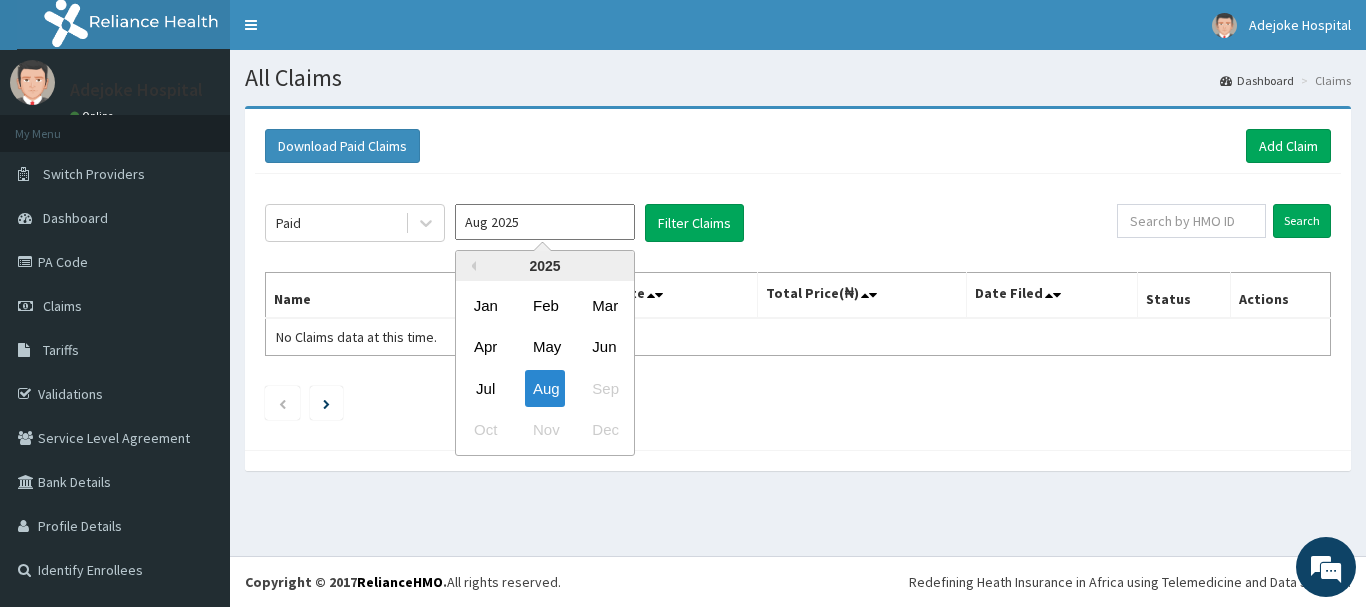 click on "Aug 2025" at bounding box center [545, 222] 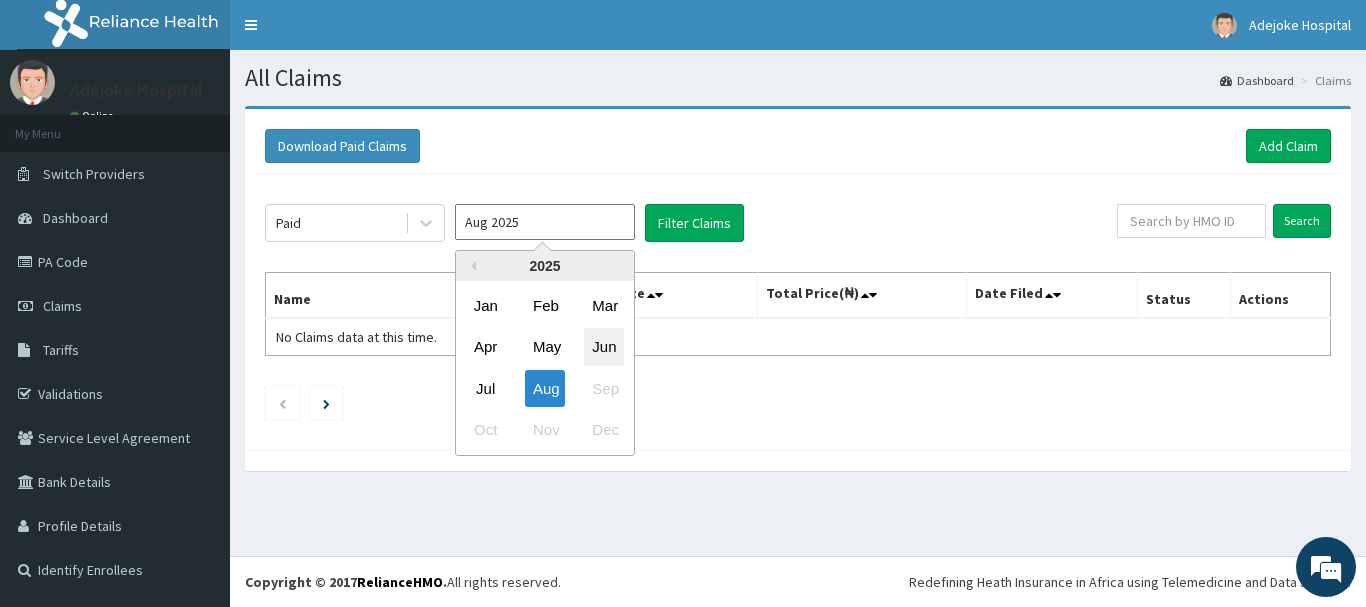 click on "Jun" at bounding box center [604, 347] 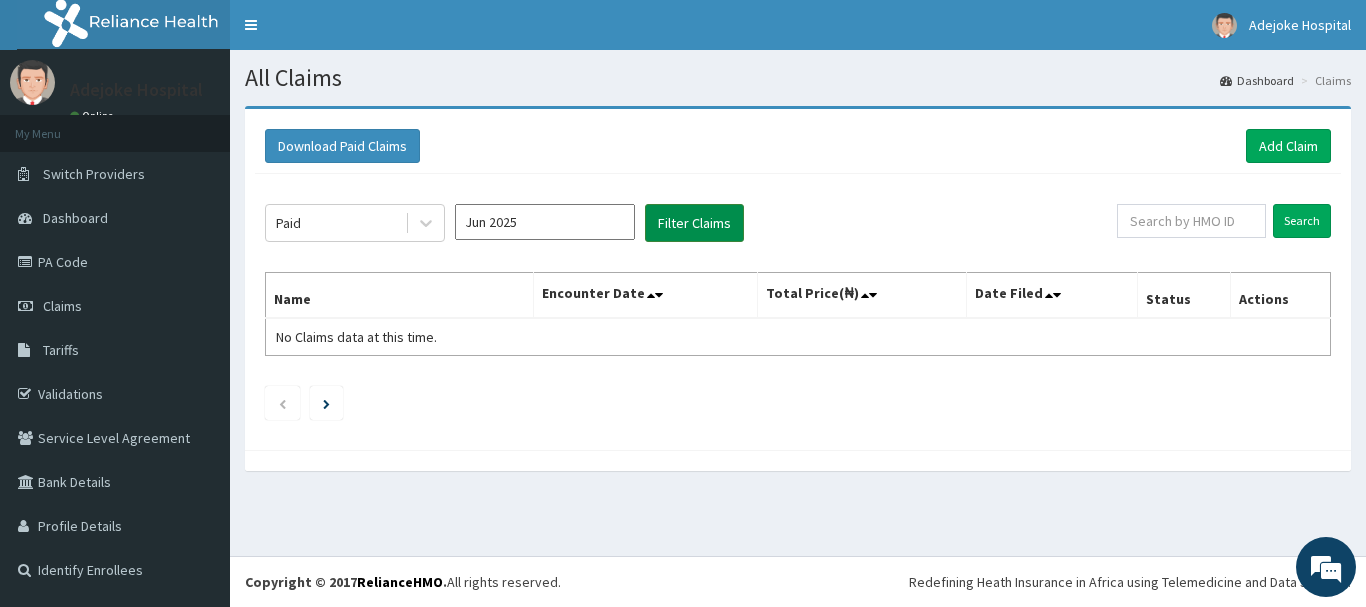click on "Filter Claims" at bounding box center (694, 223) 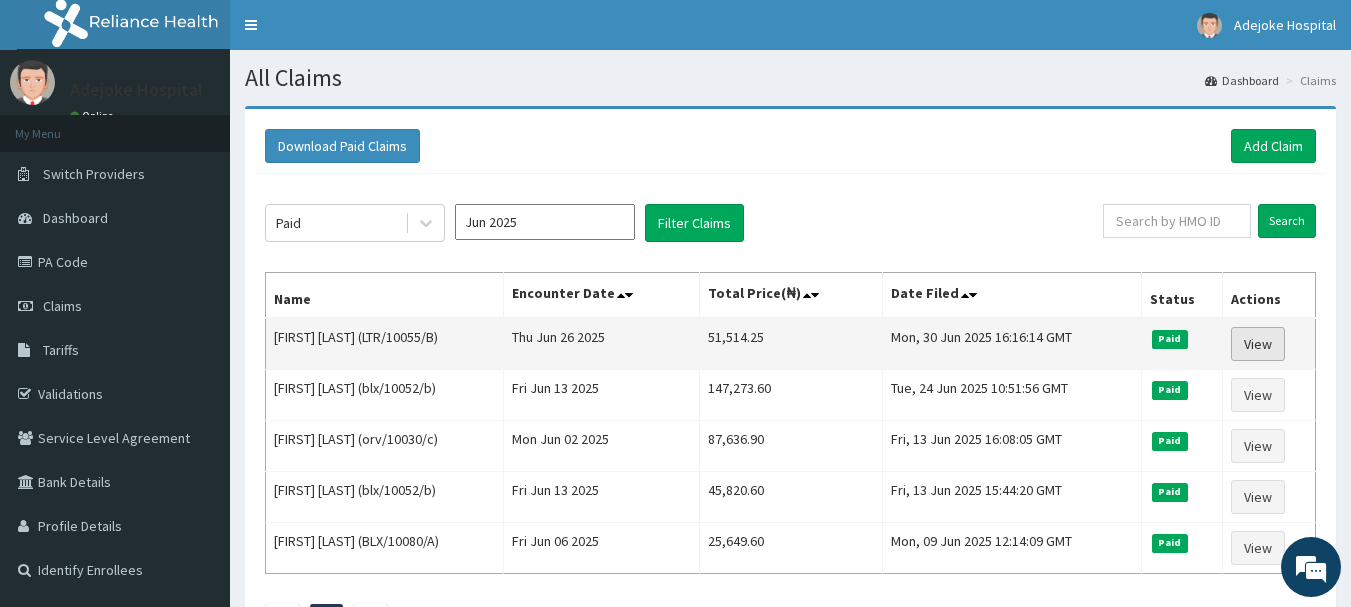click on "View" at bounding box center [1258, 344] 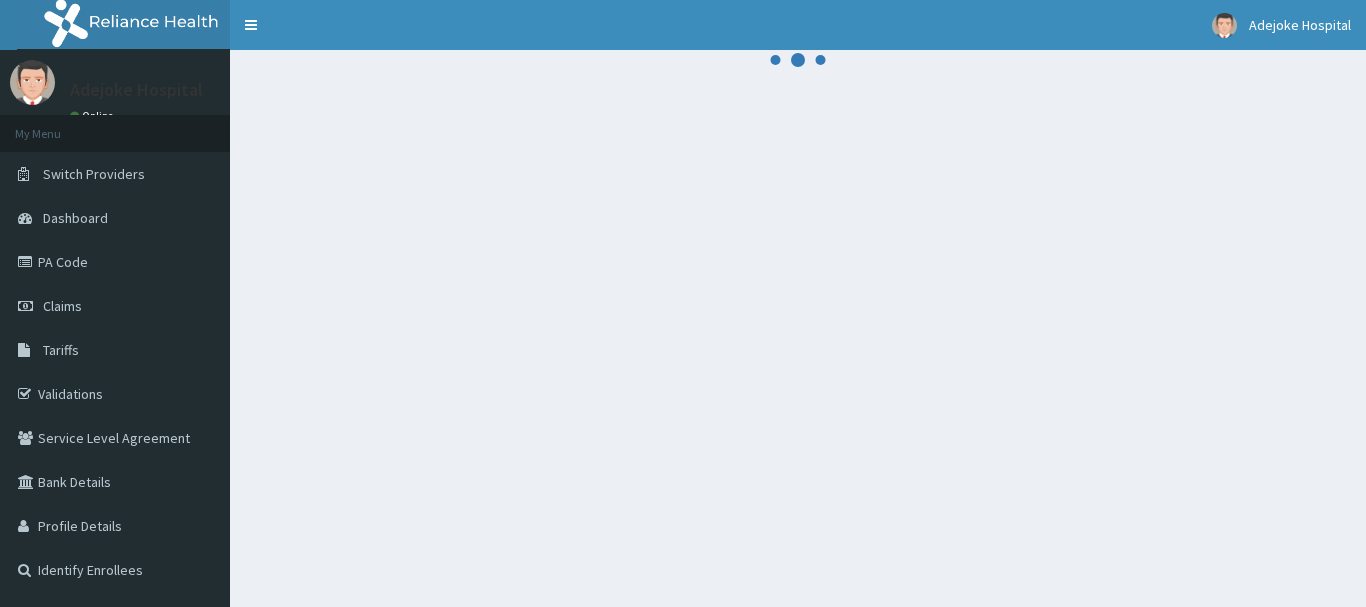 scroll, scrollTop: 0, scrollLeft: 0, axis: both 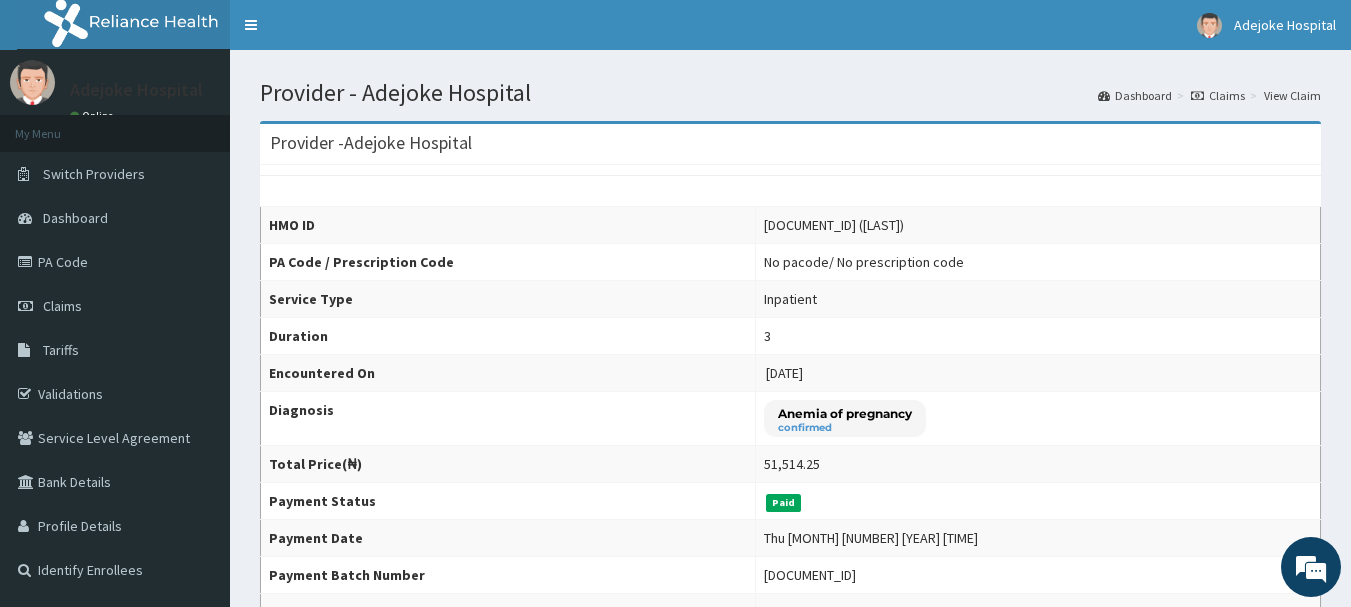 drag, startPoint x: 1360, startPoint y: 186, endPoint x: 1359, endPoint y: 171, distance: 15.033297 